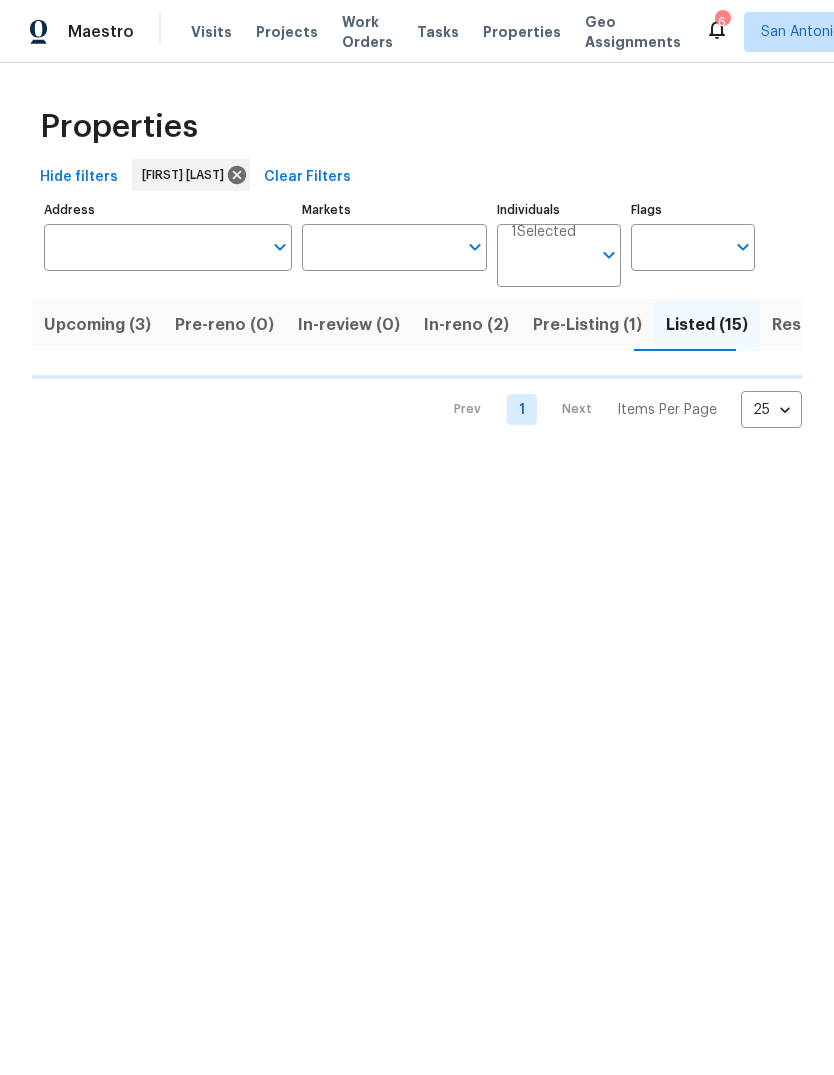 scroll, scrollTop: 0, scrollLeft: 0, axis: both 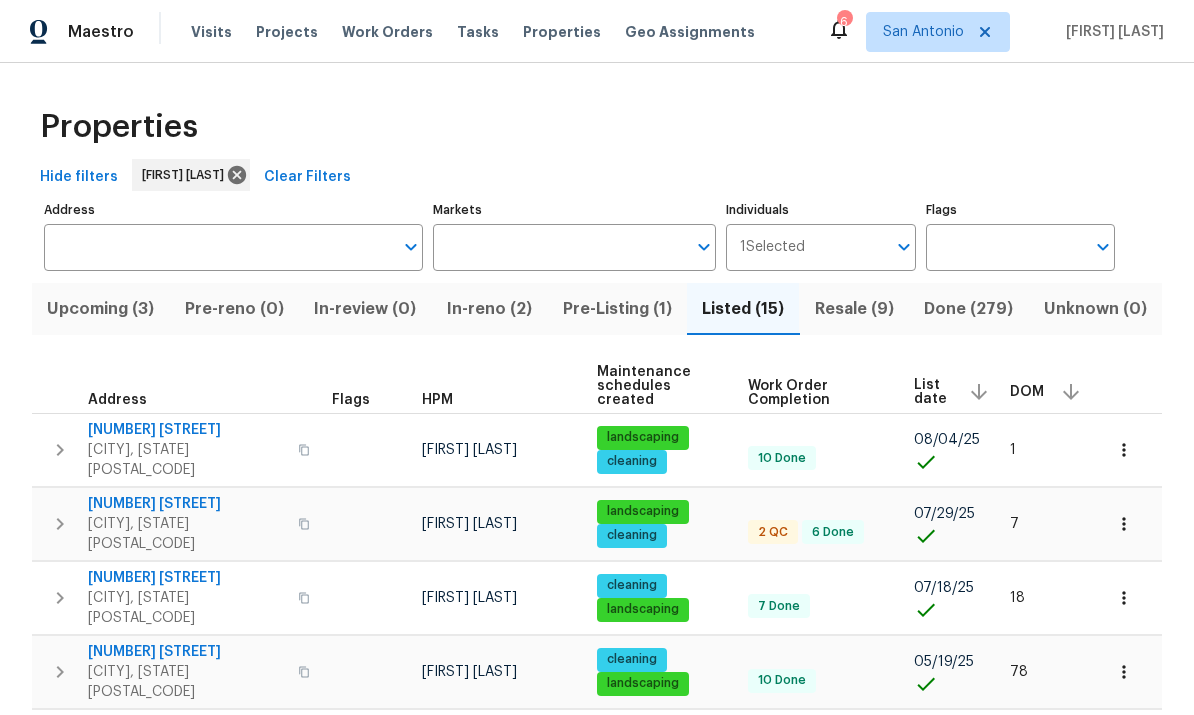 click on "Upcoming (3)" at bounding box center [101, 309] 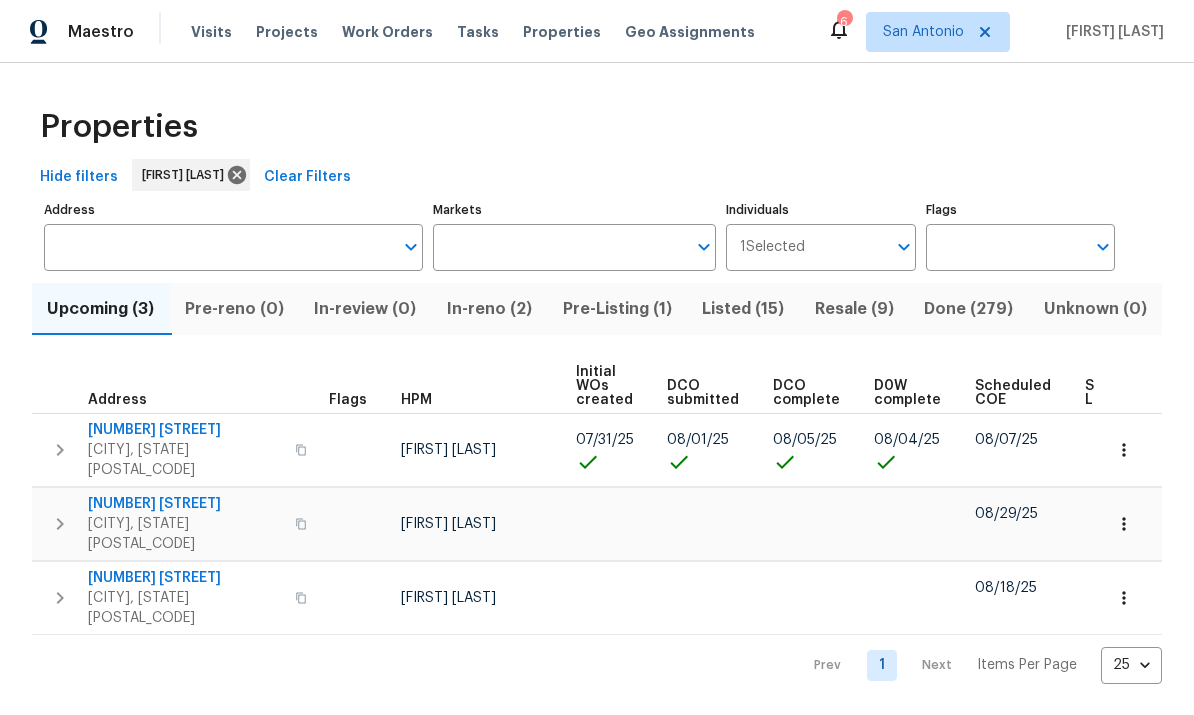 click on "23006 Woodlawn Rdg" at bounding box center [185, 430] 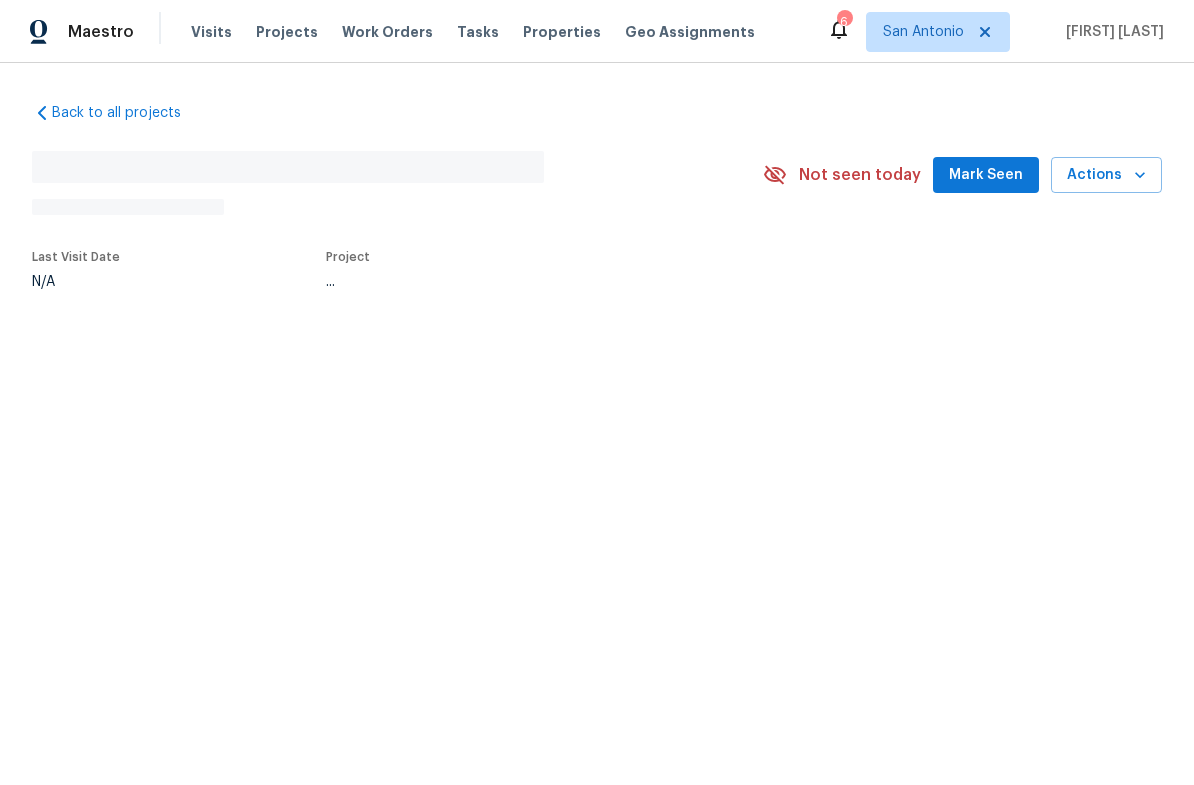 scroll, scrollTop: 0, scrollLeft: 0, axis: both 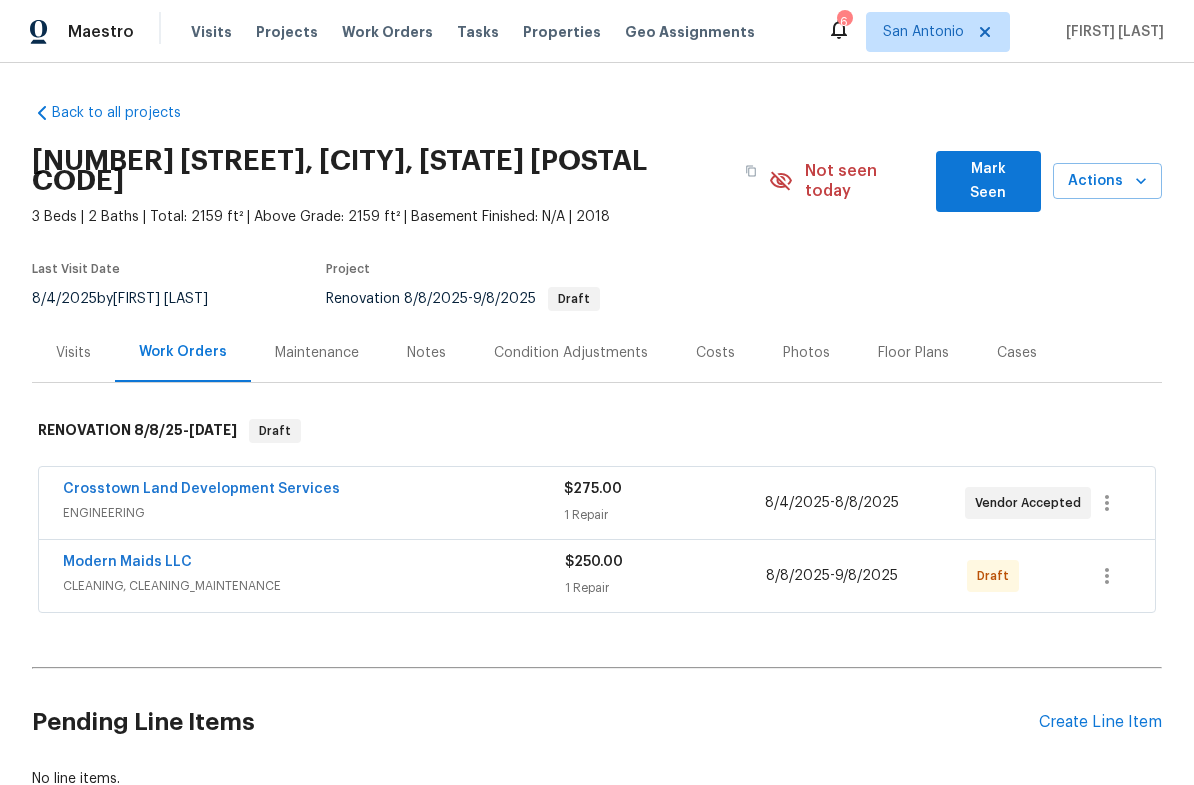 click on "Crosstown Land Development Services" at bounding box center (201, 489) 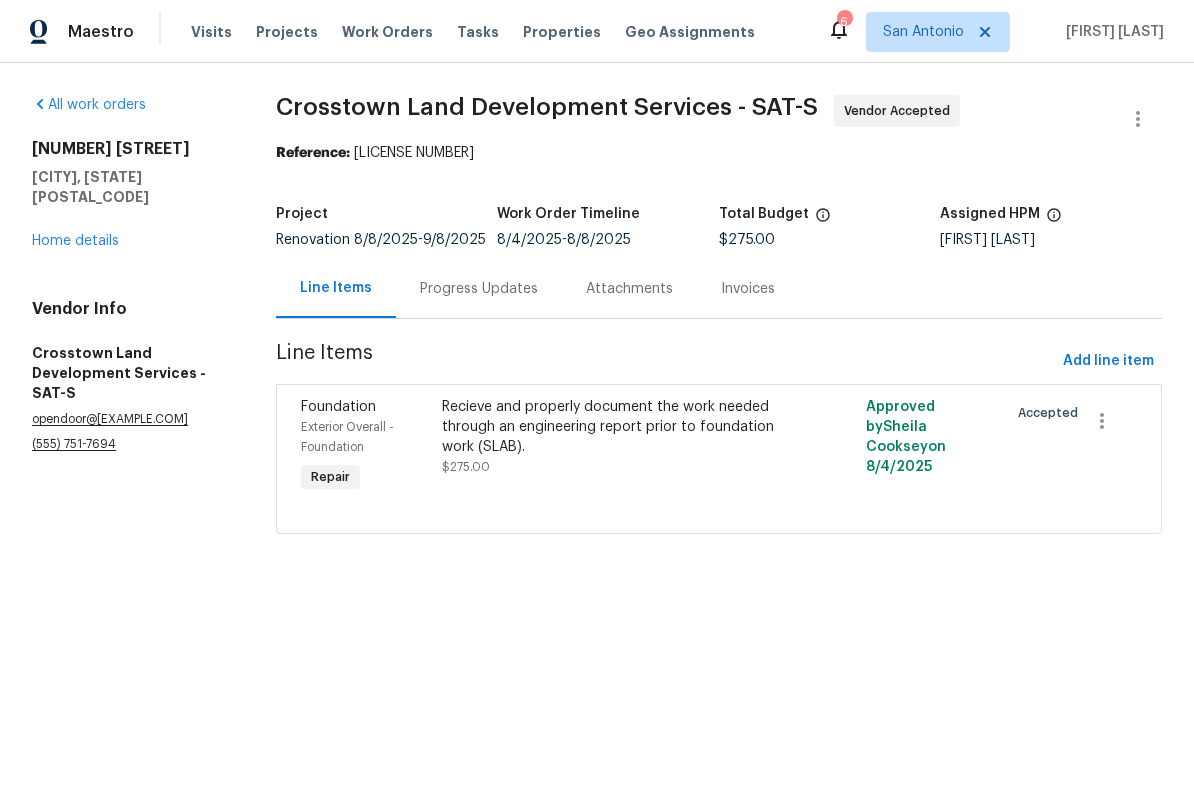 click on "Progress Updates" at bounding box center (479, 289) 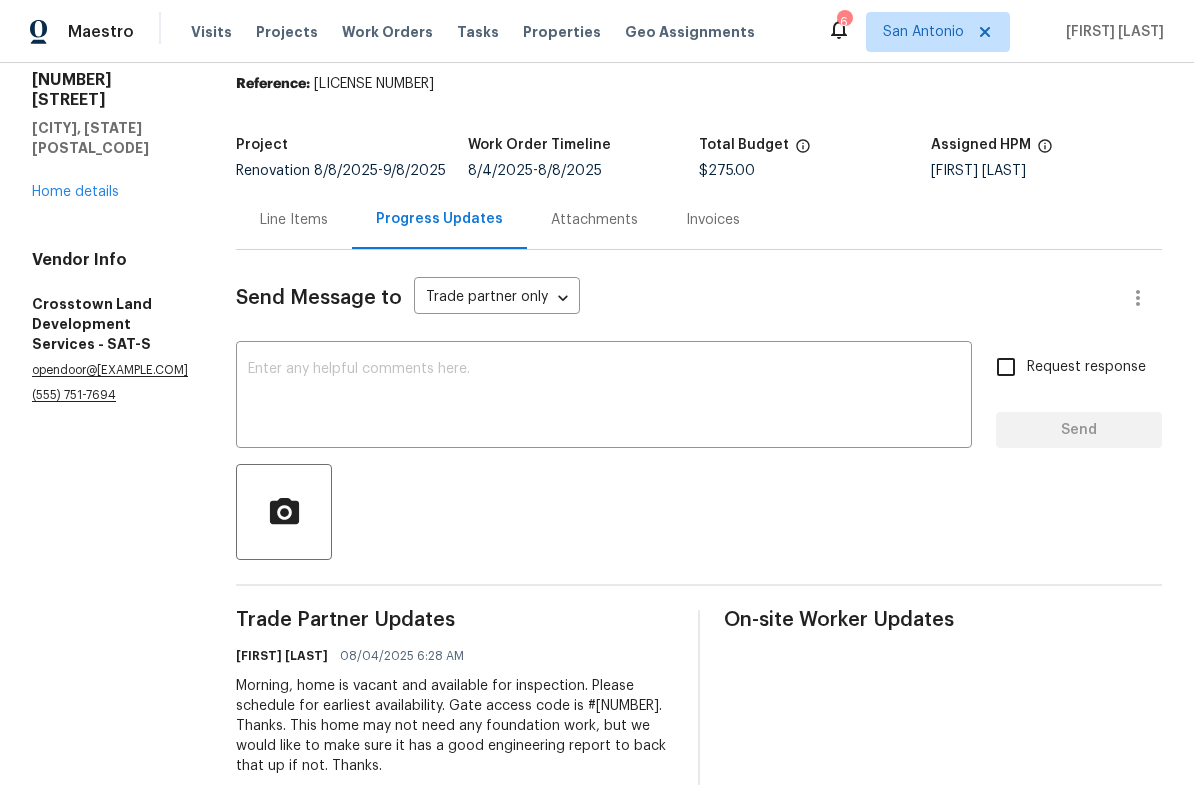 scroll, scrollTop: 68, scrollLeft: 0, axis: vertical 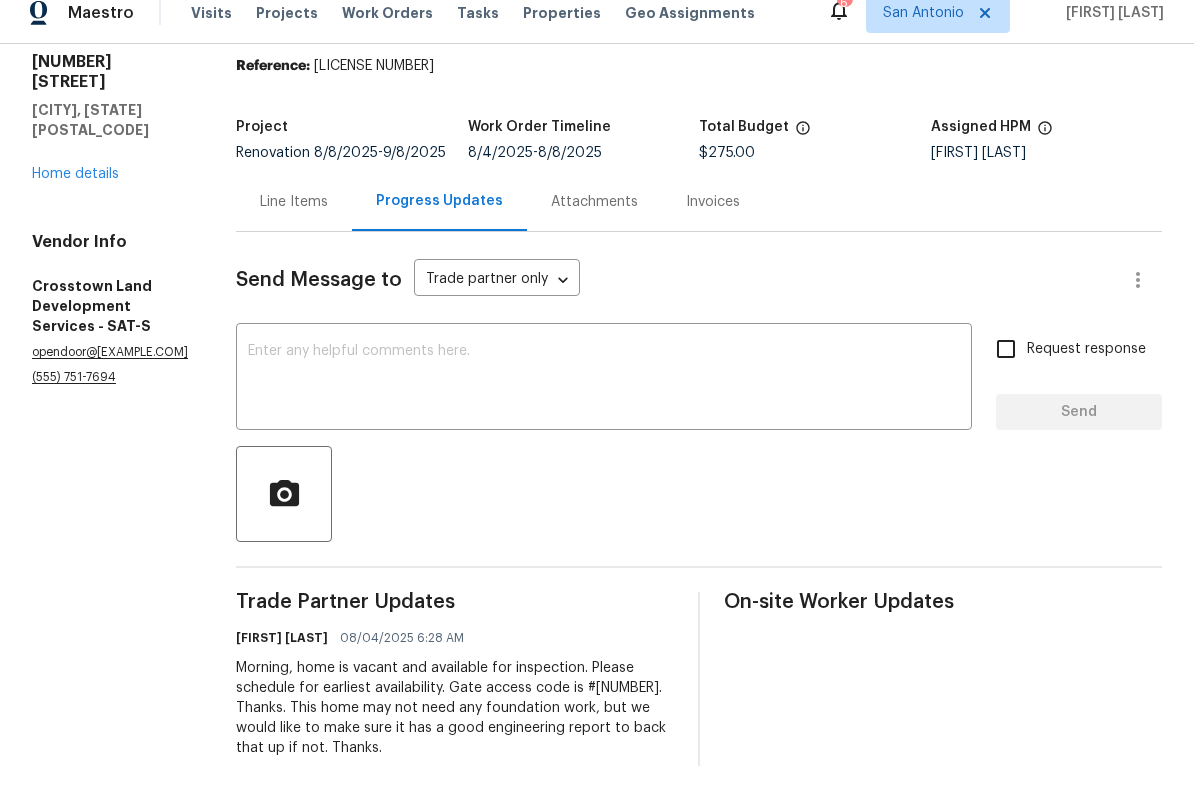click at bounding box center (604, 398) 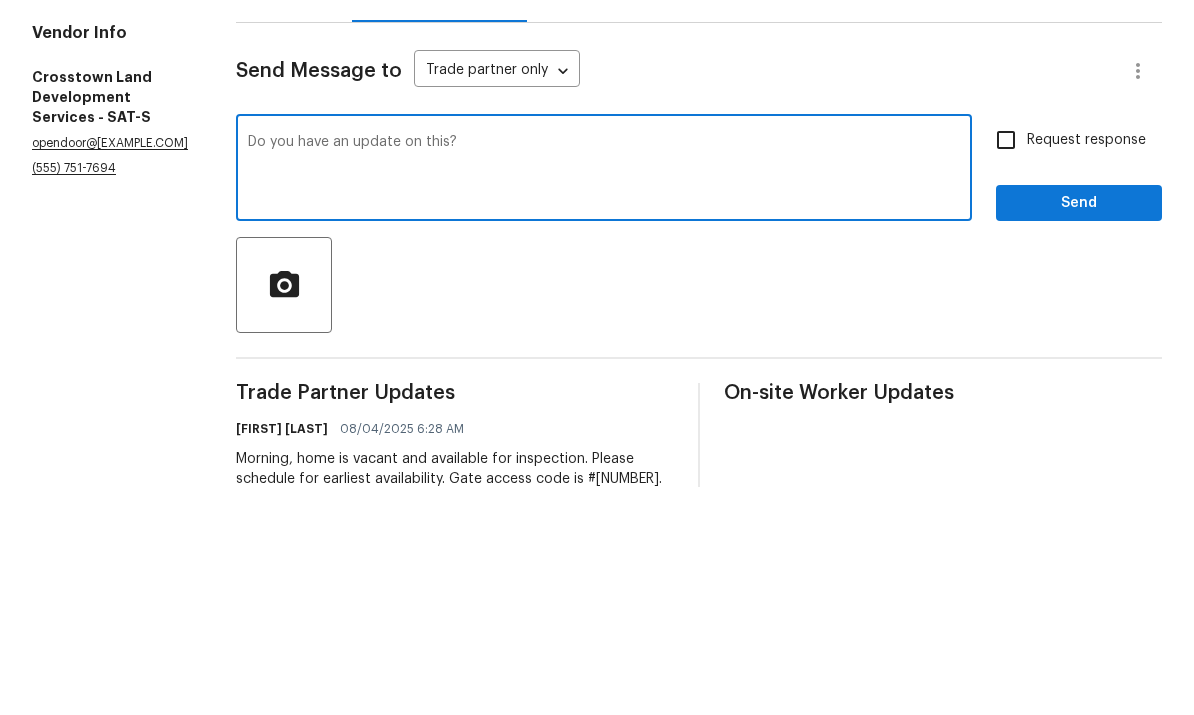 type on "Do you have an update on this?" 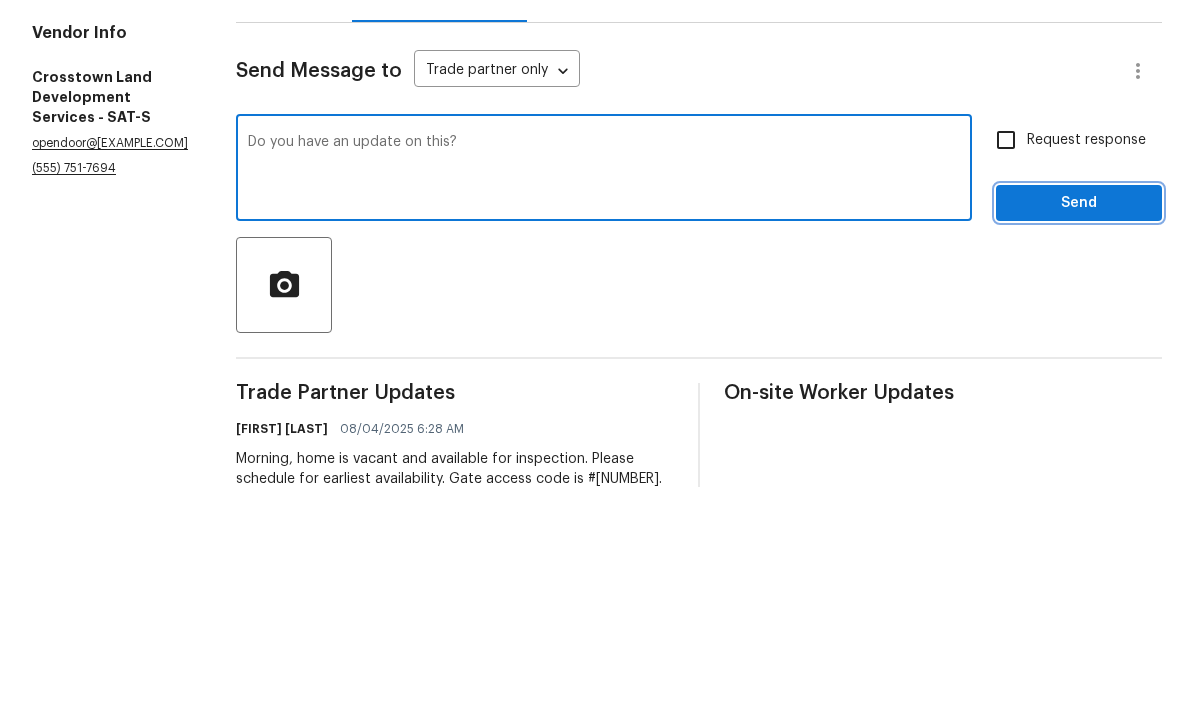 click on "Send" at bounding box center [1079, 431] 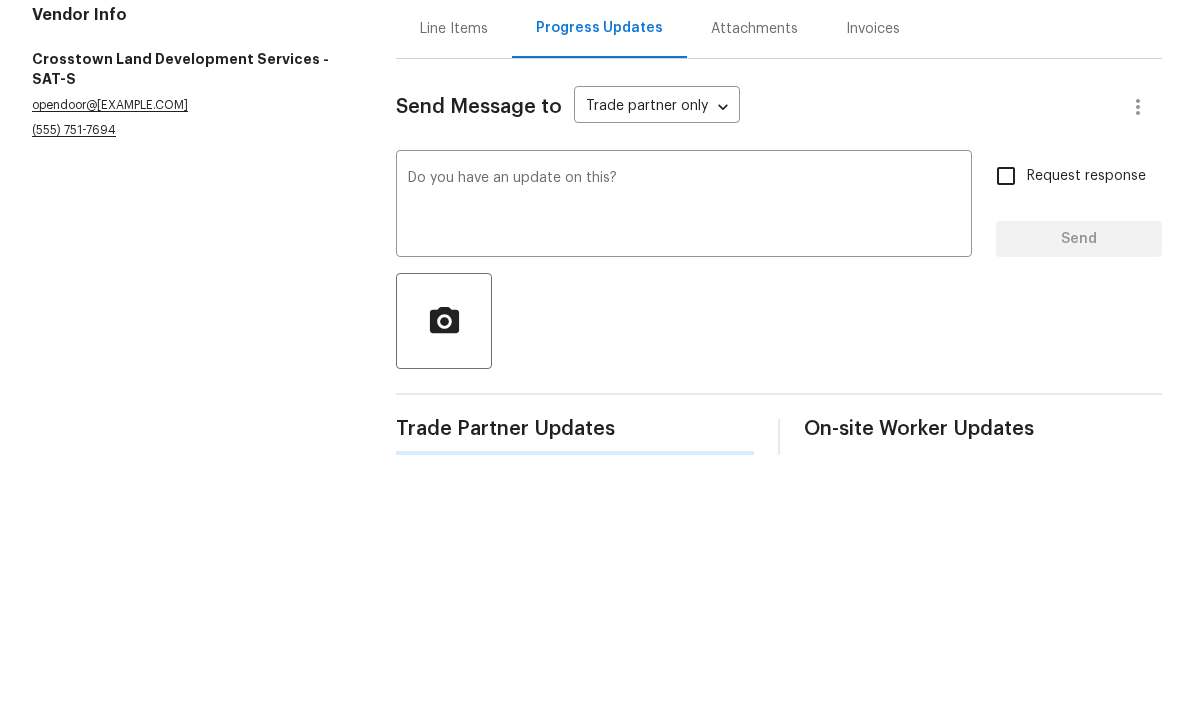 scroll, scrollTop: 47, scrollLeft: 0, axis: vertical 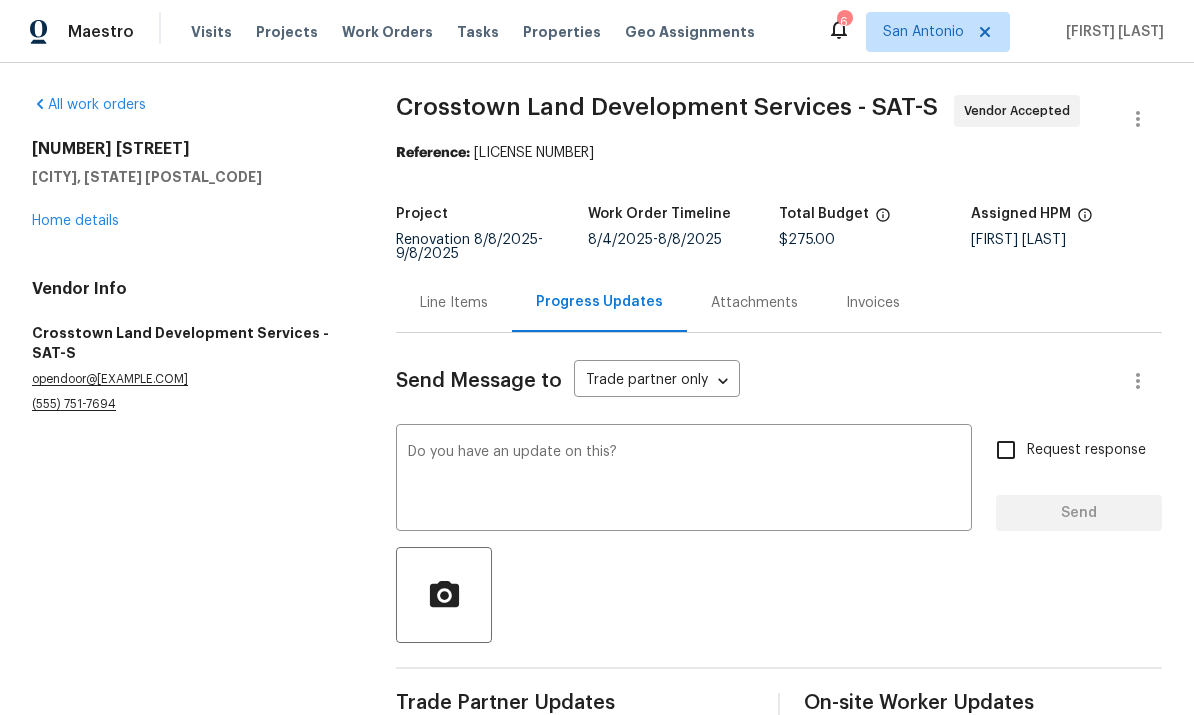 type 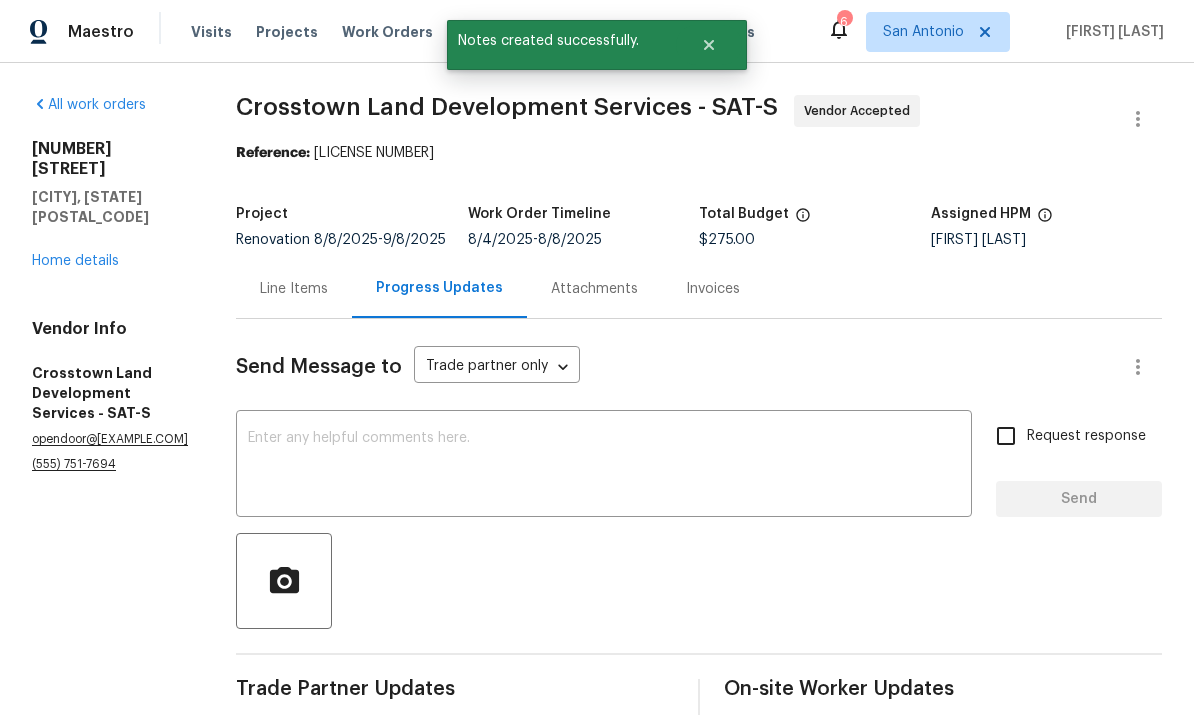 click on "Home details" at bounding box center [75, 261] 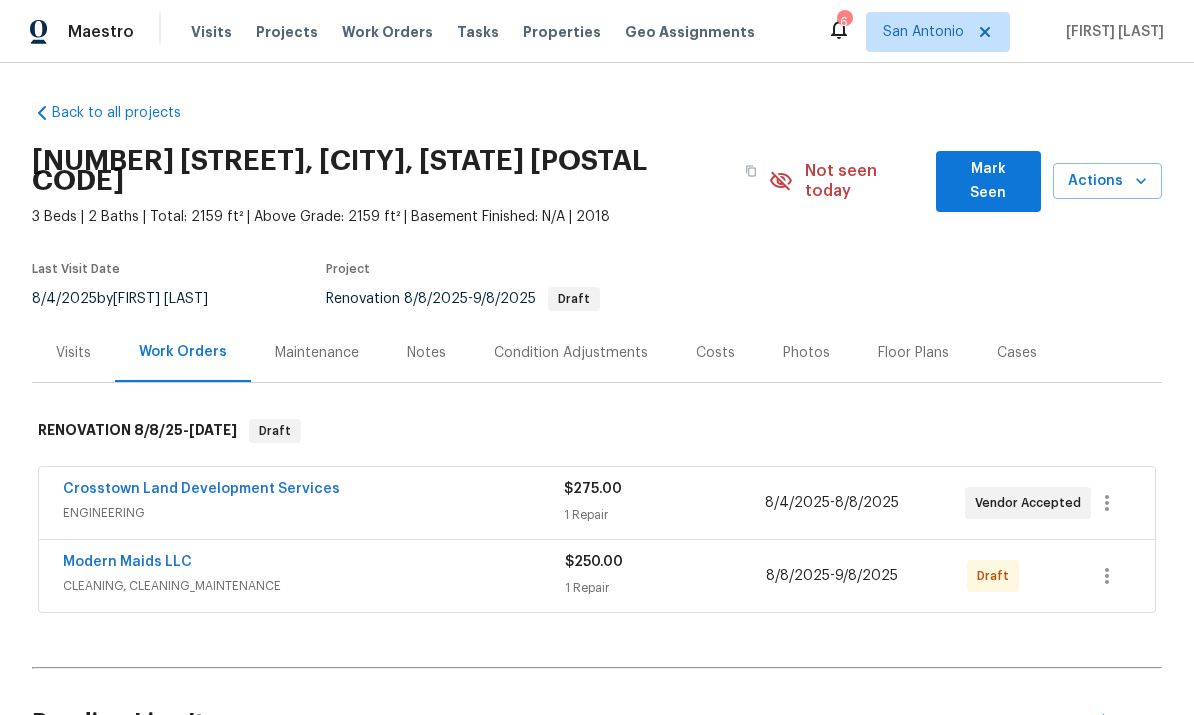 scroll, scrollTop: 0, scrollLeft: 0, axis: both 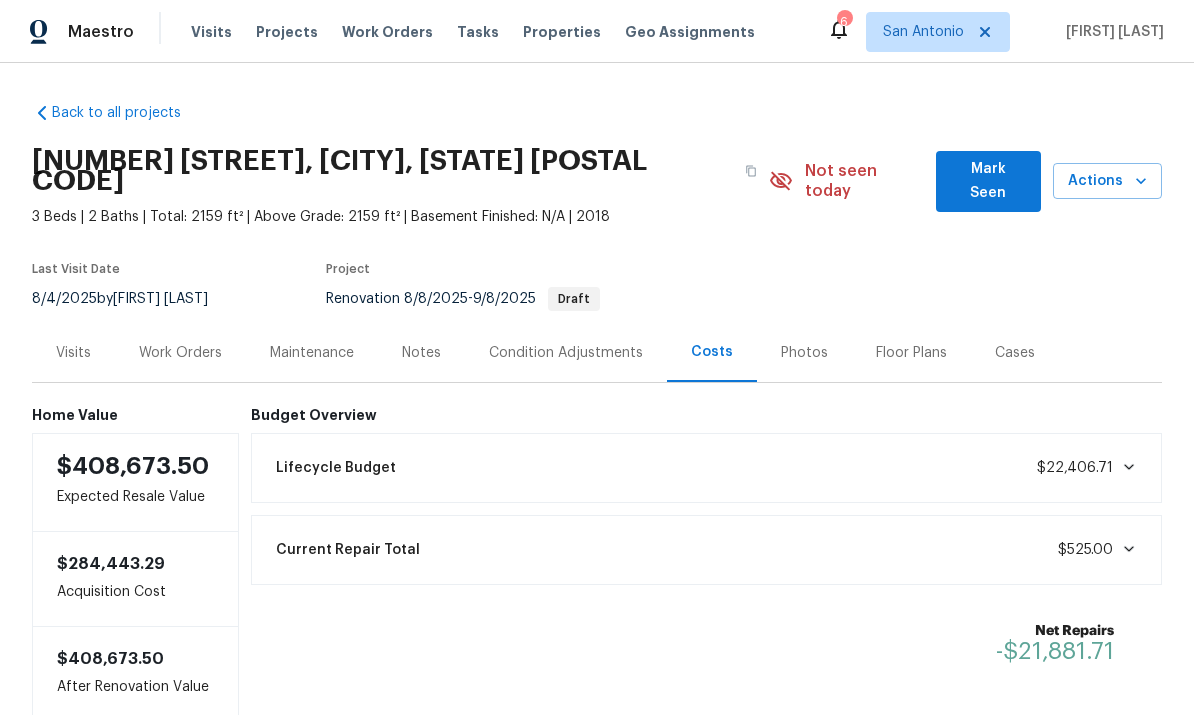 click on "Condition Adjustments" at bounding box center (566, 353) 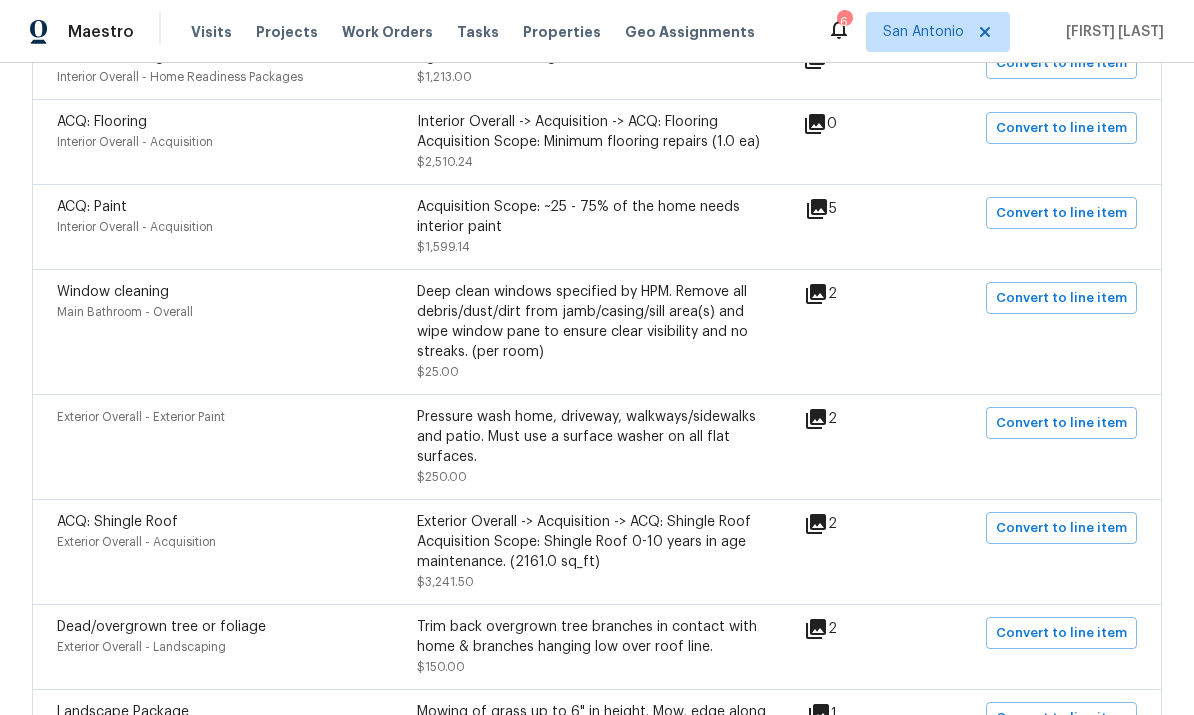 scroll, scrollTop: 495, scrollLeft: 0, axis: vertical 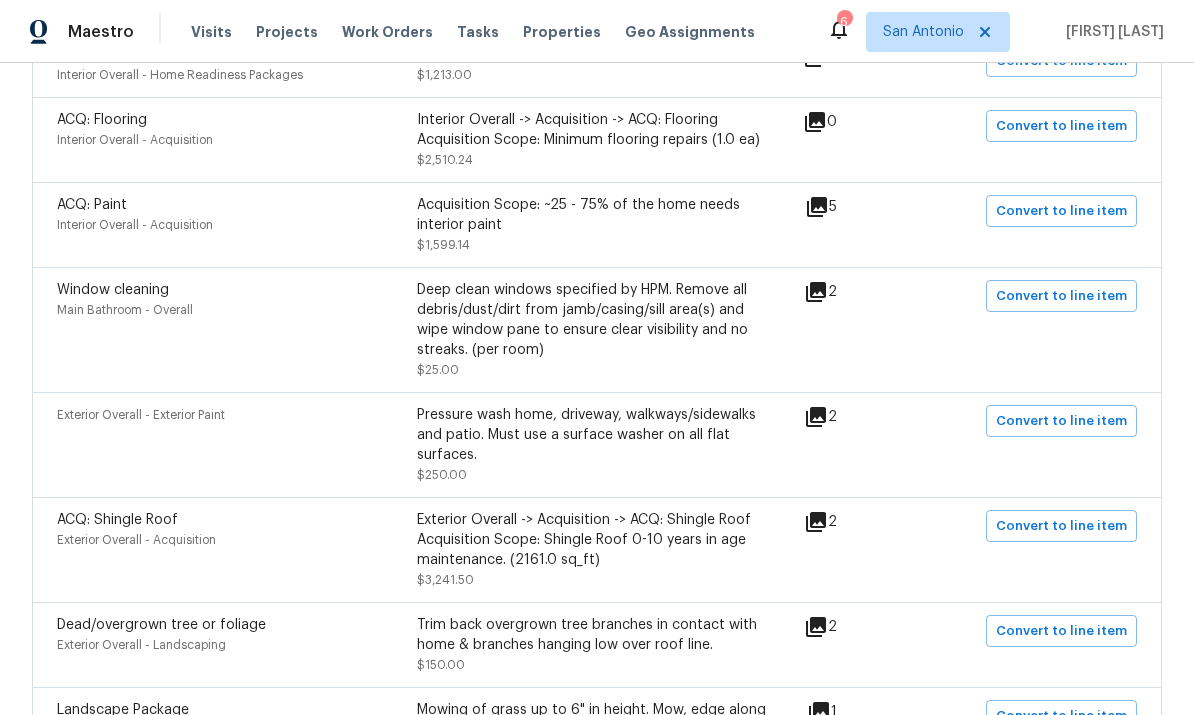 click 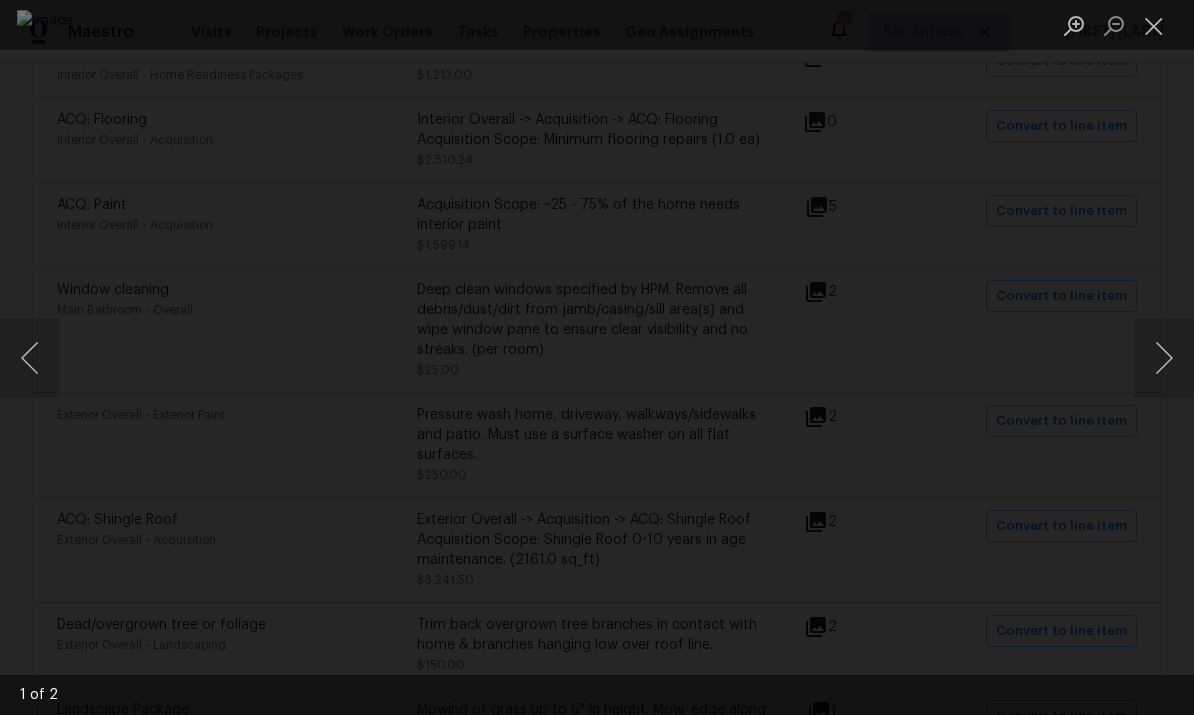 click at bounding box center [1154, 25] 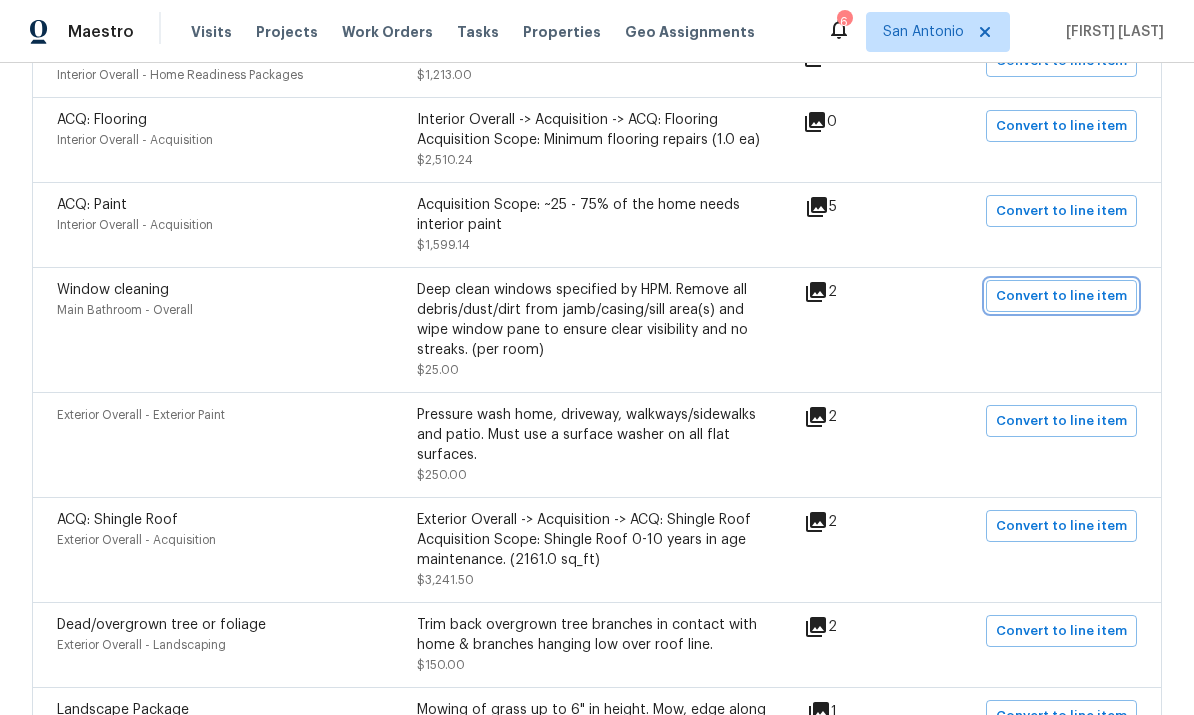 click on "Convert to line item" at bounding box center (1061, 296) 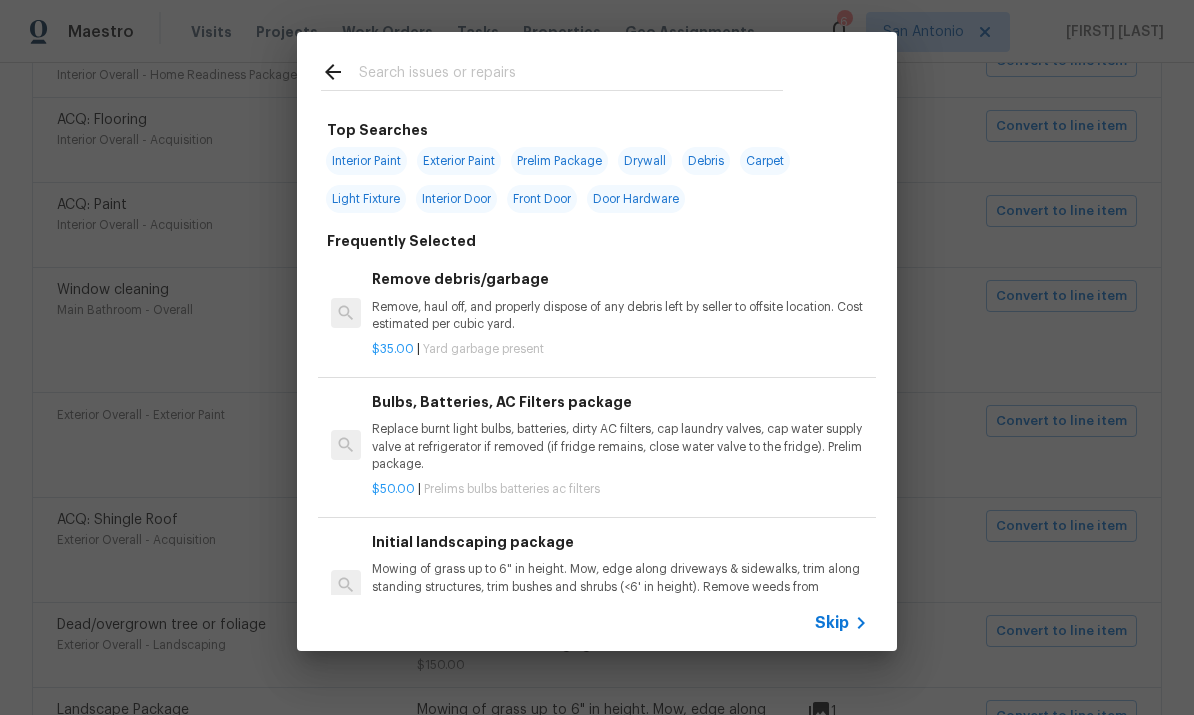 click at bounding box center (571, 75) 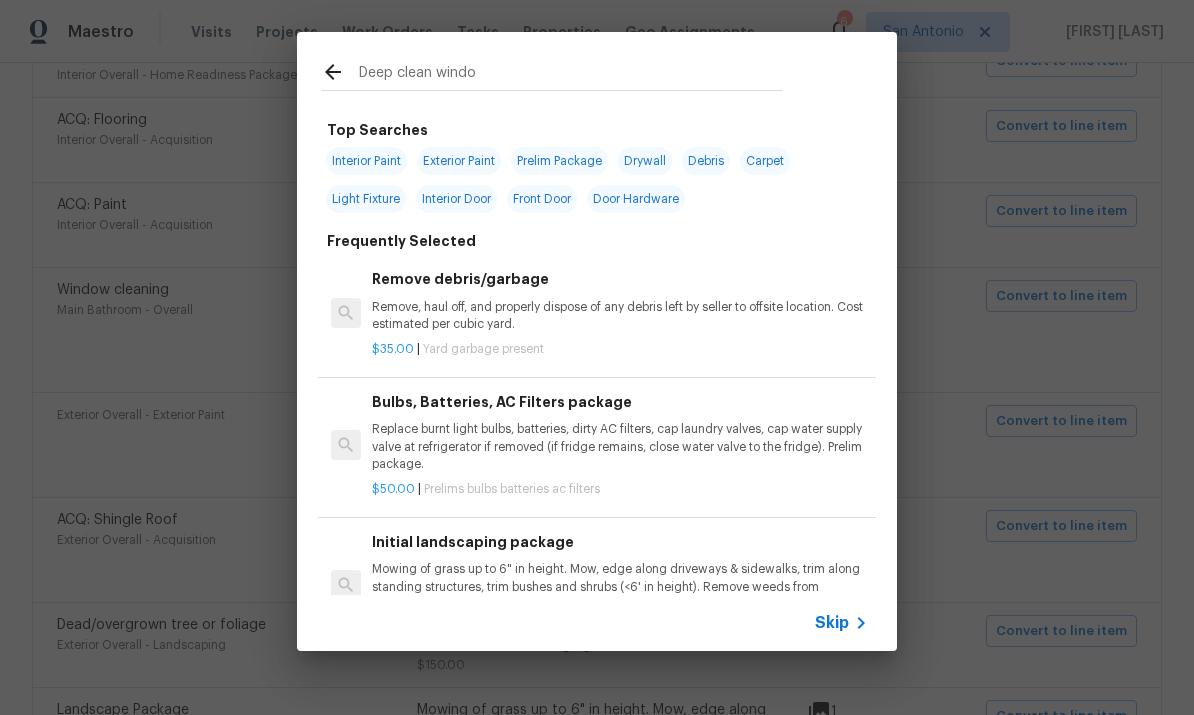 type on "Deep clean window" 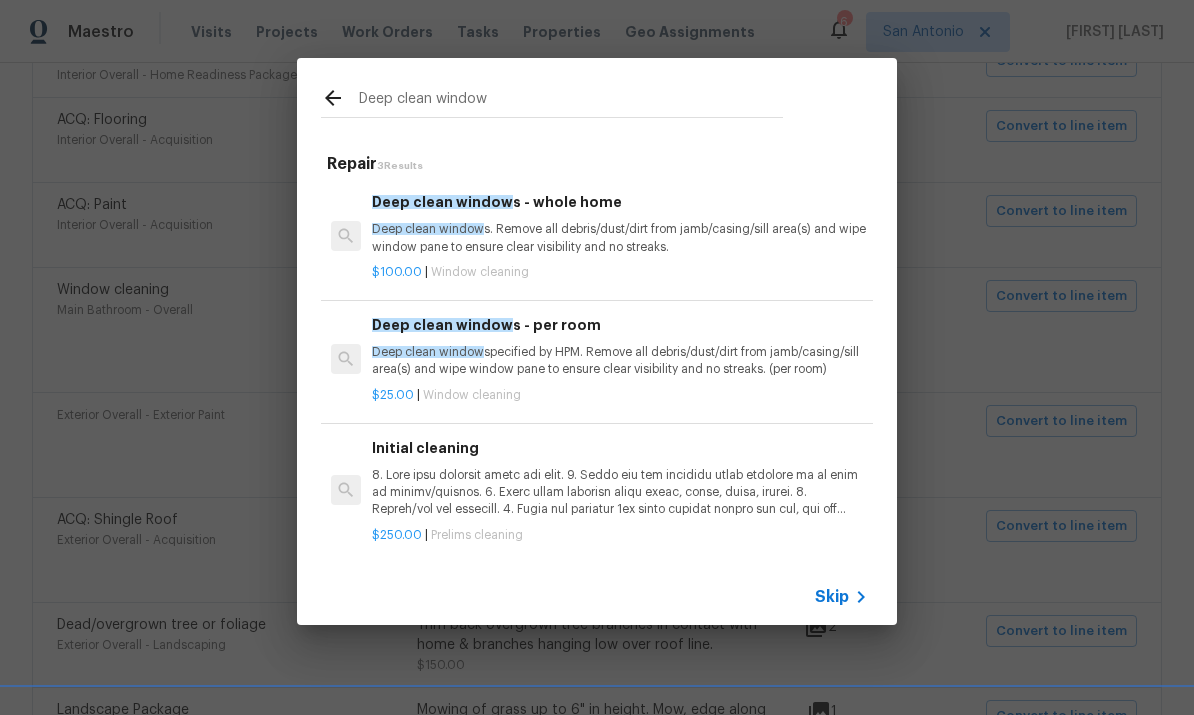 click on "Deep clean window s specified by [PERSON]. Remove all debris/dust/dirt from jamb/casing/sill area(s) and wipe window pane to ensure clear visibility and no streaks. (per room)" at bounding box center (620, 361) 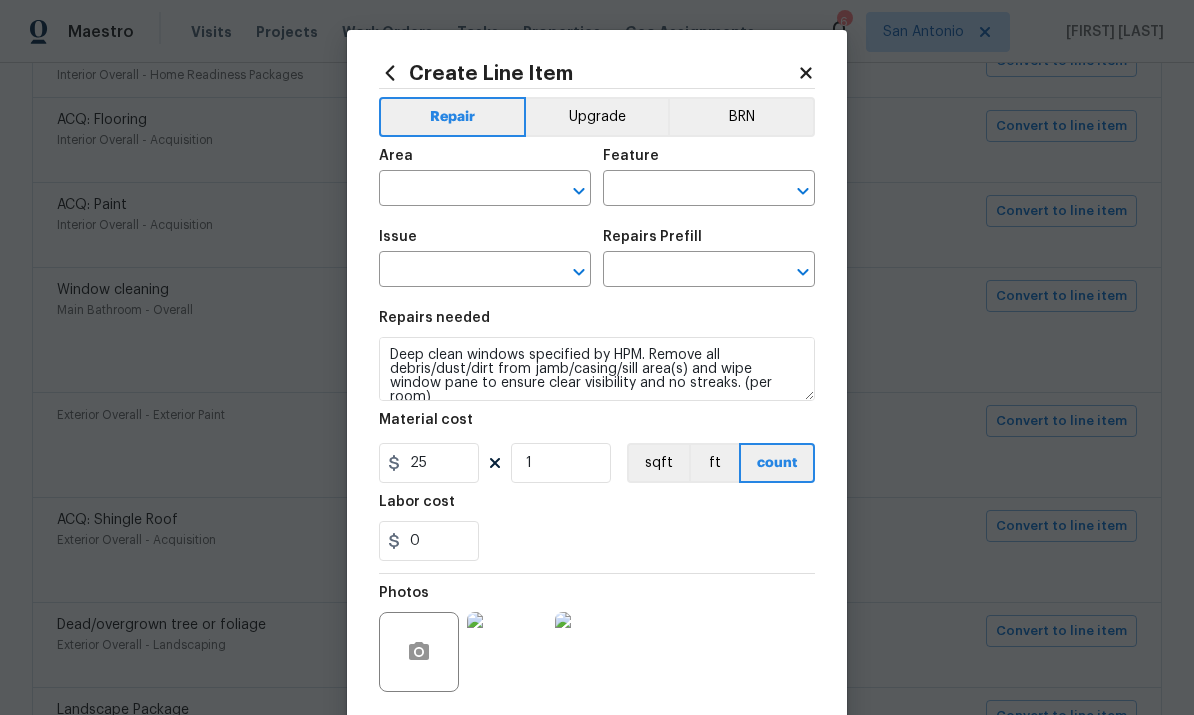 type on "Main Bathroom" 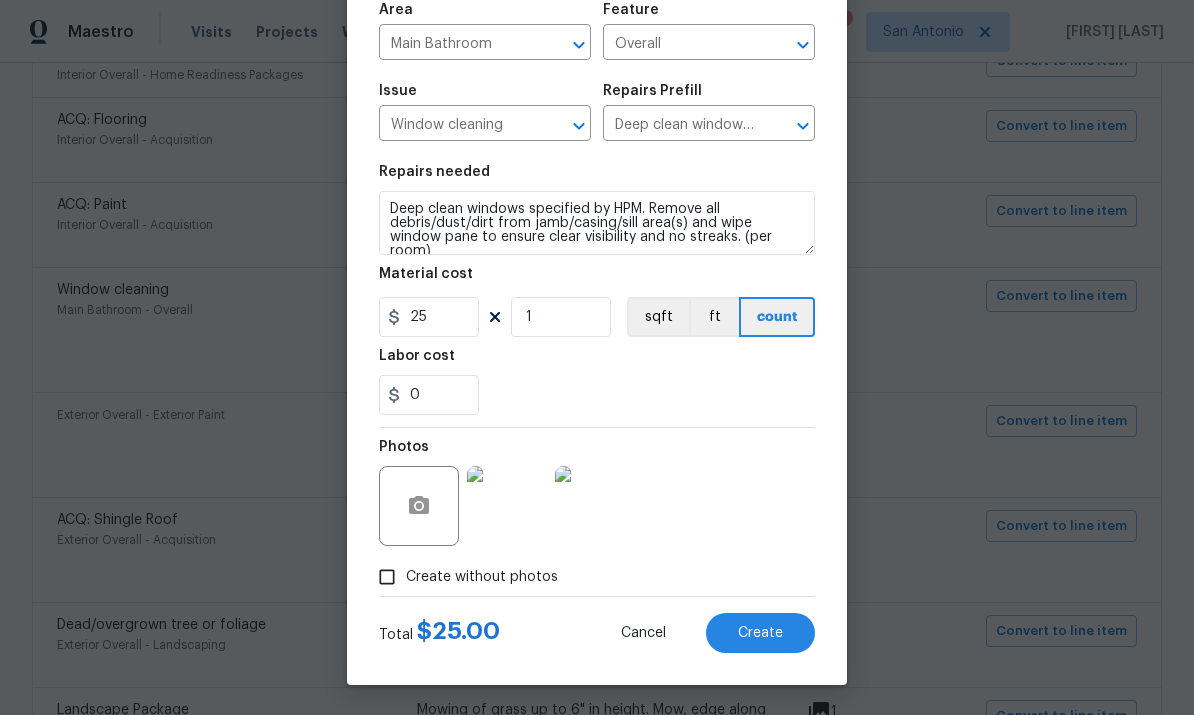scroll, scrollTop: 150, scrollLeft: 0, axis: vertical 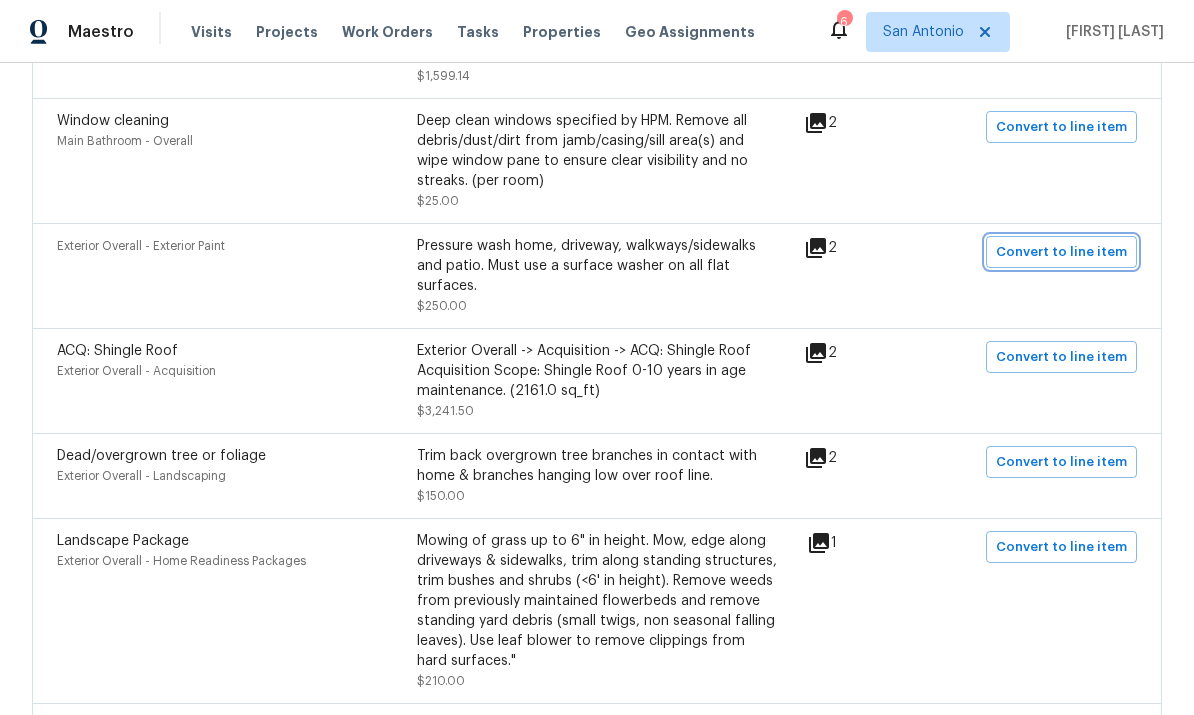 click on "Convert to line item" at bounding box center (1061, 252) 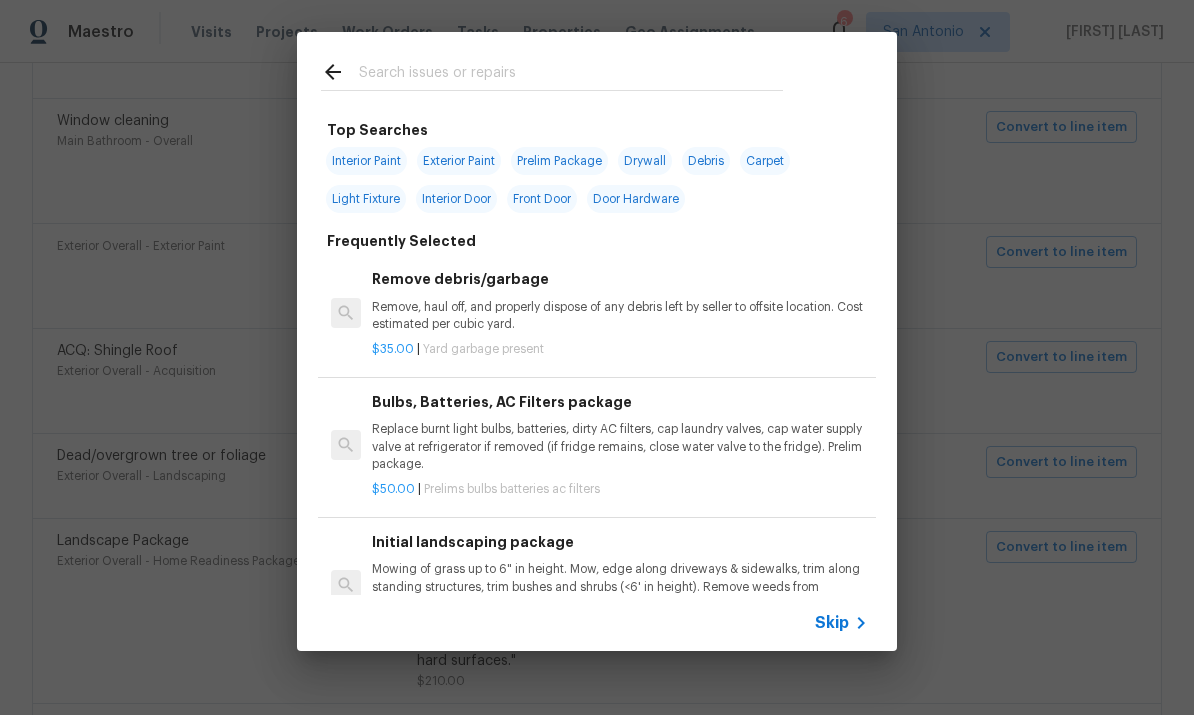 click at bounding box center [571, 75] 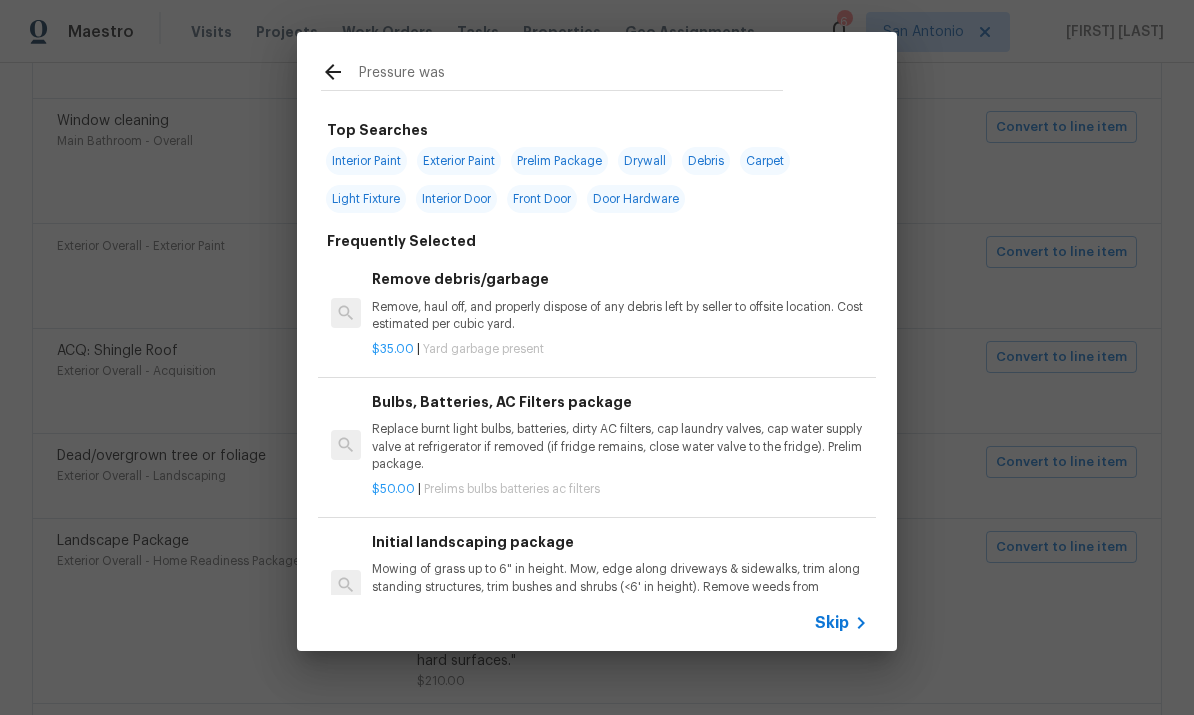 type on "Pressure wash" 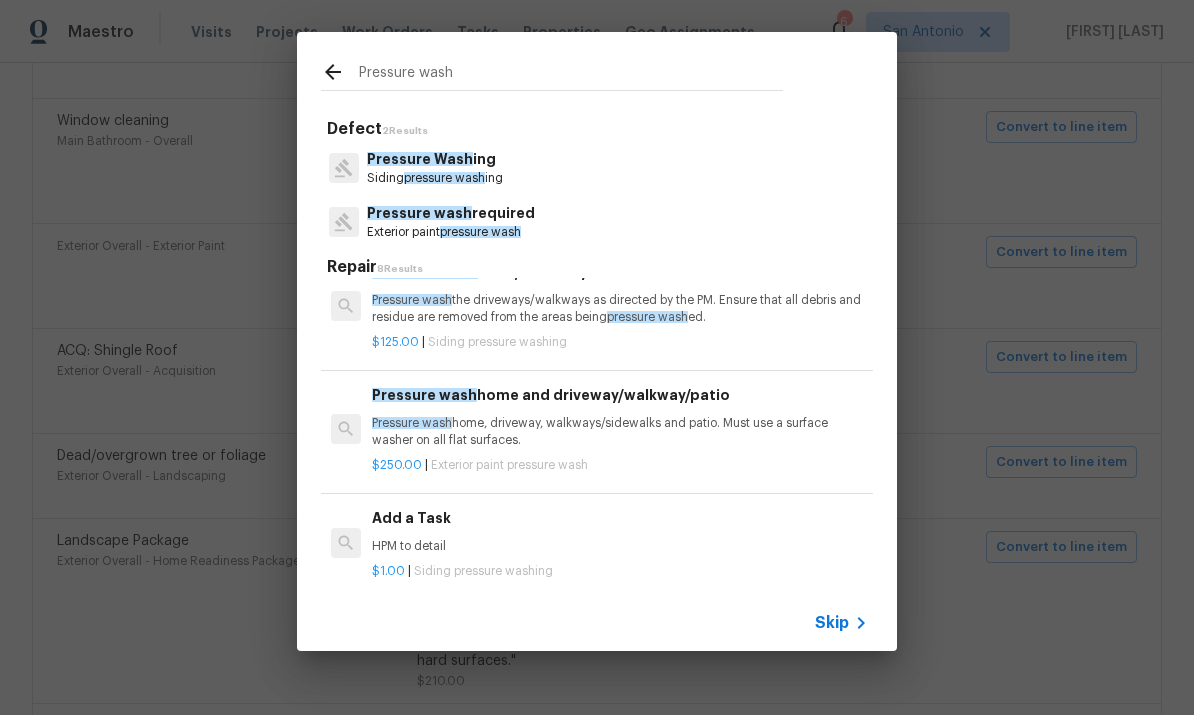 scroll, scrollTop: 314, scrollLeft: 0, axis: vertical 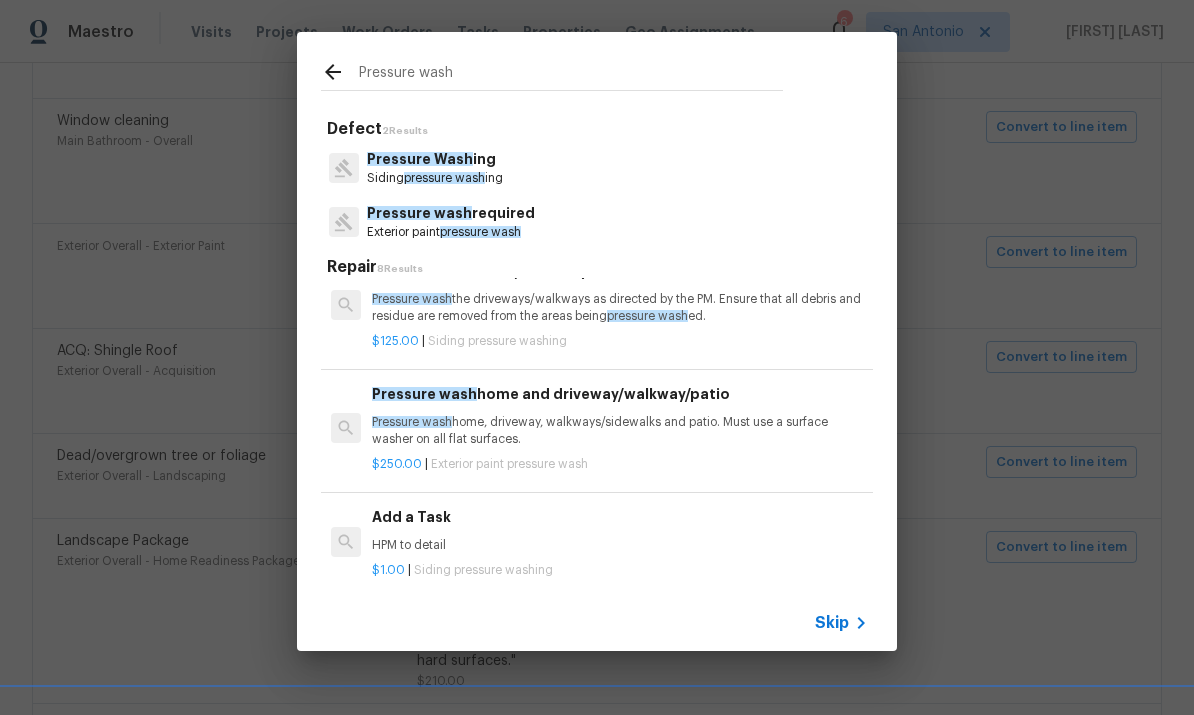 click on "Pressure wash home, driveway, walkways/sidewalks and patio. Must use a surface washer on all flat surfaces." at bounding box center [620, 431] 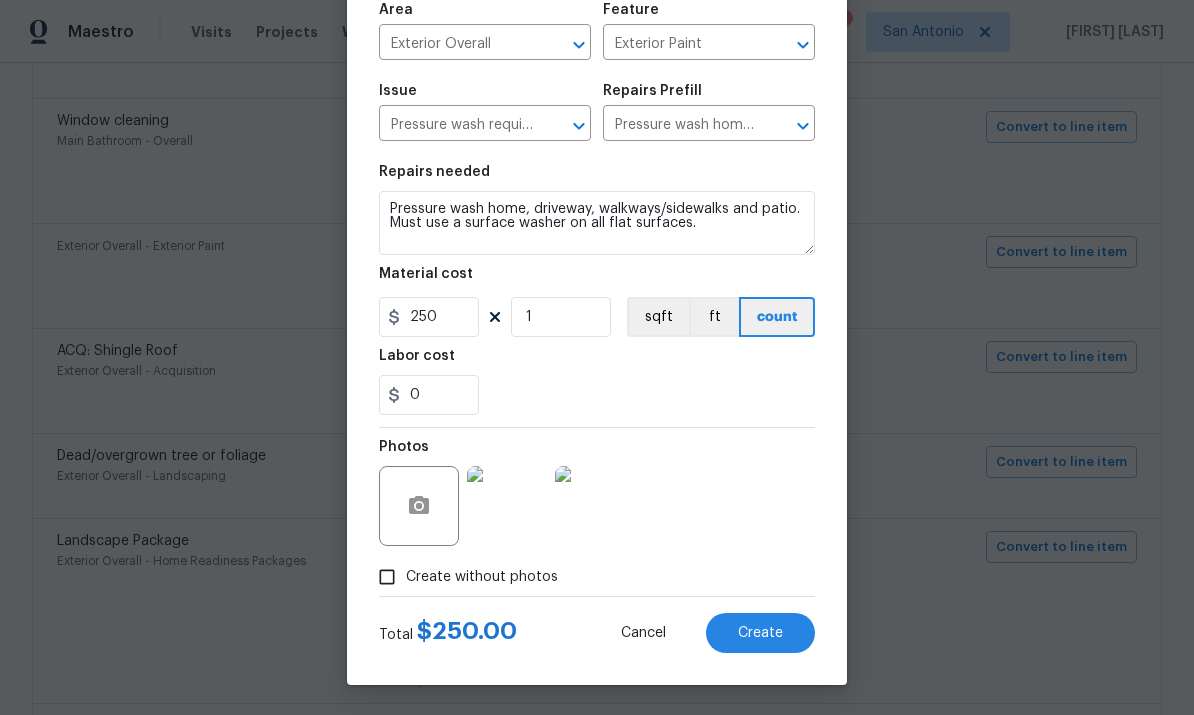 scroll, scrollTop: 150, scrollLeft: 0, axis: vertical 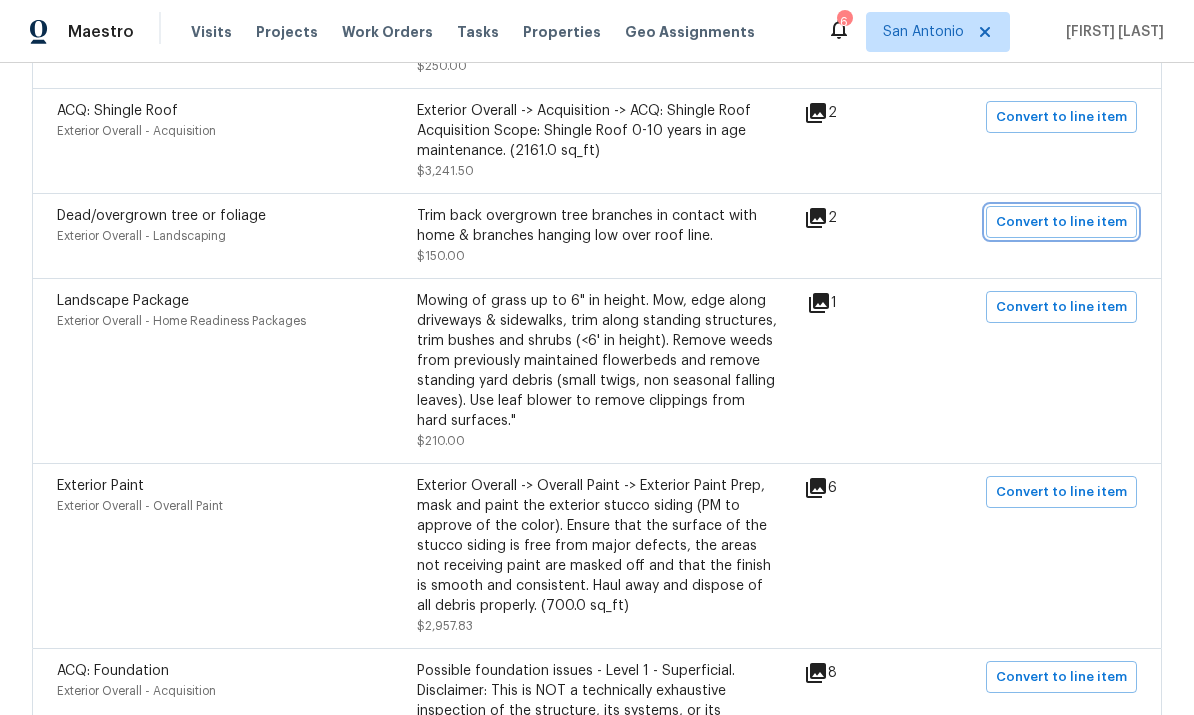 click on "Convert to line item" at bounding box center [1061, 222] 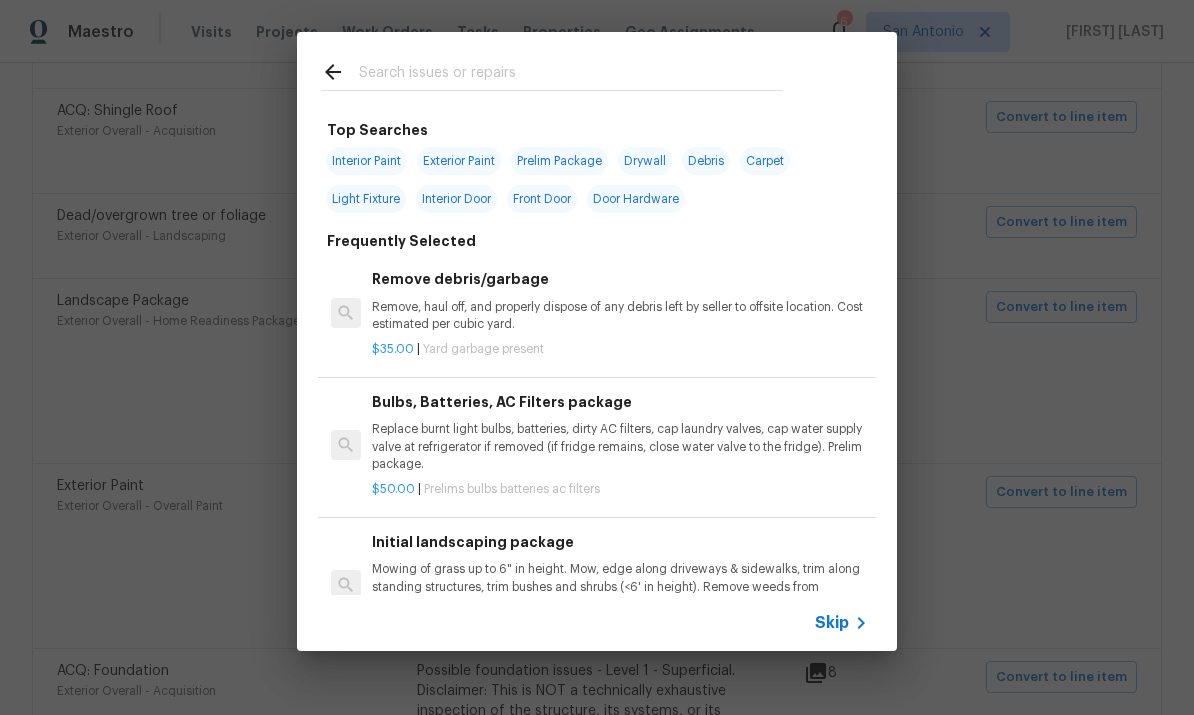 click at bounding box center [552, 71] 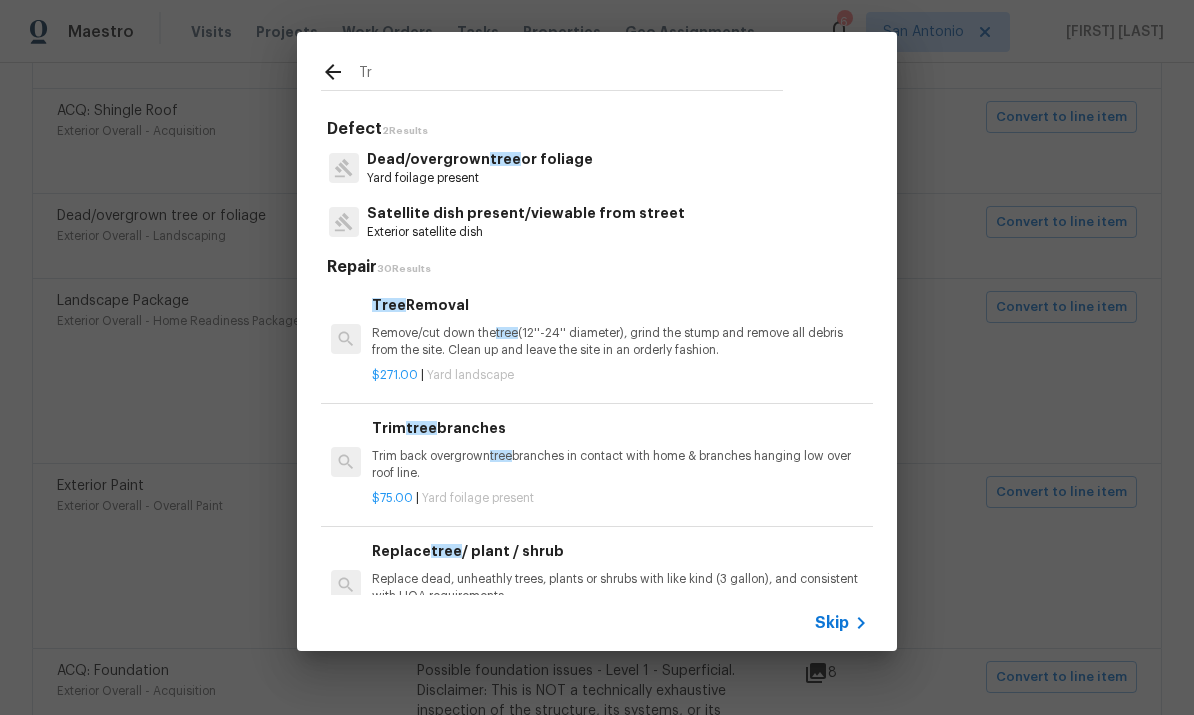 type on "T" 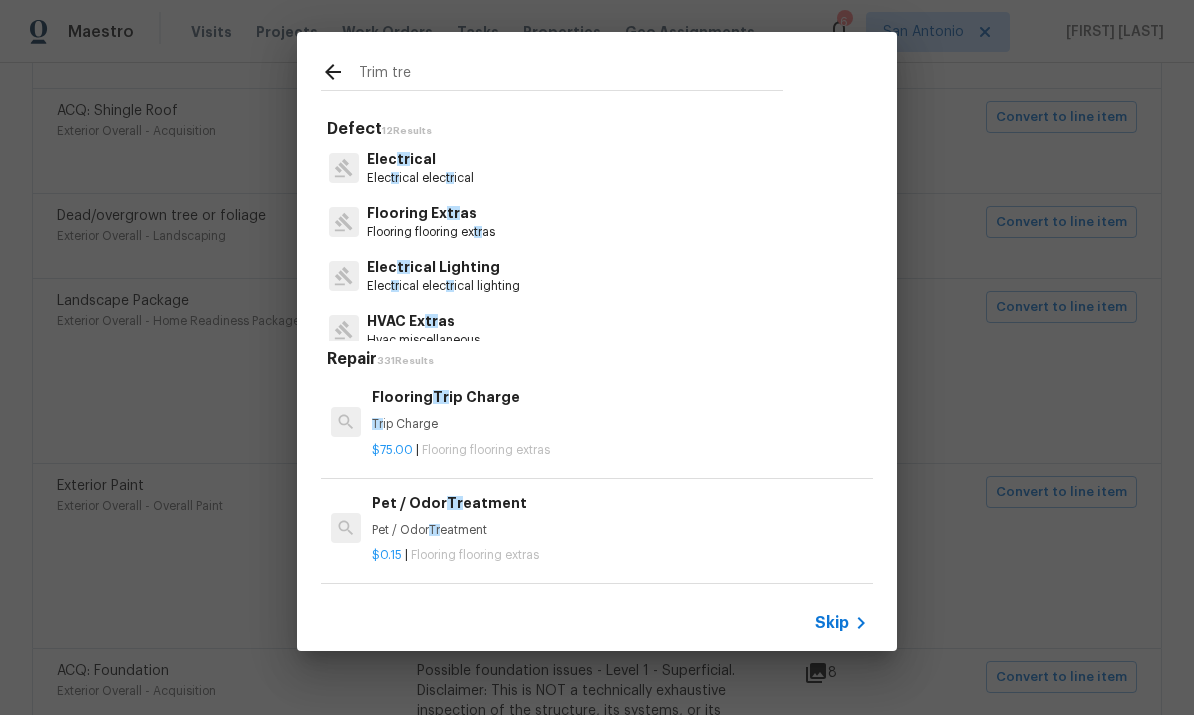 type on "Trim tree" 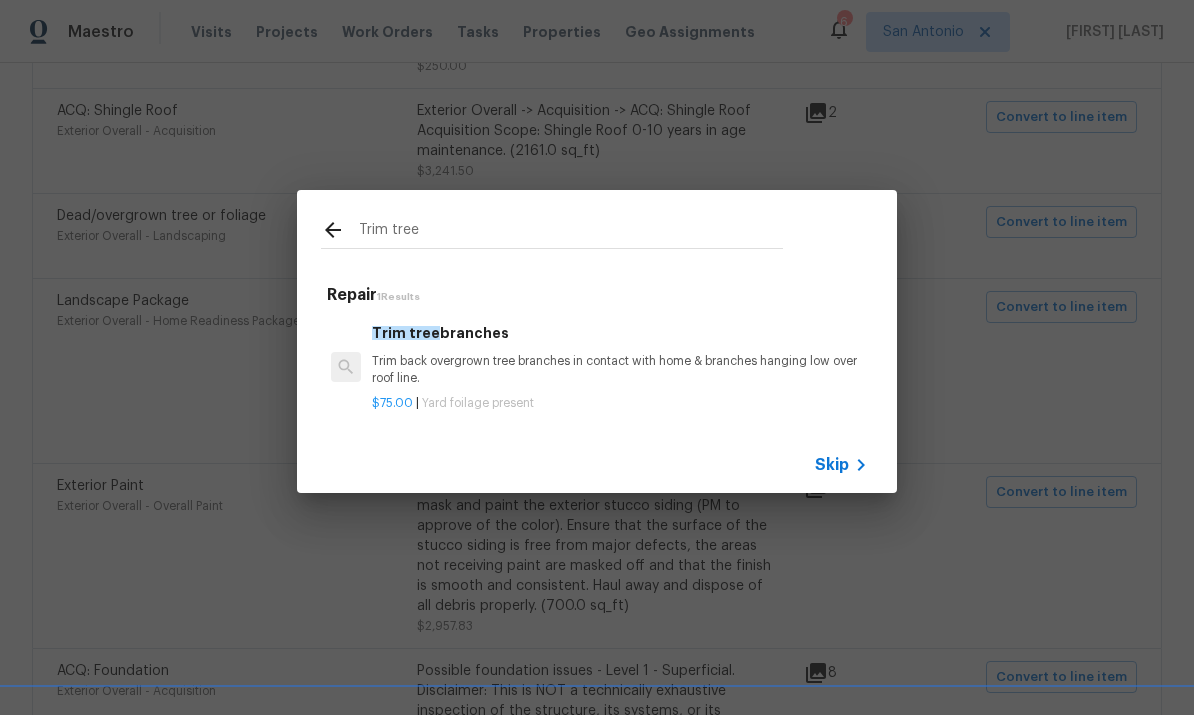 click on "Trim back overgrown tree branches in contact with home & branches hanging low over roof line." at bounding box center (620, 370) 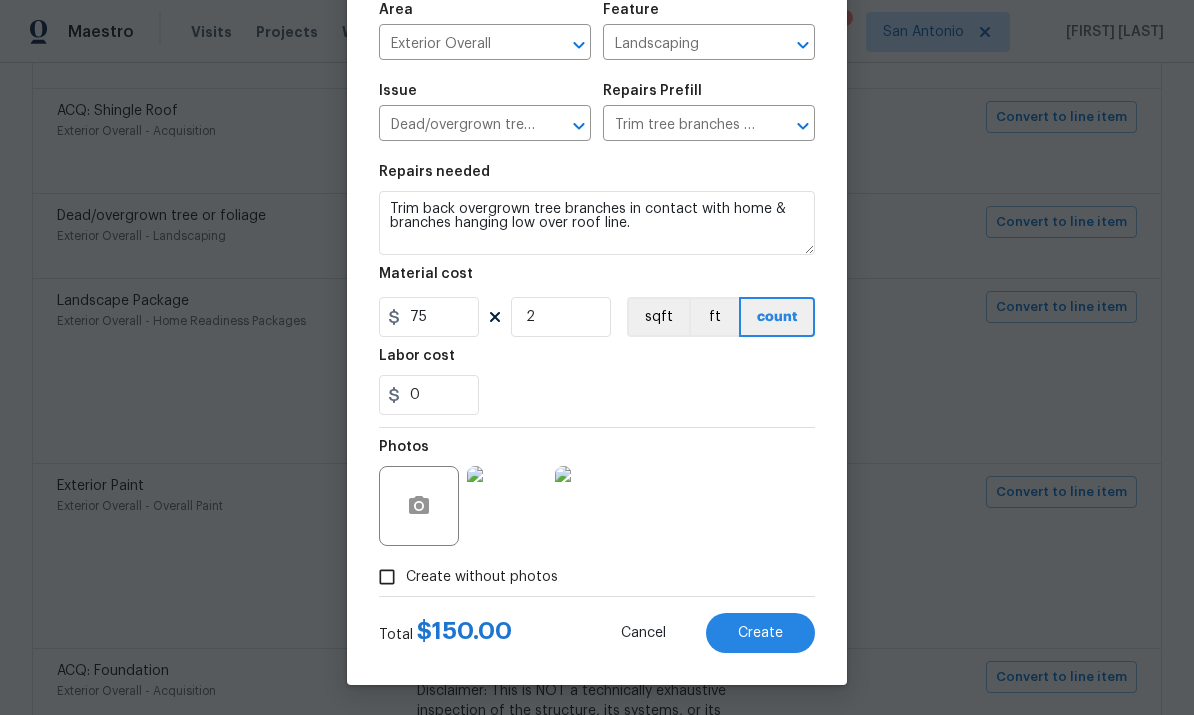 scroll, scrollTop: 150, scrollLeft: 0, axis: vertical 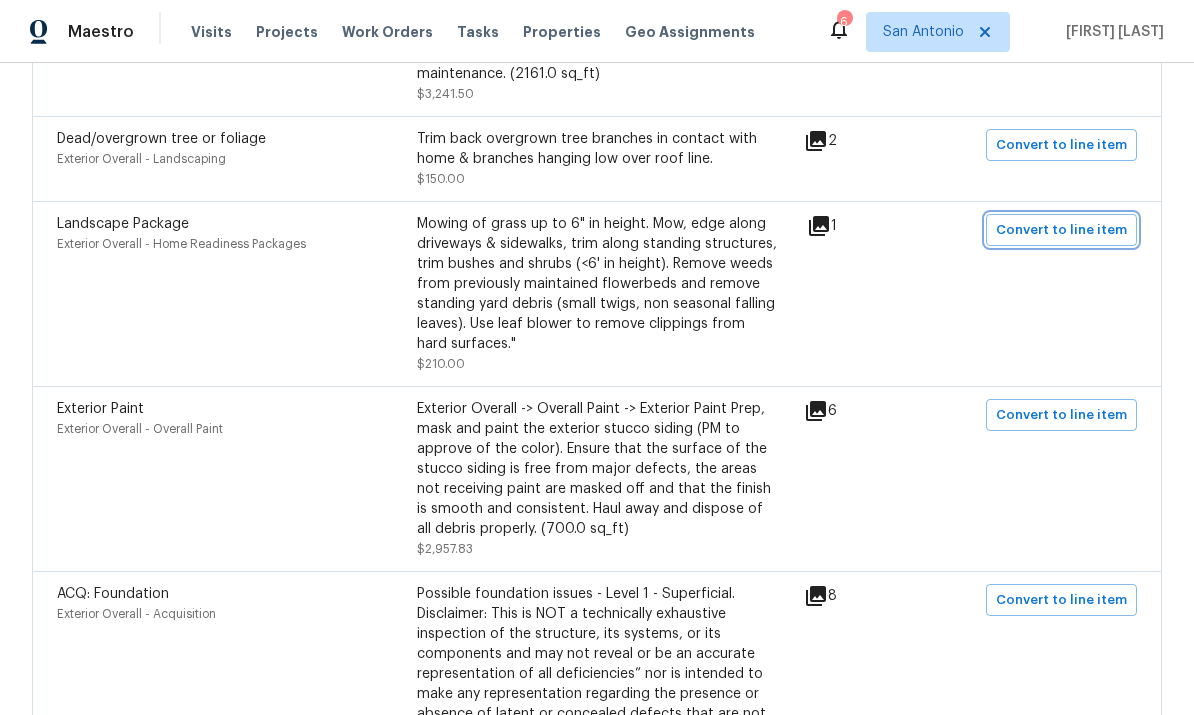 click on "Convert to line item" at bounding box center (1061, 230) 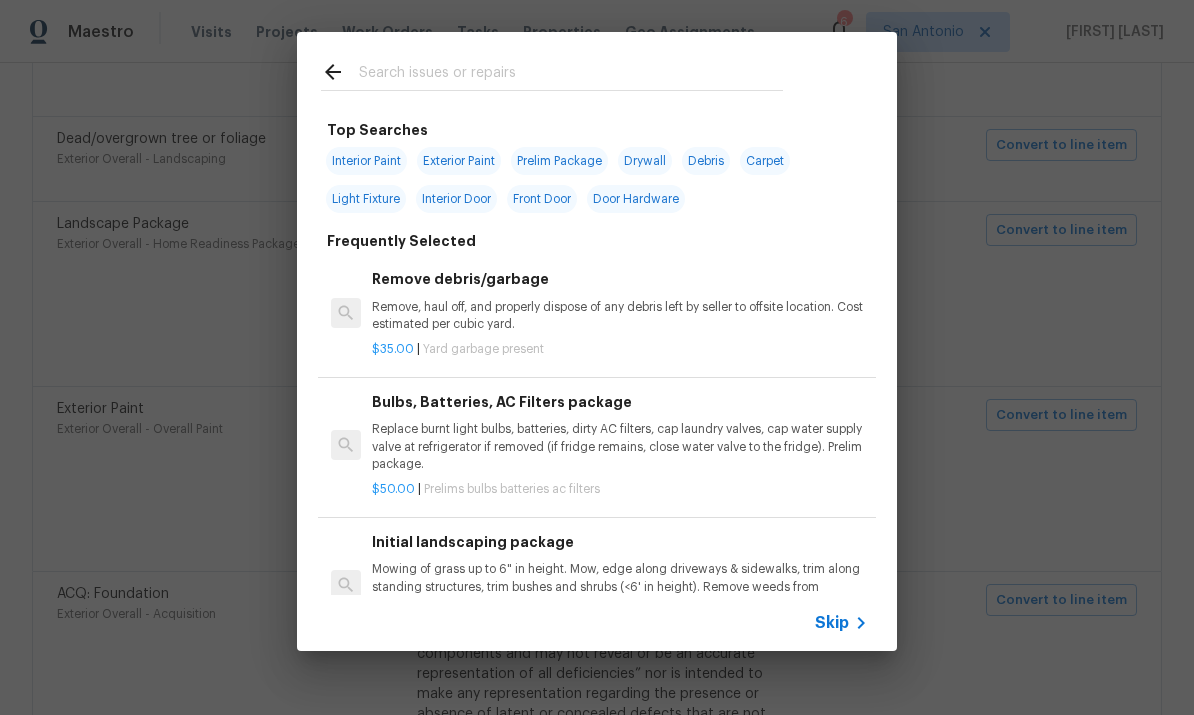 click at bounding box center [571, 75] 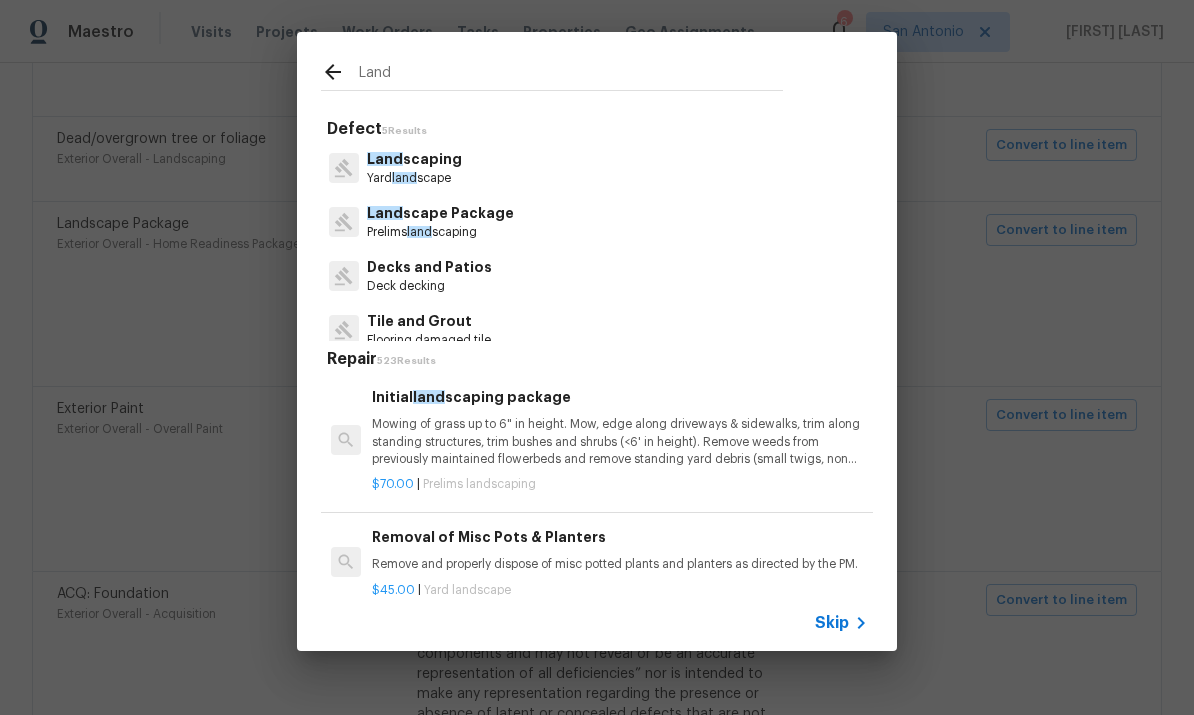 type on "Lands" 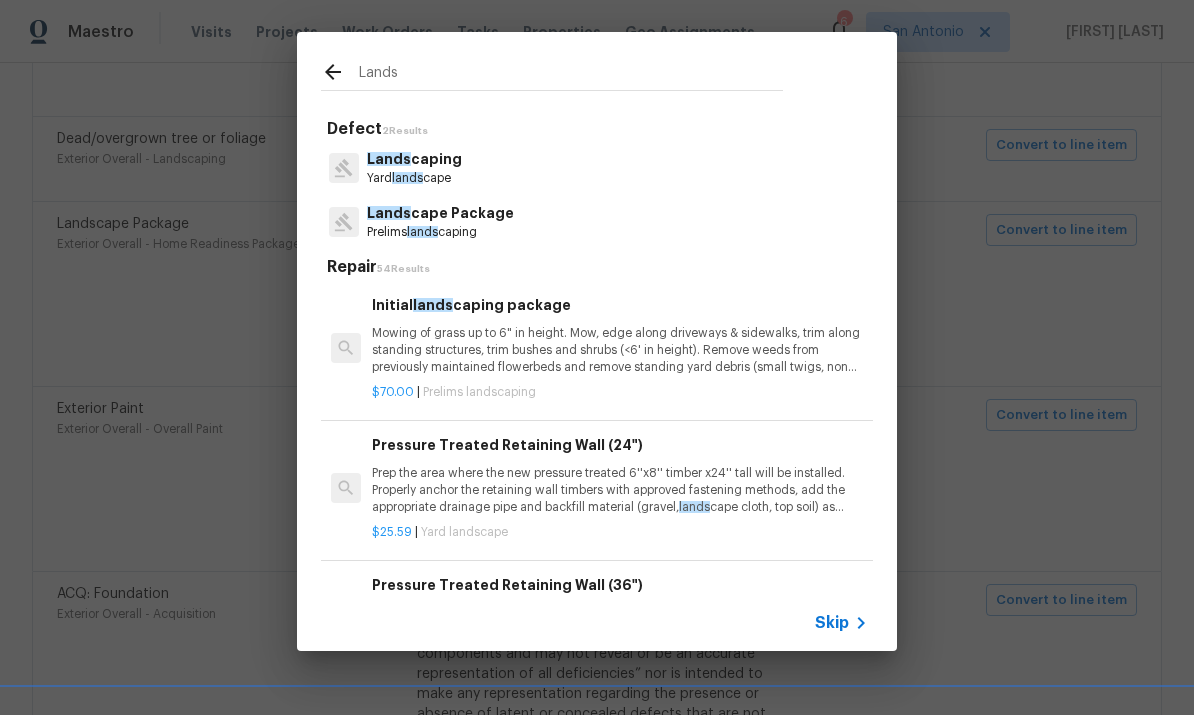click on "Lands cape Package" at bounding box center (440, 213) 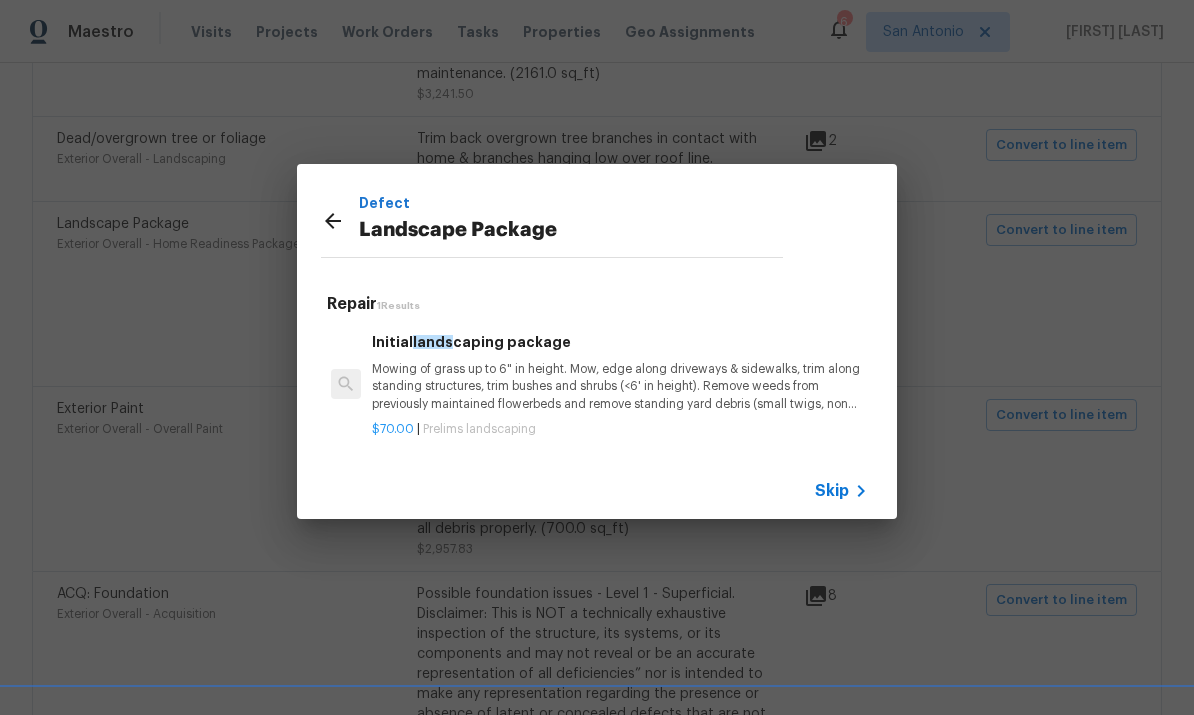 click on "Mowing of grass up to 6" in height. Mow, edge along driveways & sidewalks, trim along standing structures, trim bushes and shrubs (<6' in height). Remove weeds from previously maintained flowerbeds and remove standing yard debris (small twigs, non seasonal falling leaves).  Use leaf blower to remove clippings from hard surfaces."" at bounding box center [620, 386] 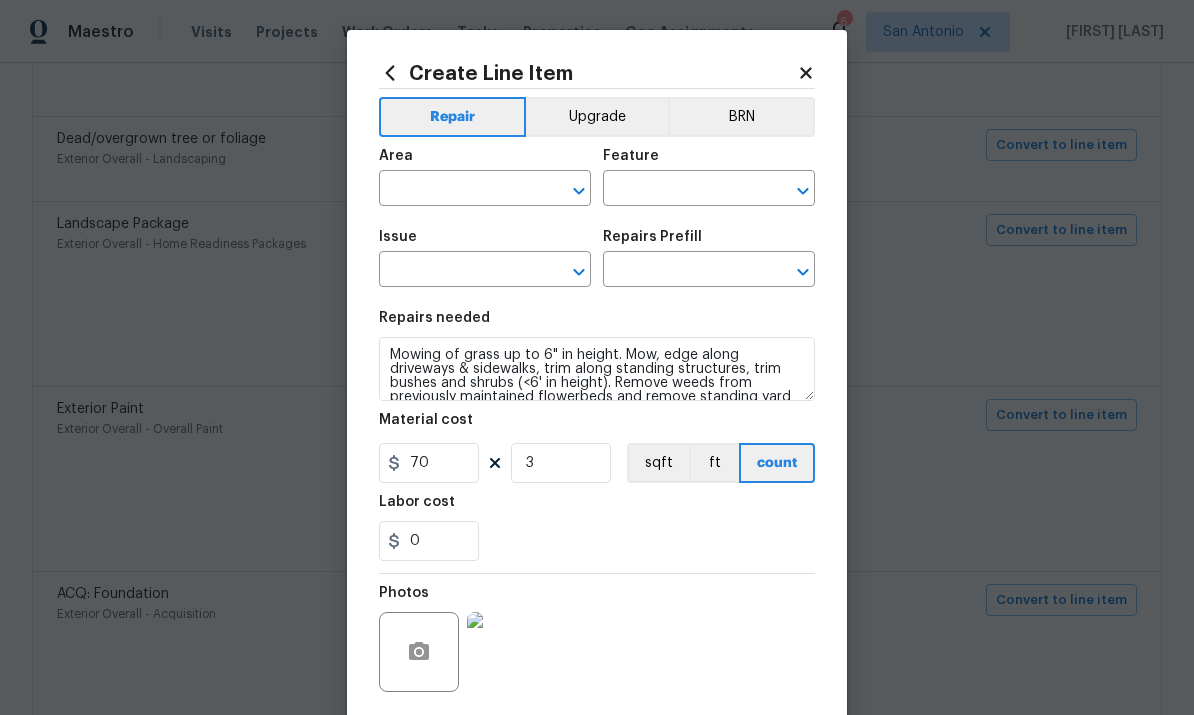 type on "Exterior Overall" 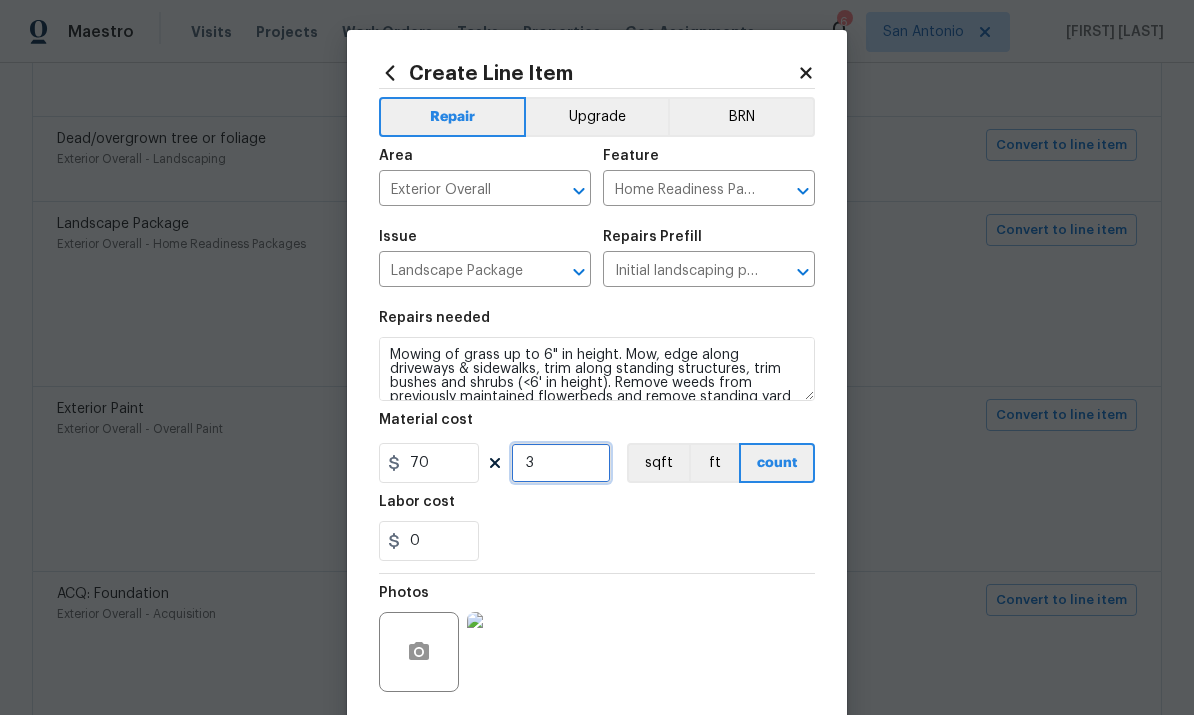 click on "3" at bounding box center [561, 463] 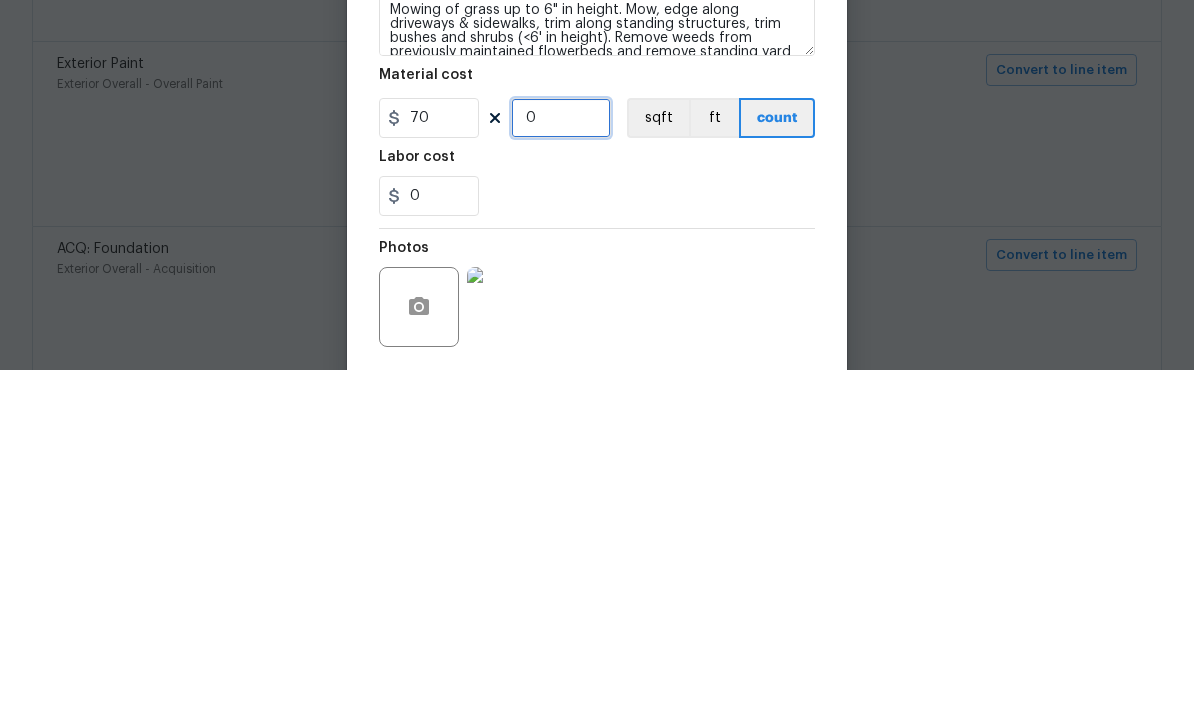 type on "1" 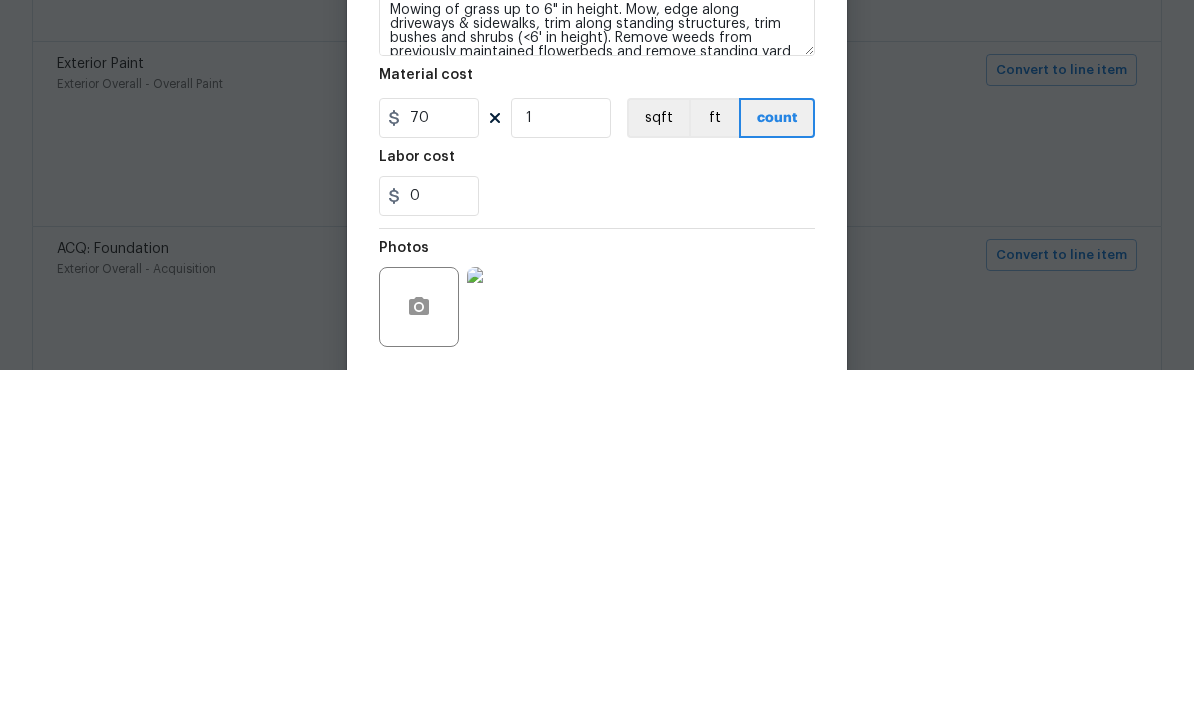 scroll, scrollTop: 75, scrollLeft: 0, axis: vertical 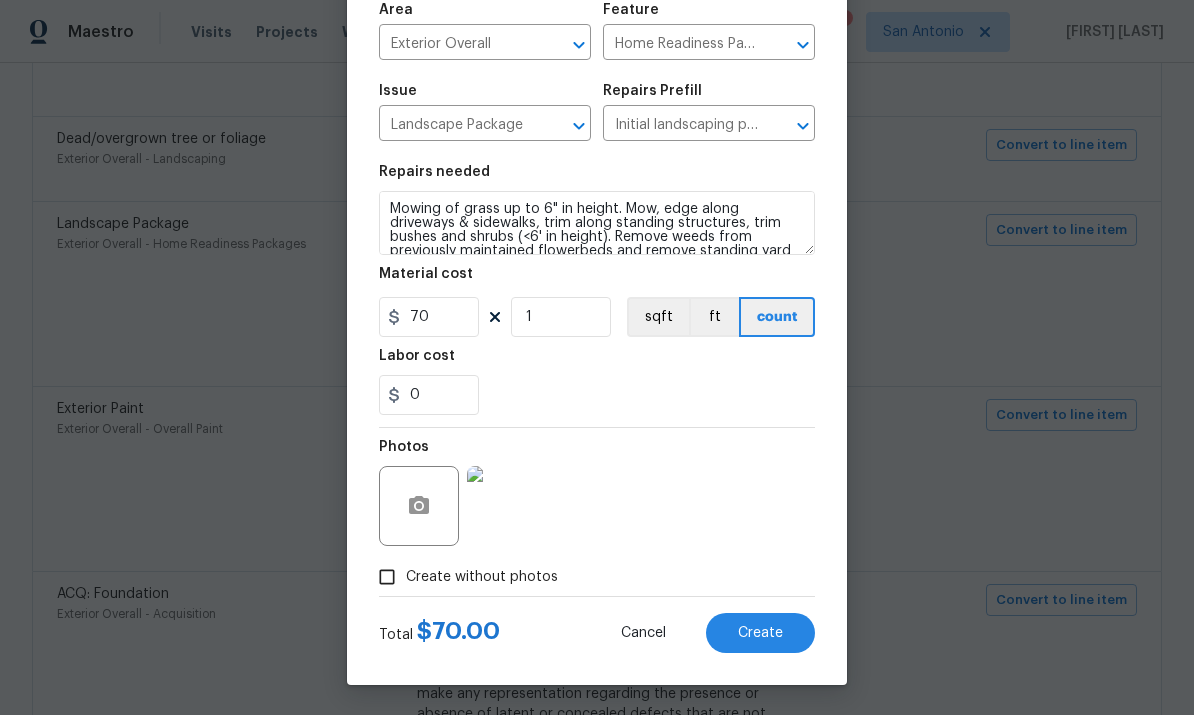 click on "Create" at bounding box center [760, 633] 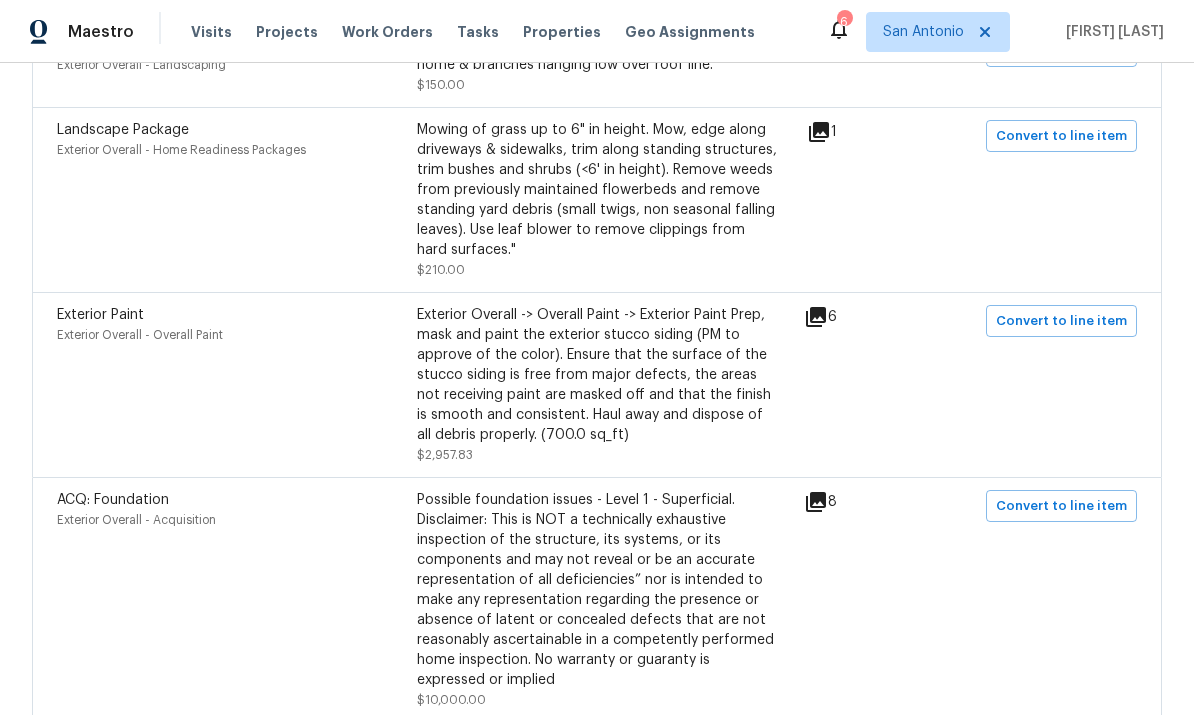 scroll, scrollTop: 1076, scrollLeft: 0, axis: vertical 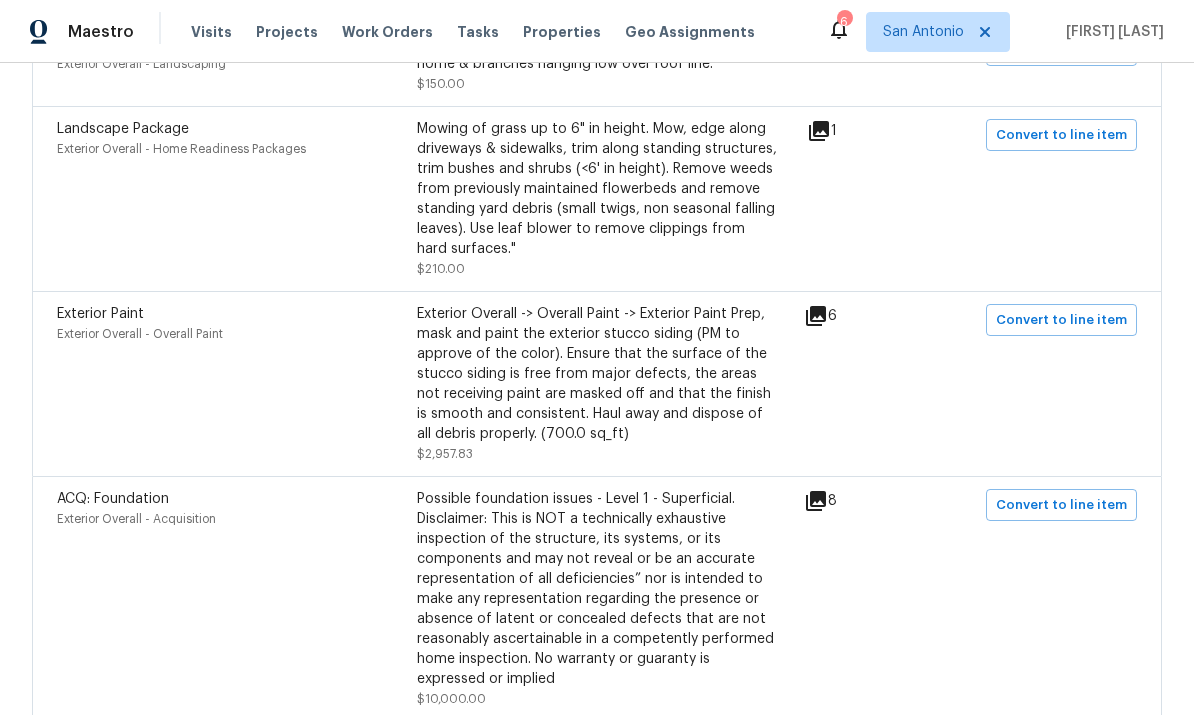 click 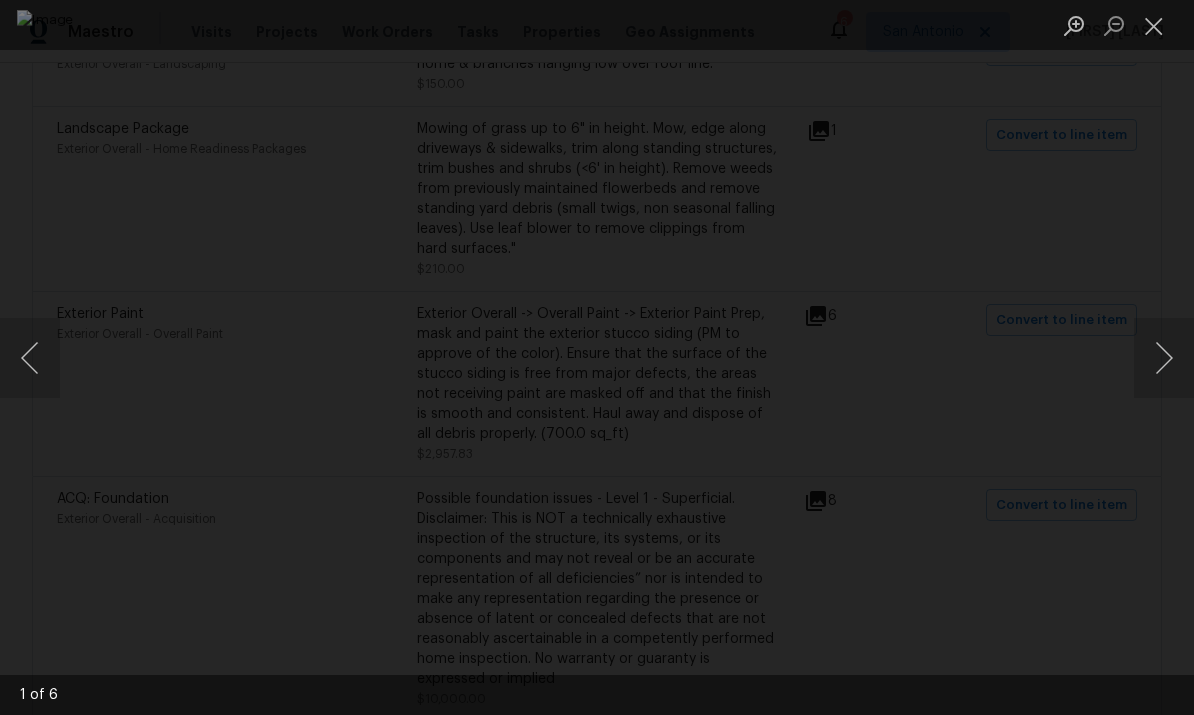 click at bounding box center (1164, 358) 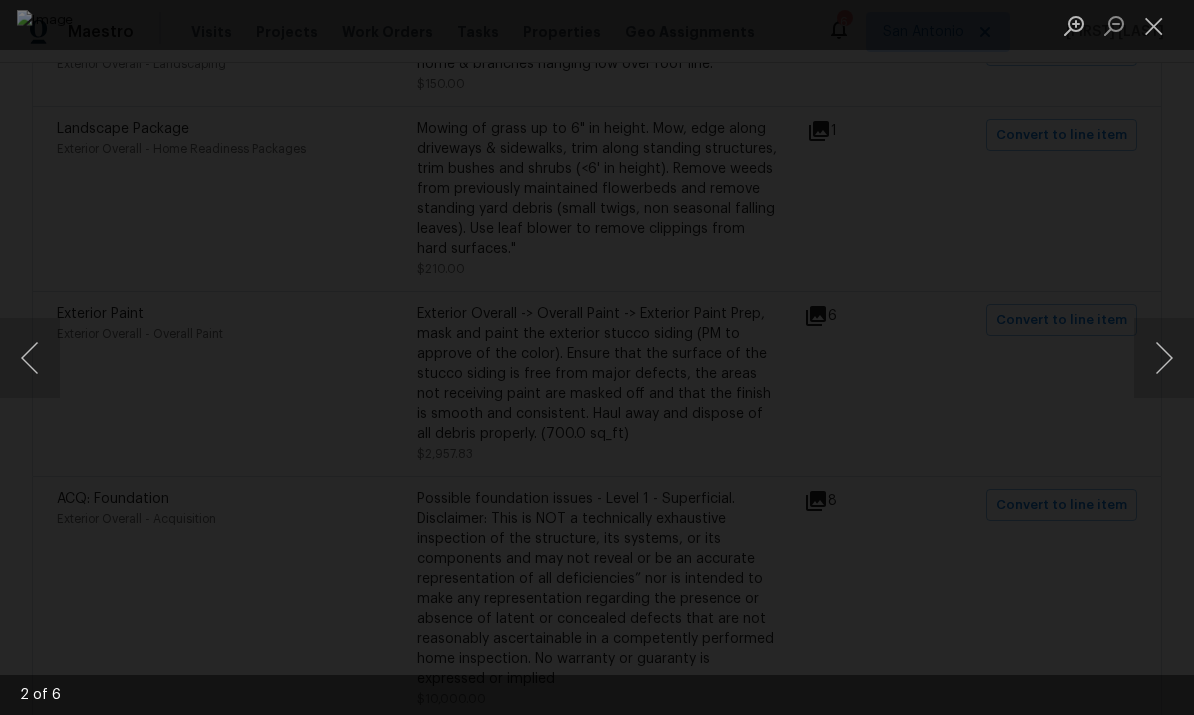 click at bounding box center [1164, 358] 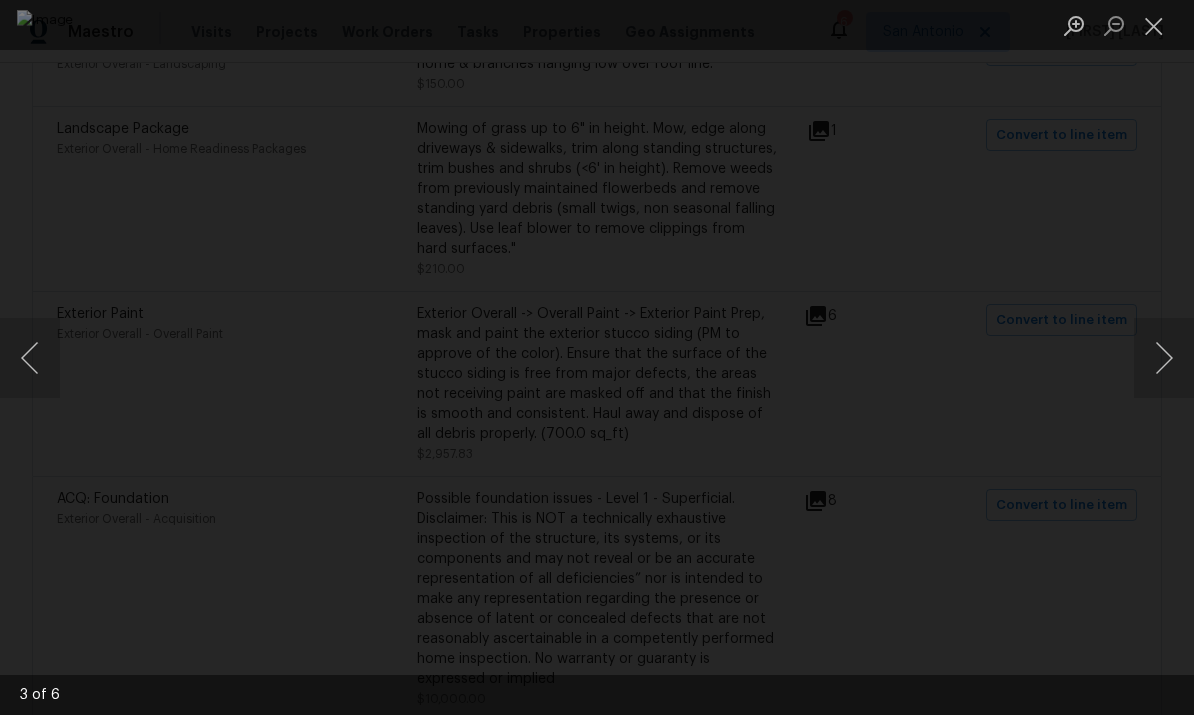 click at bounding box center [1164, 358] 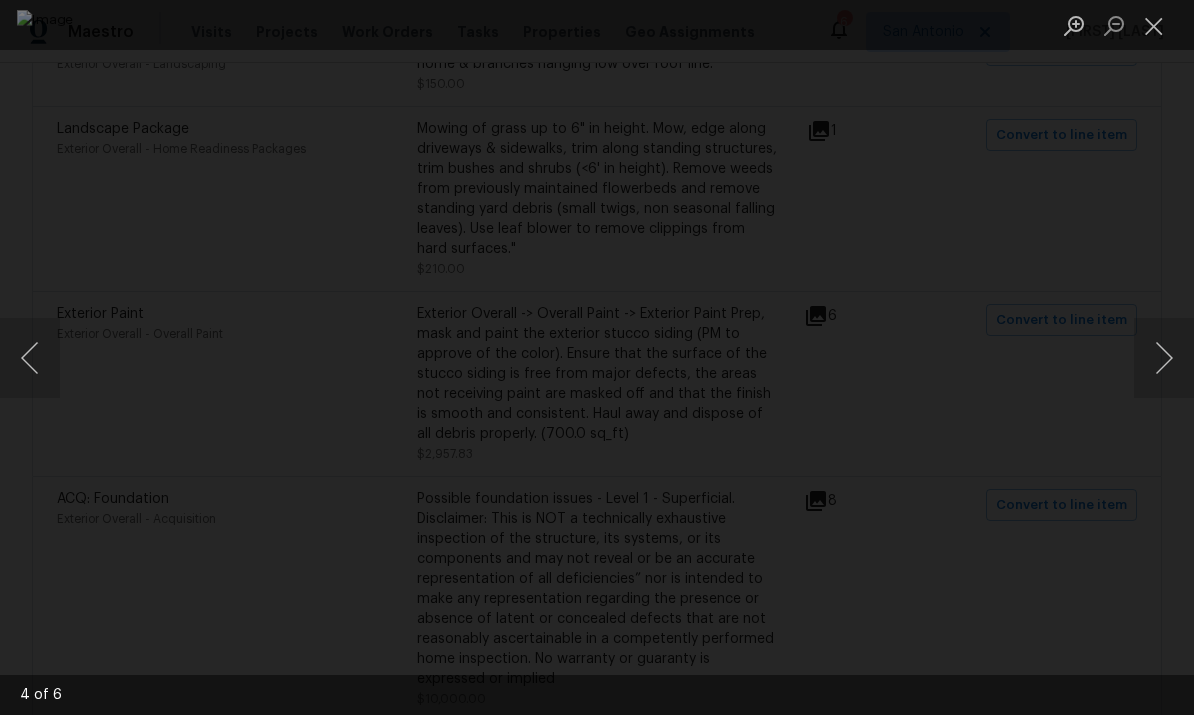 click at bounding box center (1164, 358) 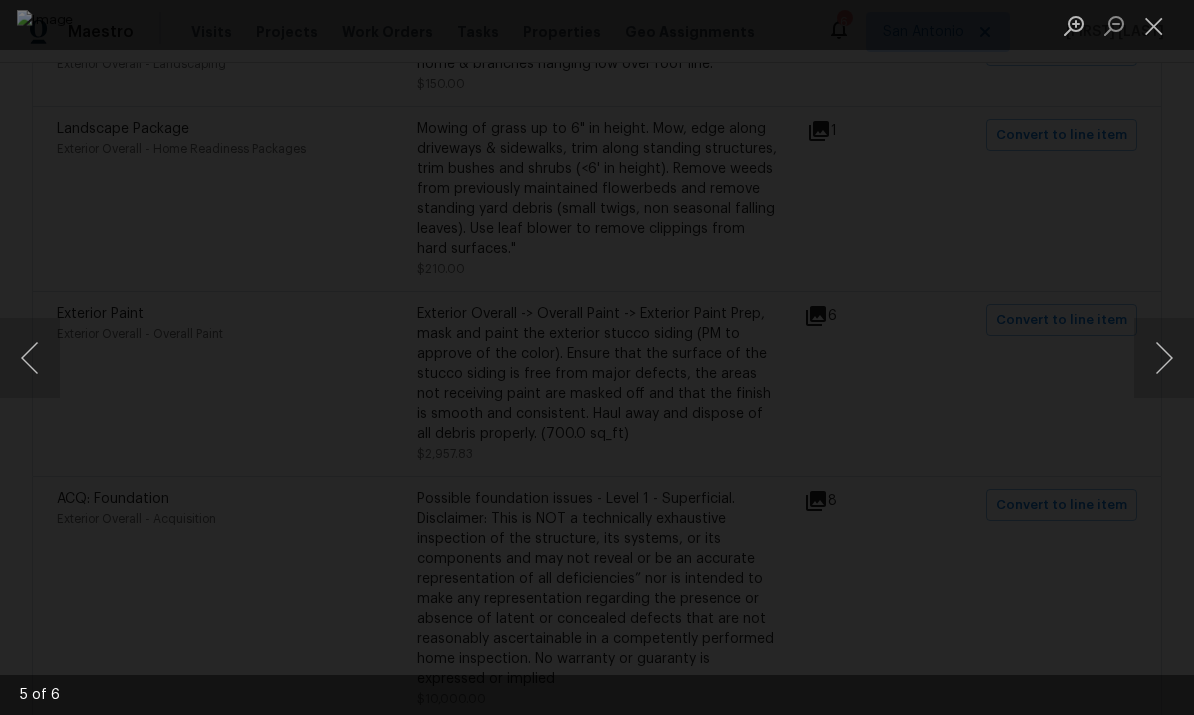 click at bounding box center (1164, 358) 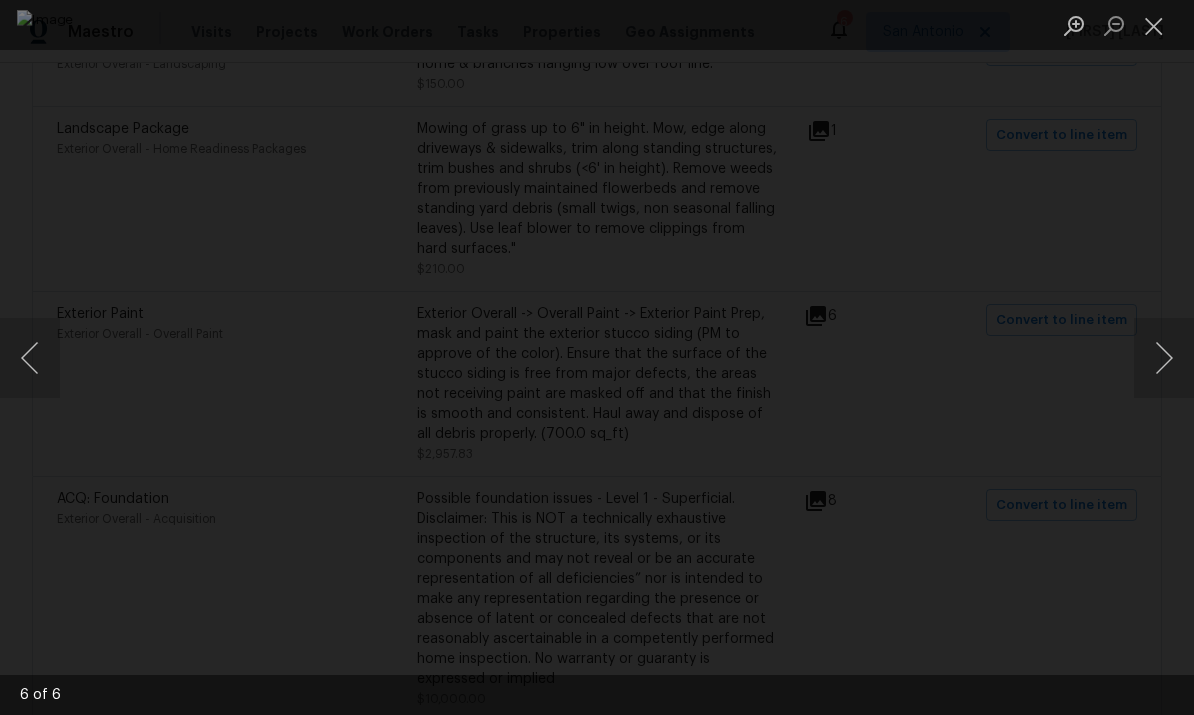 click at bounding box center [1154, 25] 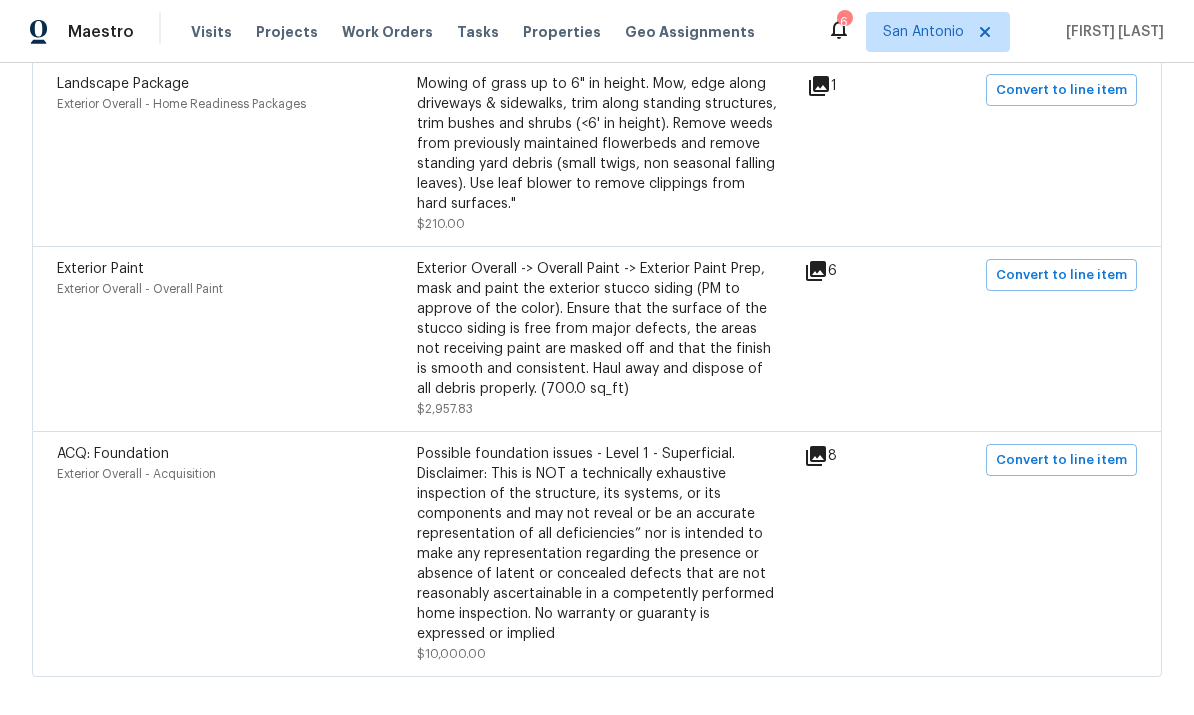 scroll, scrollTop: 1066, scrollLeft: 0, axis: vertical 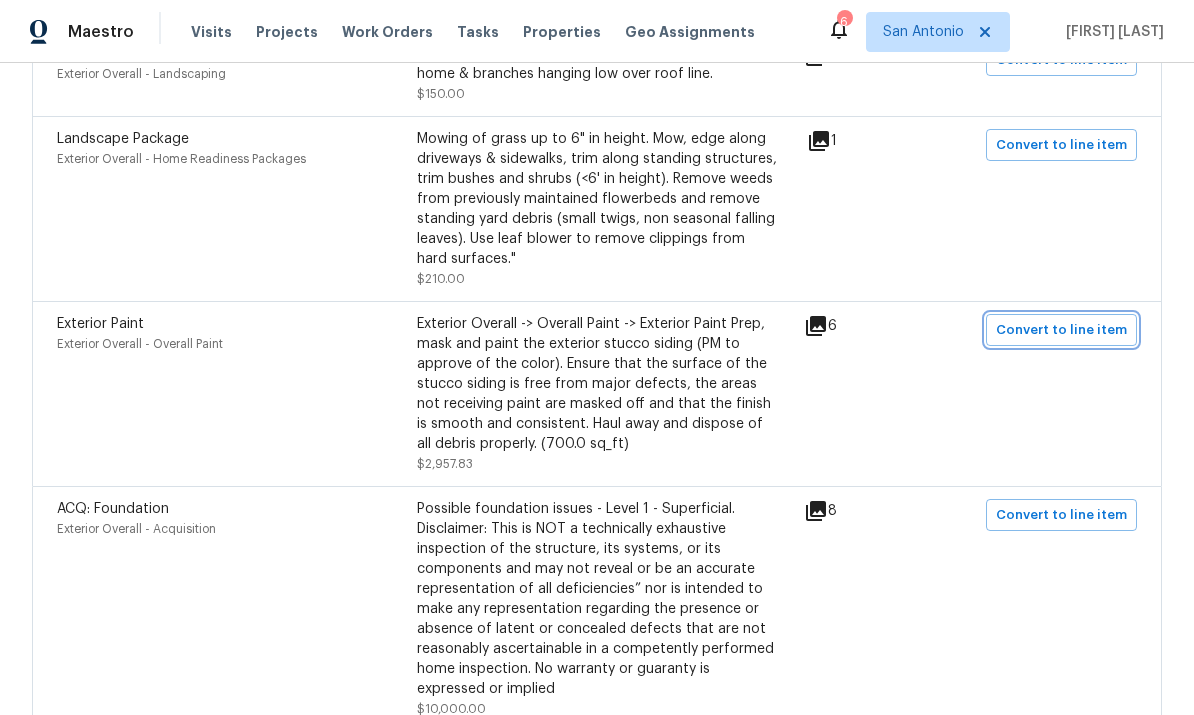 click on "Convert to line item" at bounding box center [1061, 330] 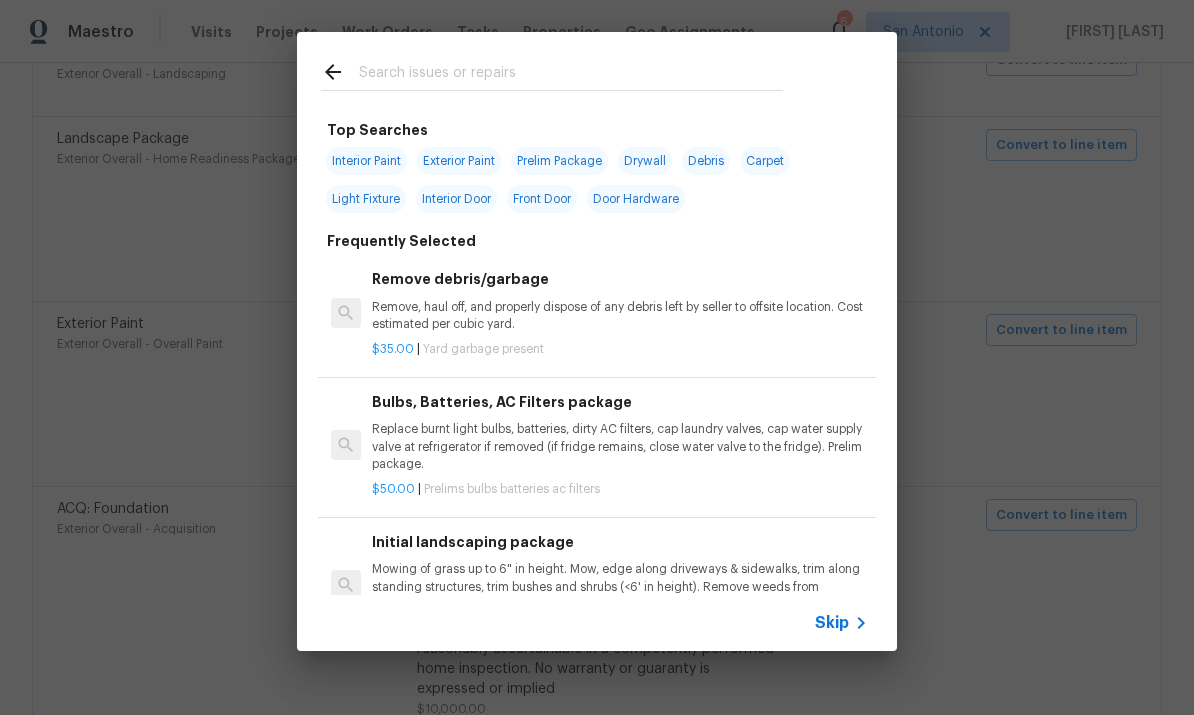 click at bounding box center [571, 75] 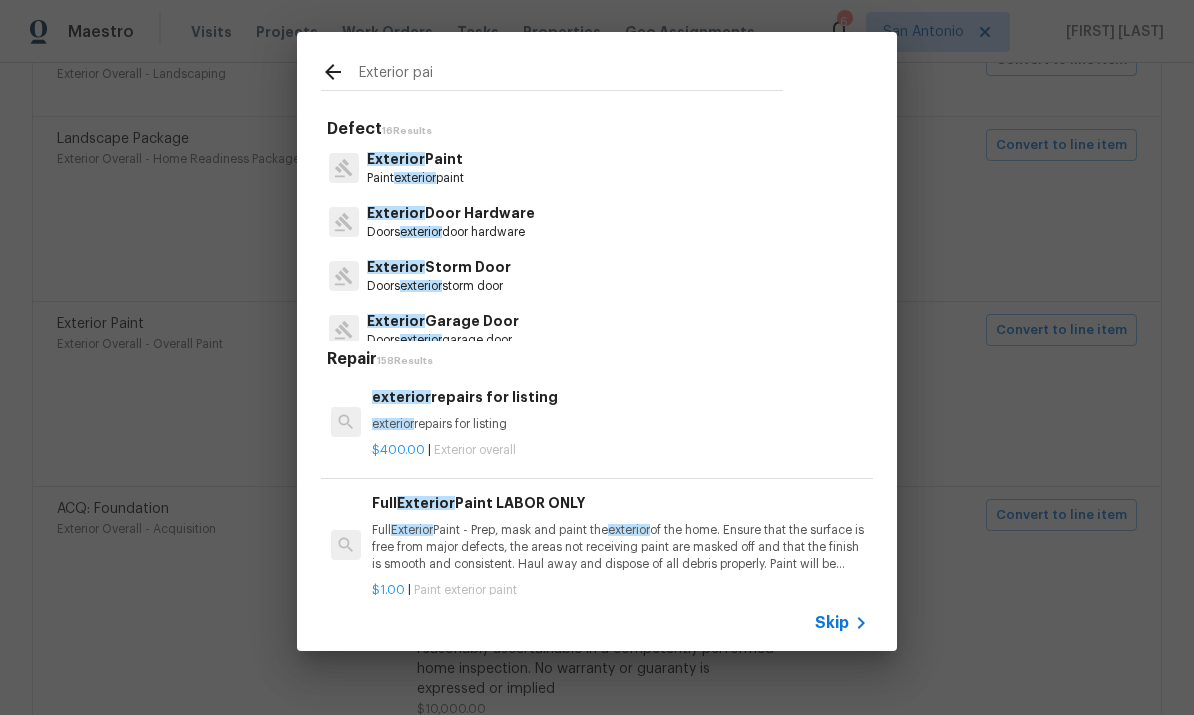 type on "Exterior pain" 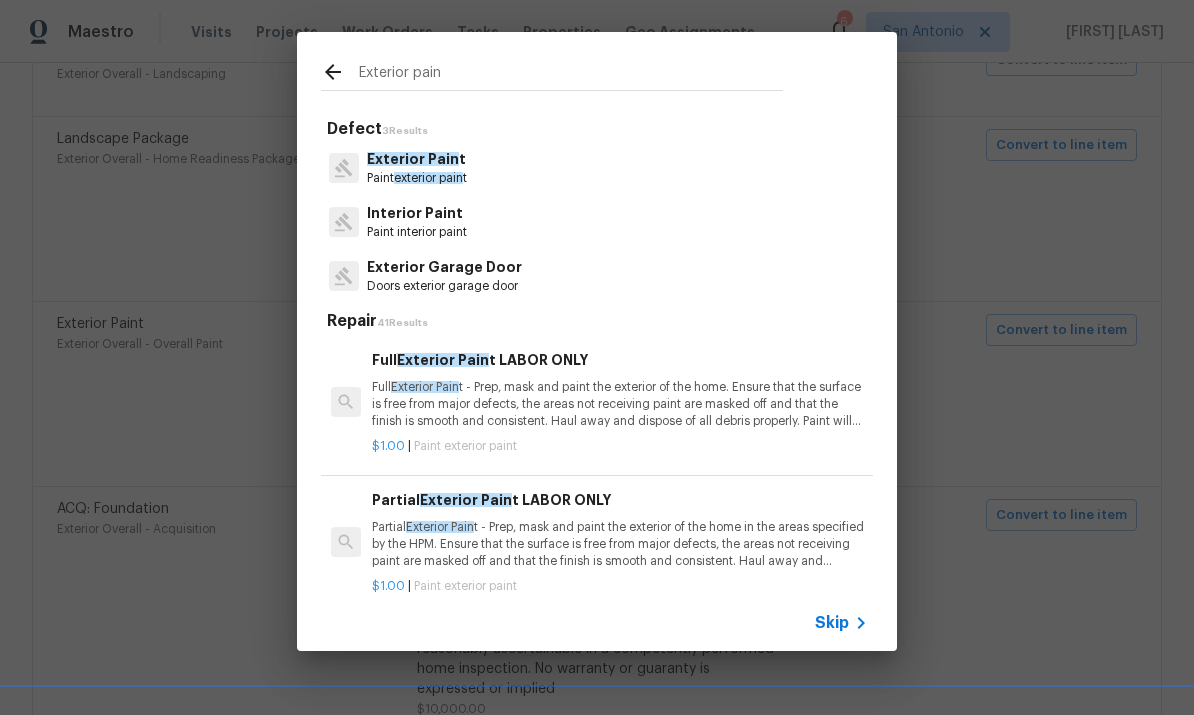 click on "Exterior Pain t" at bounding box center (417, 159) 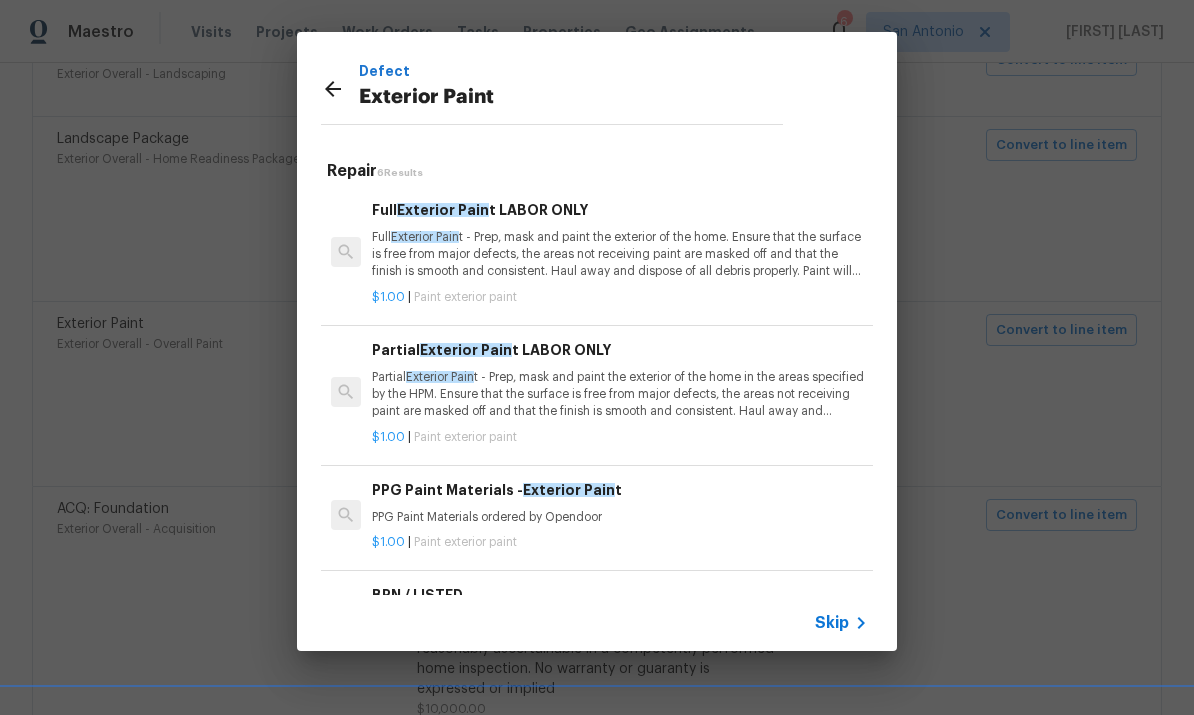 click on "Partial  Exterior Pain t - Prep, mask and paint the exterior of the home in the areas specified by the HPM. Ensure that the surface is free from major defects, the areas not receiving paint are masked off and that the finish is smooth and consistent. Haul away and dispose of all debris properly. Paint will be delivered onsite, Purchased by Opendoor." at bounding box center (620, 394) 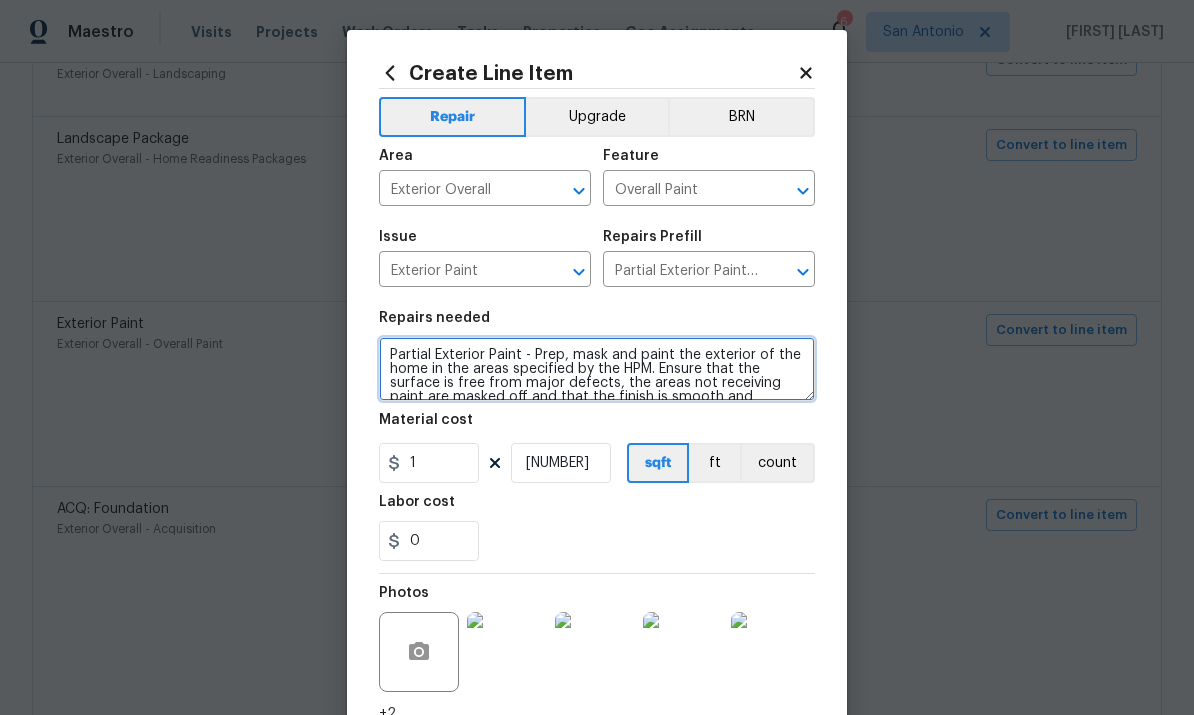 click on "Partial Exterior Paint - Prep, mask and paint the exterior of the home in the areas specified by the HPM. Ensure that the surface is free from major defects, the areas not receiving paint are masked off and that the finish is smooth and consistent. Haul away and dispose of all debris properly. Paint will be delivered onsite, Purchased by Opendoor." at bounding box center (597, 369) 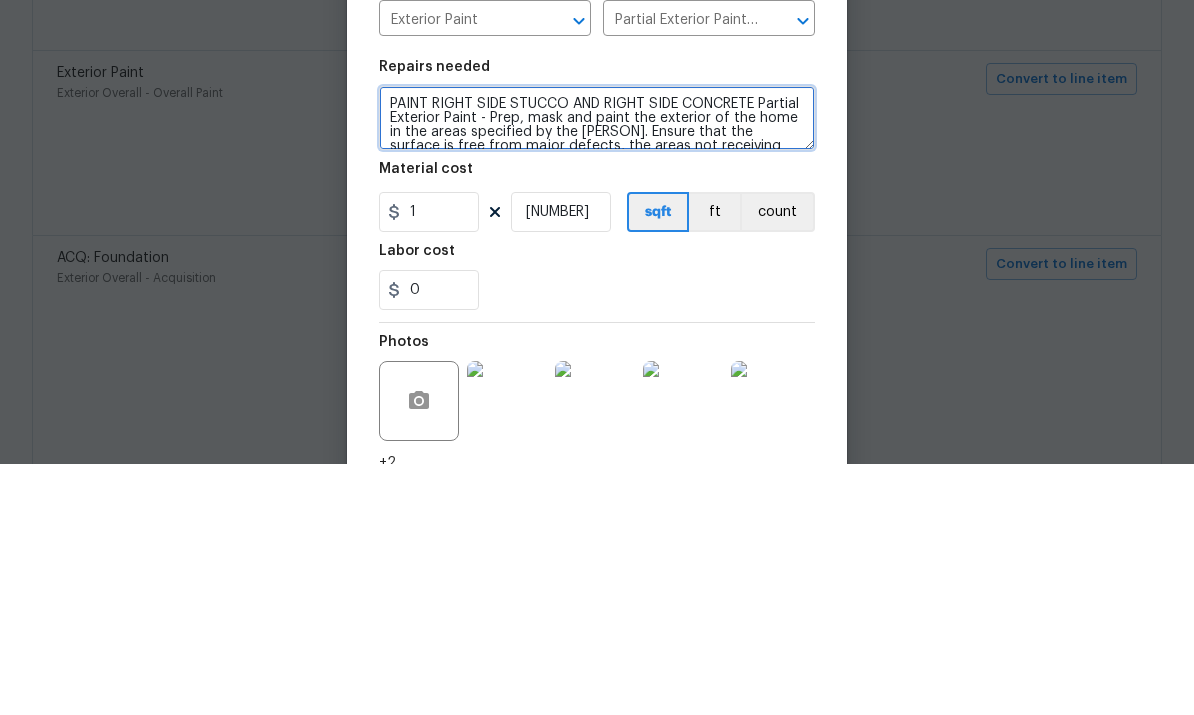 type on "Partial Exterior Paint - Prep, mask and paint the exterior of the home in the areas specified by the HPM. Ensure that the surface is free from major defects, the areas not receiving paint are masked off and that the finish is smooth and consistent. Haul away and dispose of all debris properly. Paint will be delivered onsite, Purchased by Opendoor." 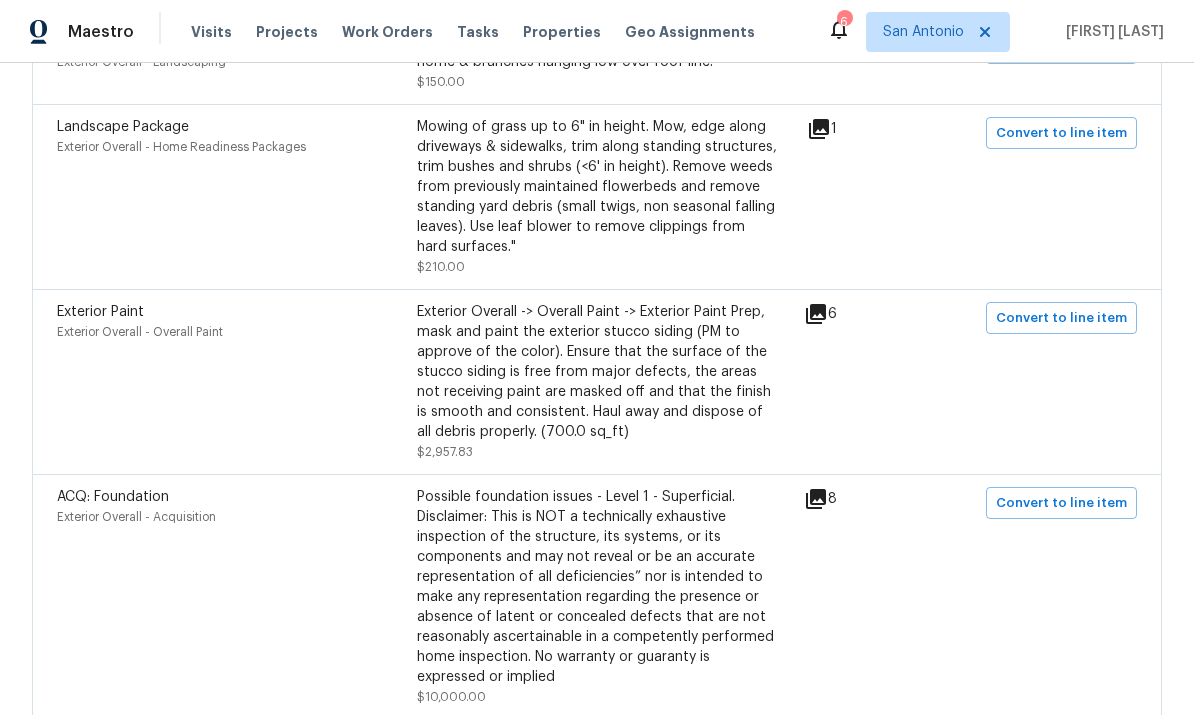 scroll, scrollTop: 1074, scrollLeft: 0, axis: vertical 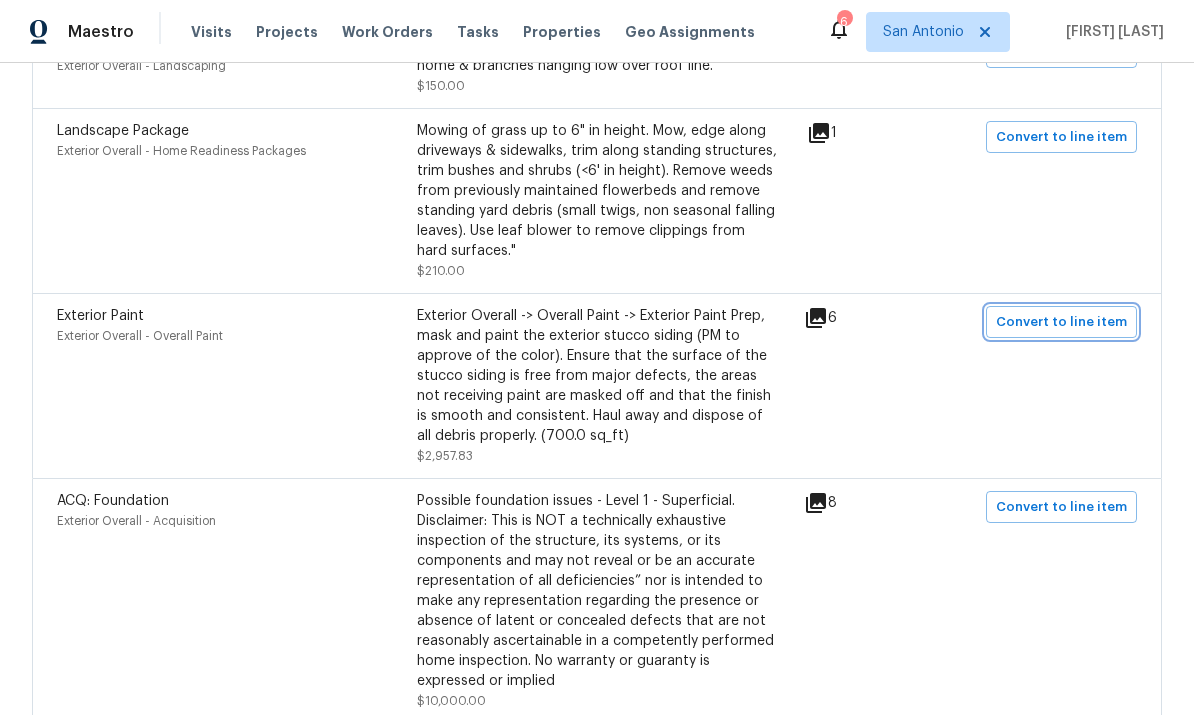 click on "Convert to line item" at bounding box center [1061, 322] 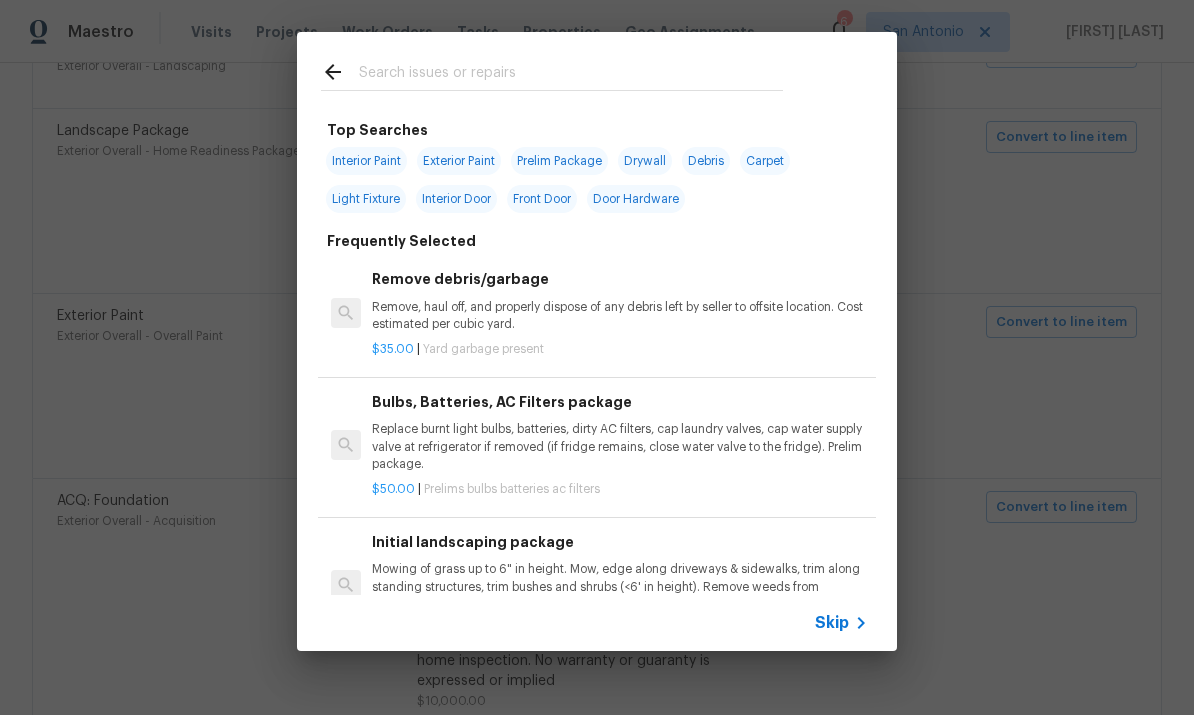 click at bounding box center [571, 75] 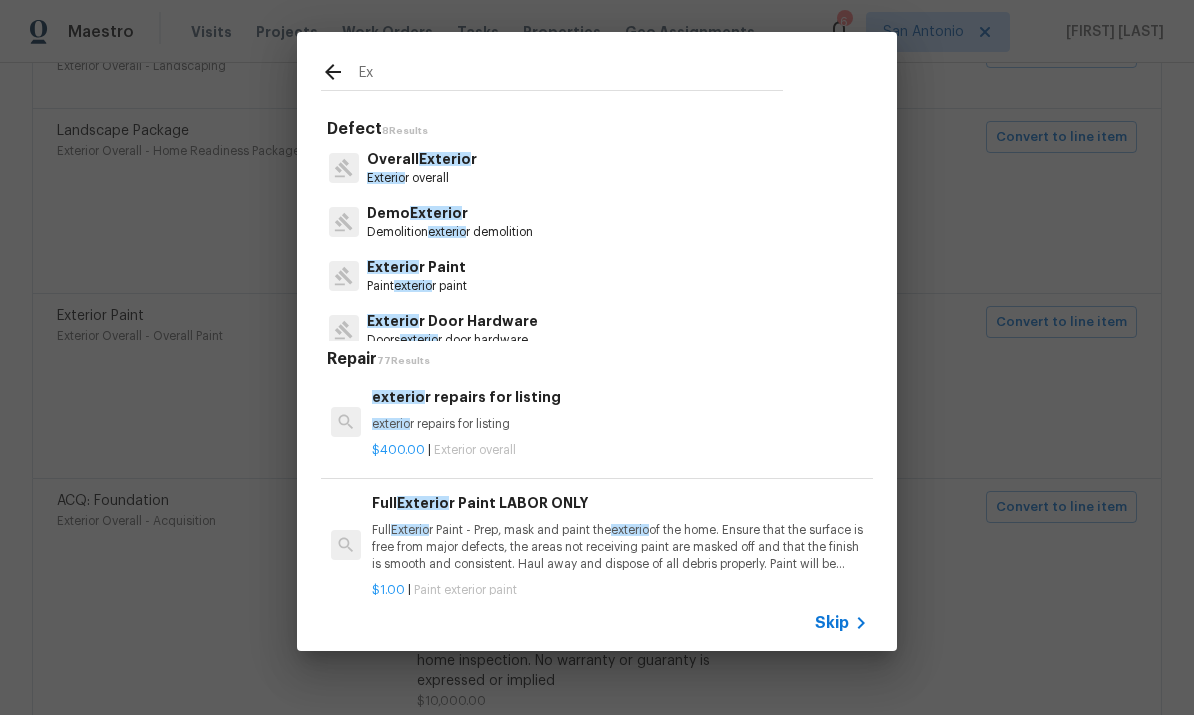 type on "E" 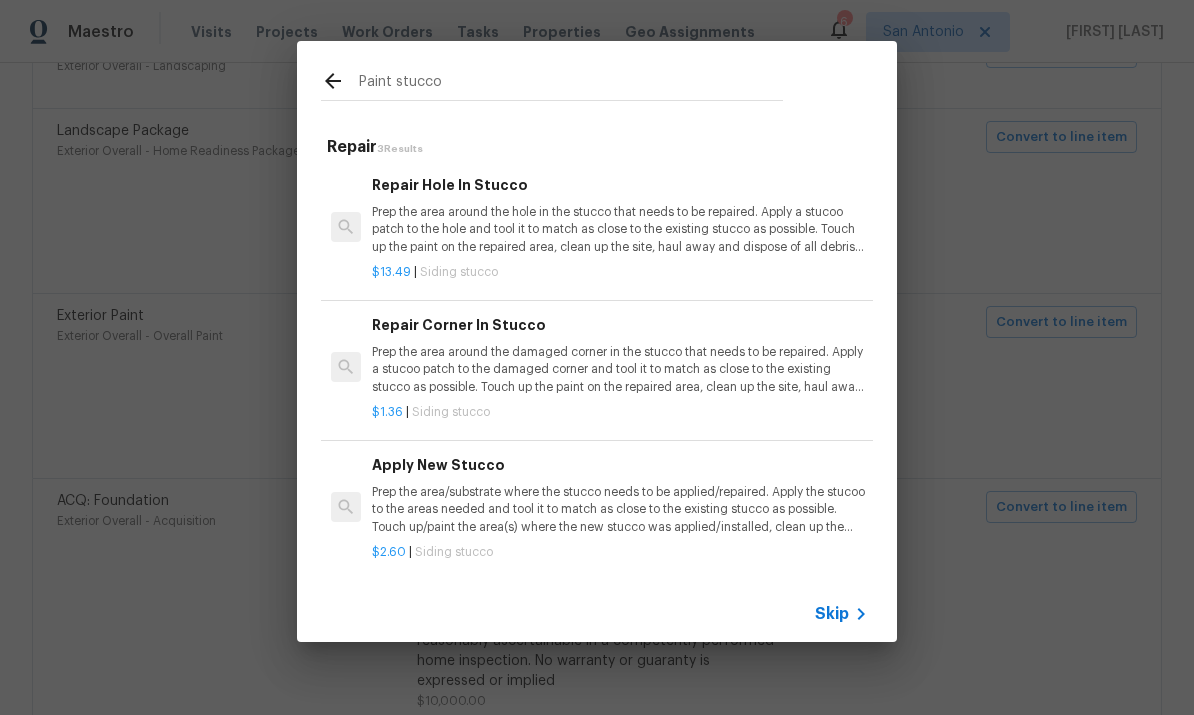 click on "Paint stucco" at bounding box center [571, 84] 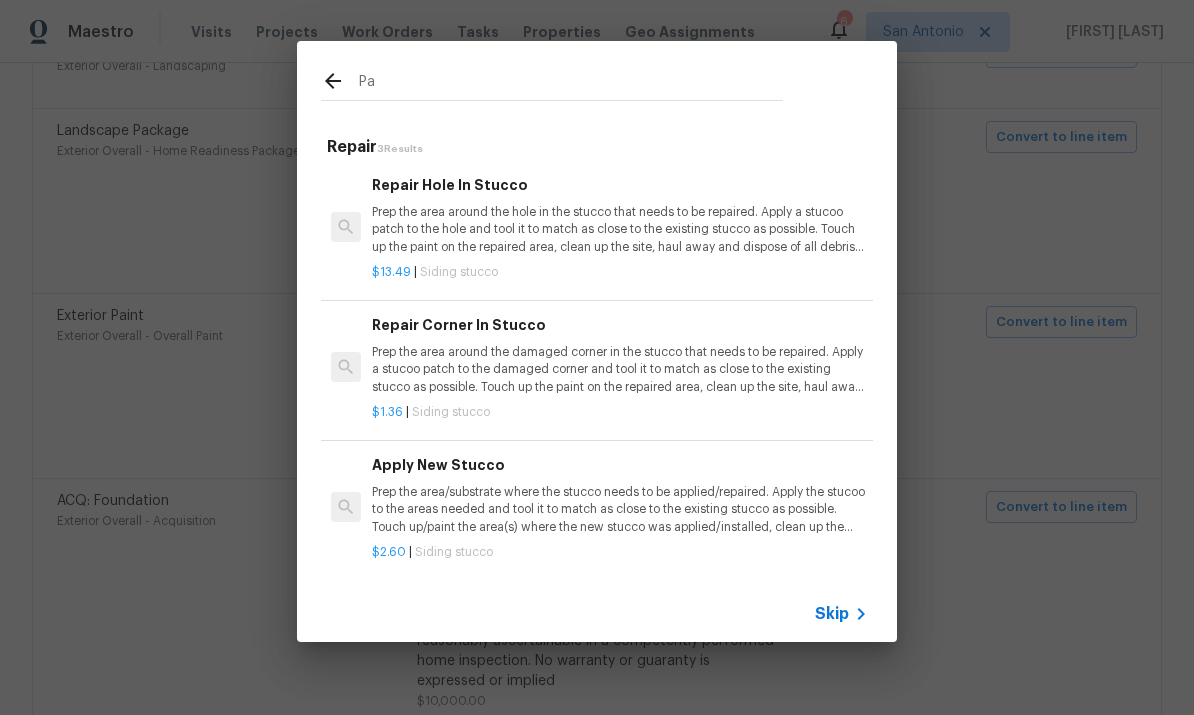 type on "P" 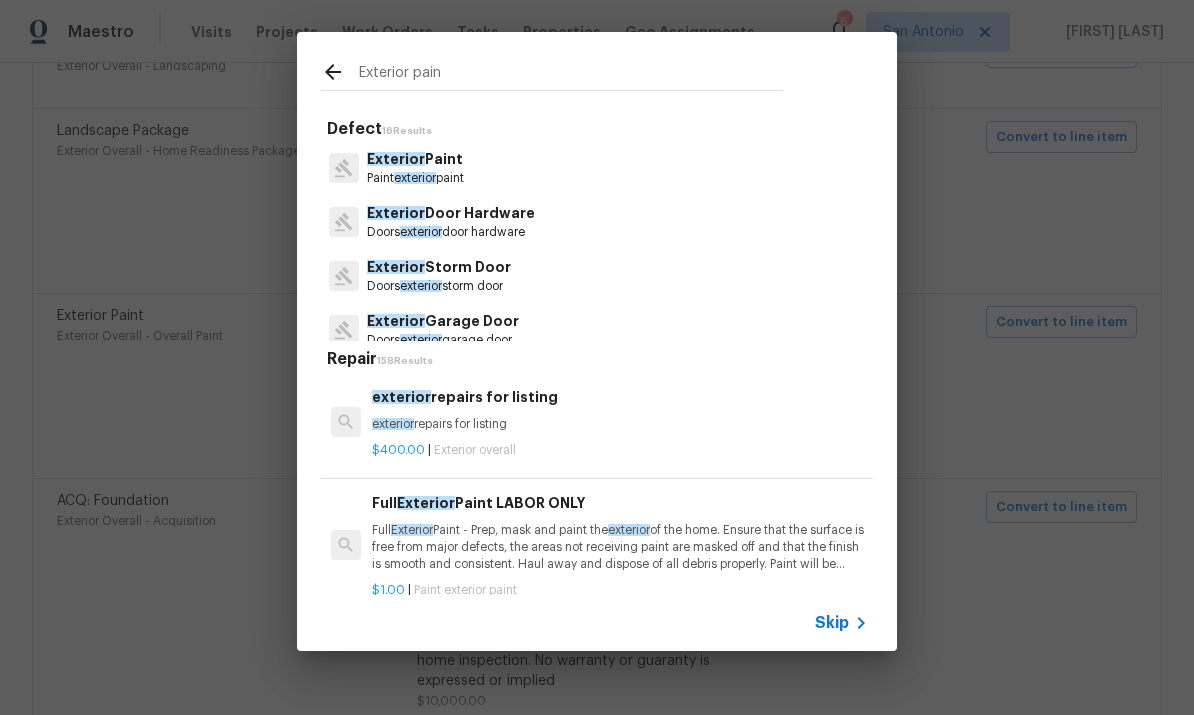 type on "Exterior paint" 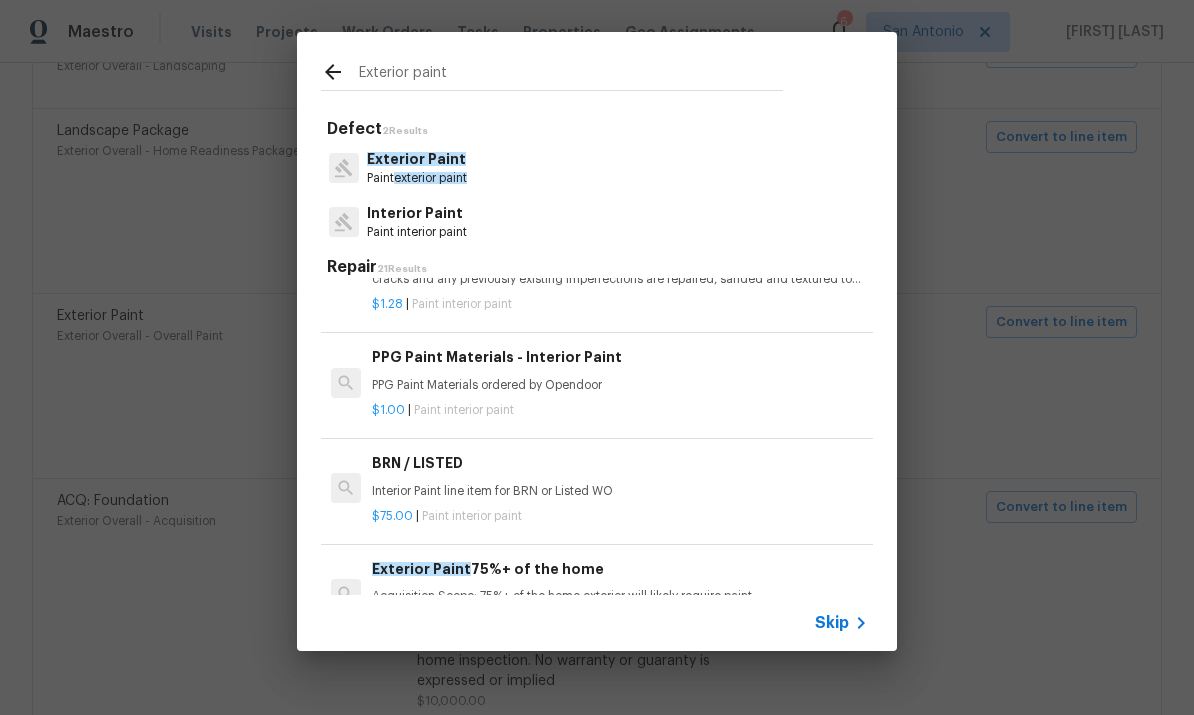 scroll, scrollTop: 1120, scrollLeft: 0, axis: vertical 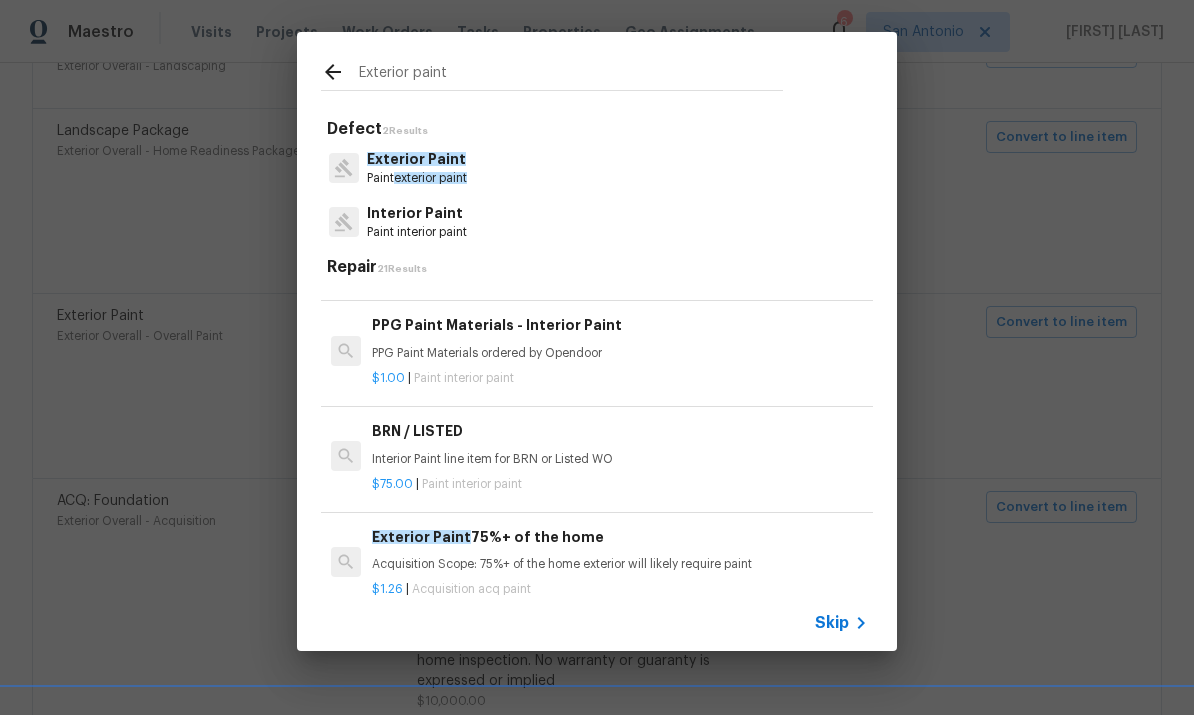 click on "Paint  exterior paint" at bounding box center (417, 178) 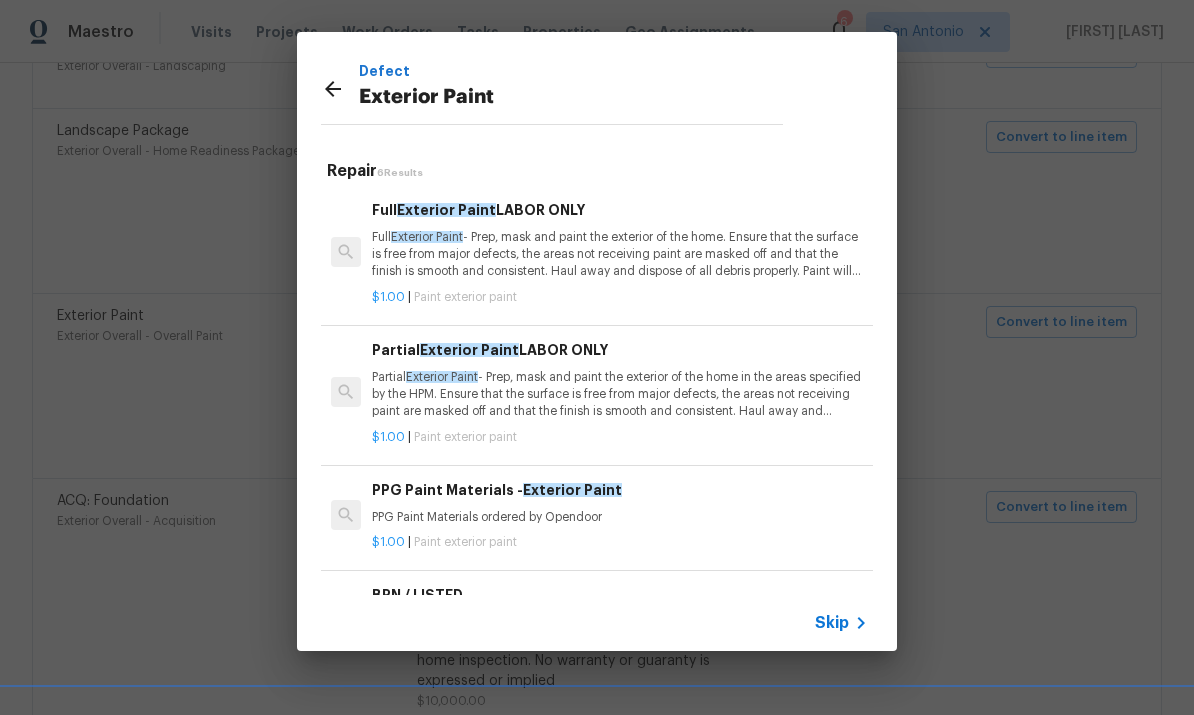 scroll, scrollTop: 0, scrollLeft: 0, axis: both 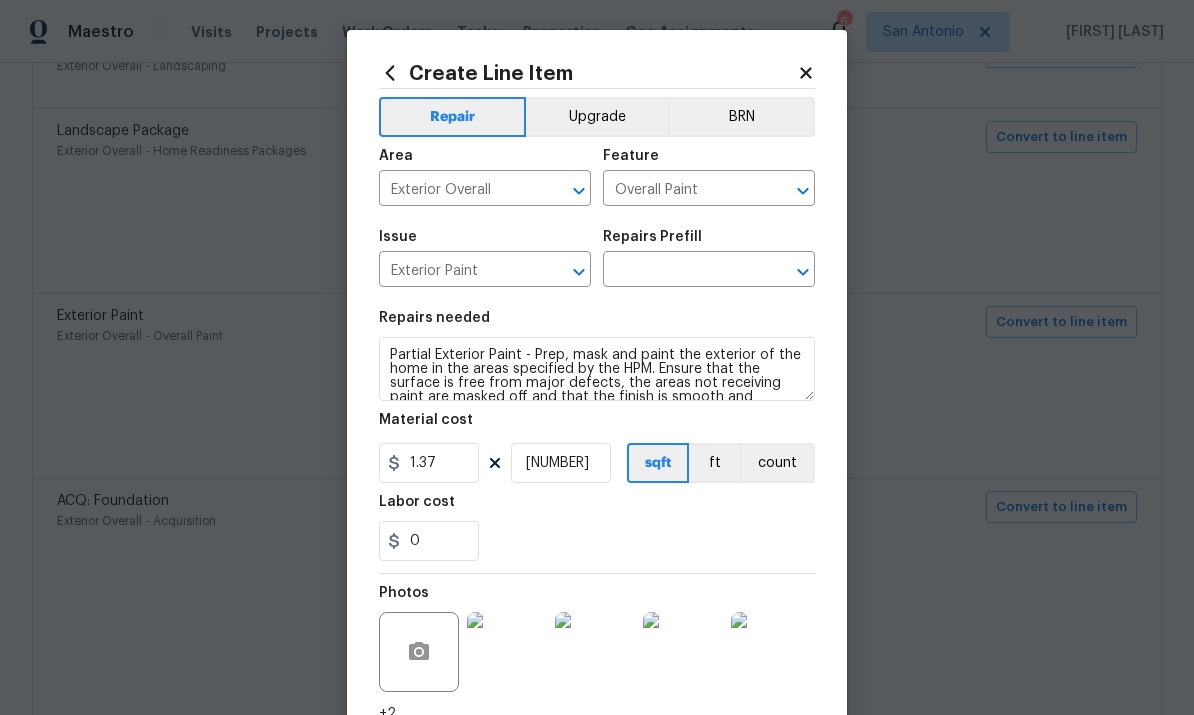 type on "Partial Exterior Paint LABOR ONLY $1.00" 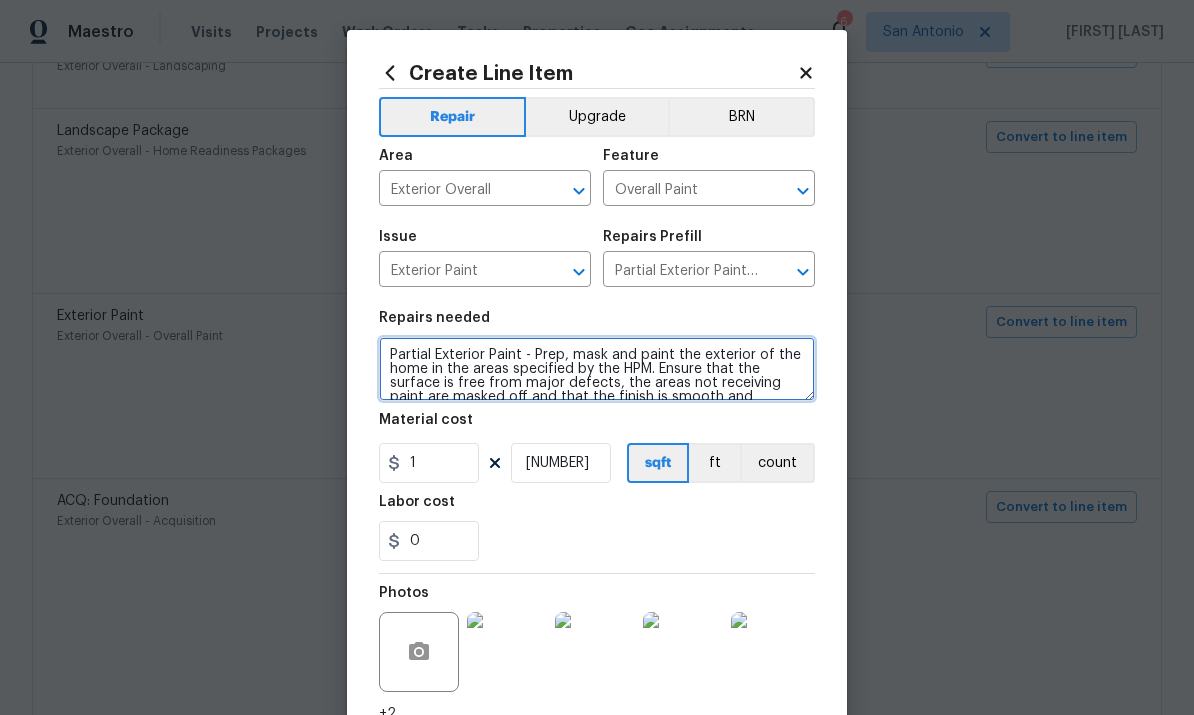 click on "Partial Exterior Paint - Prep, mask and paint the exterior of the home in the areas specified by the HPM. Ensure that the surface is free from major defects, the areas not receiving paint are masked off and that the finish is smooth and consistent. Haul away and dispose of all debris properly. Paint will be delivered onsite, Purchased by Opendoor." at bounding box center [597, 369] 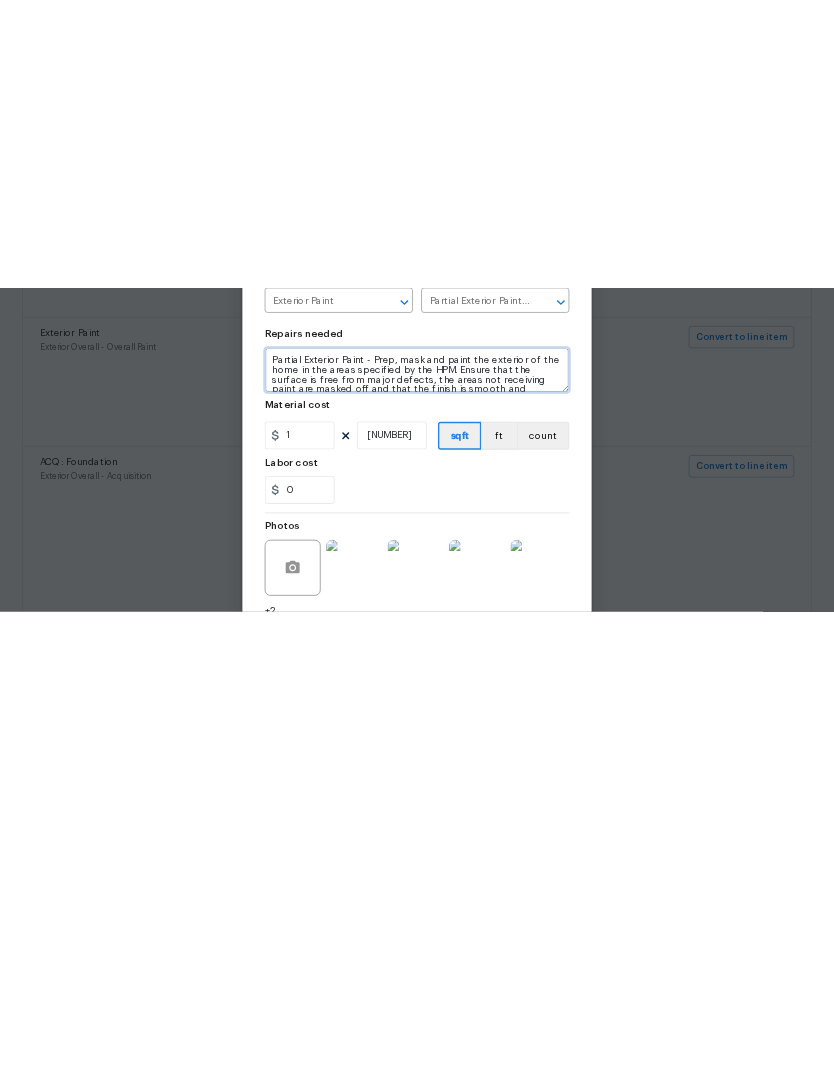 scroll, scrollTop: 0, scrollLeft: 0, axis: both 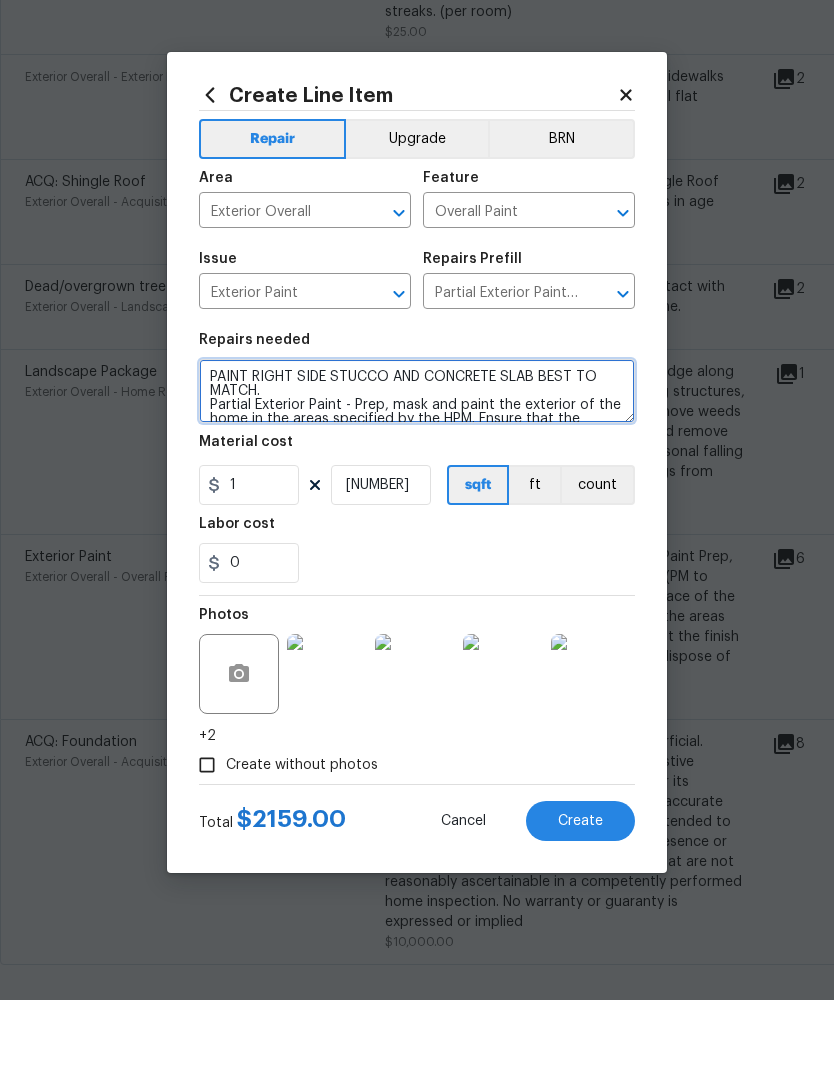 click on "PAINT RIGHT SIDE STUCCO AND CONCRETE SLAB BEST TO MATCH.
Partial Exterior Paint - Prep, mask and paint the exterior of the home in the areas specified by the HPM. Ensure that the surface is free from major defects, the areas not receiving paint are masked off and that the finish is smooth and consistent. Haul away and dispose of all debris properly. Paint will be delivered onsite, Purchased by Opendoor." at bounding box center [417, 466] 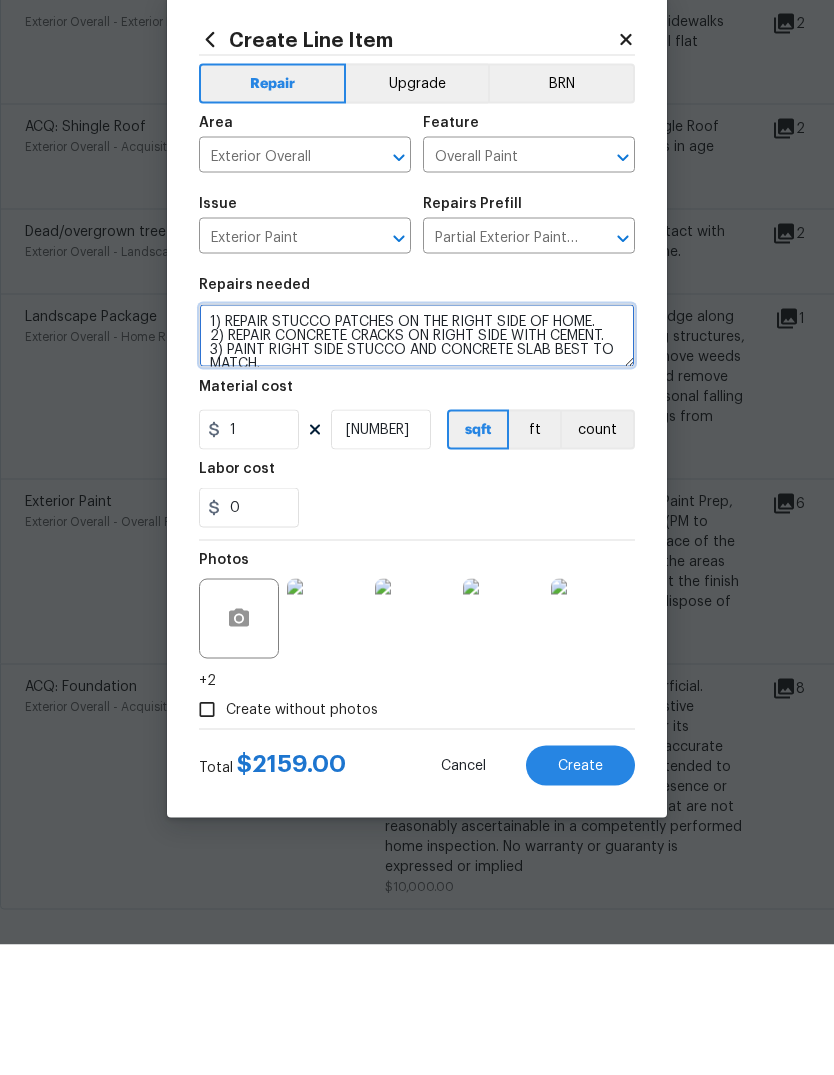 type on "1) REPAIR STUCCO PATCHES ON THE RIGHT SIDE OF HOME.
2) REPAIR CONCRETE CRACKS ON RIGHT SIDE WITH CEMENT.
3) PAINT RIGHT SIDE STUCCO AND CONCRETE SLAB BEST TO MATCH.
Partial Exterior Paint - Prep, mask and paint the exterior of the home in the areas specified by the HPM. Ensure that the surface is free from major defects, the areas not receiving paint are masked off and that the finish is smooth and consistent. Haul away and dispose of all debris properly. Paint will be delivered onsite, Purchased by Opendoor." 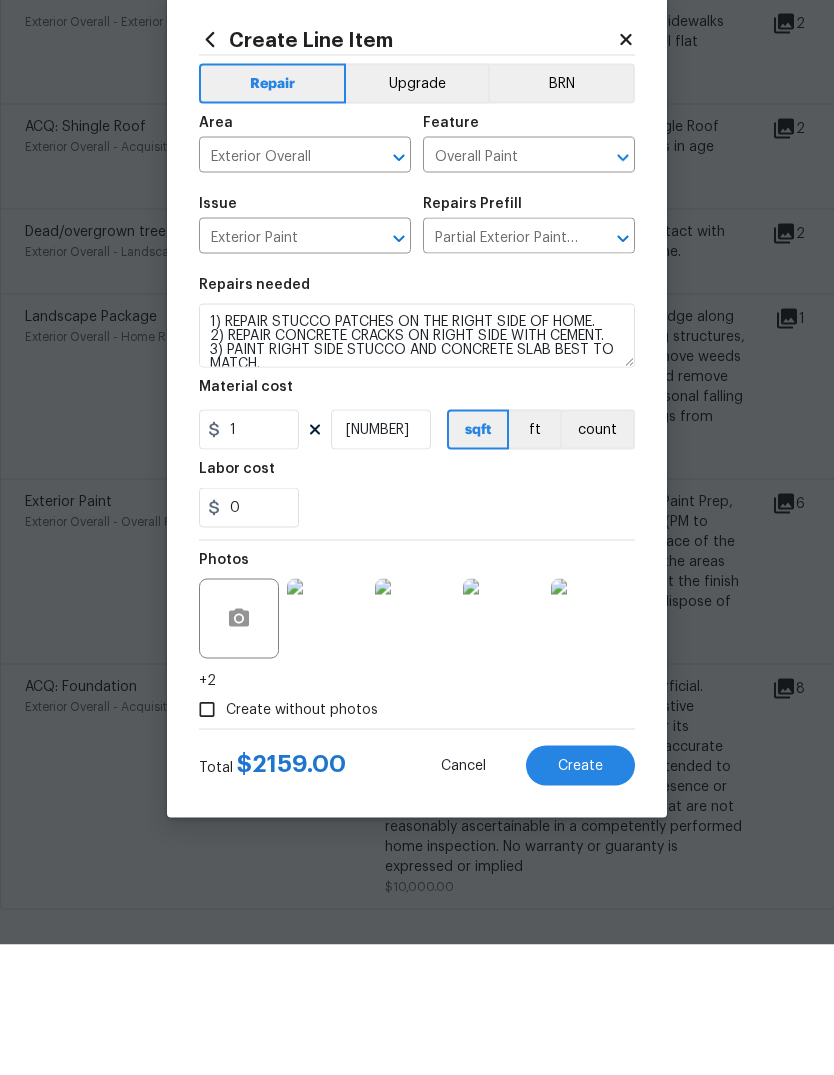 click on "0" at bounding box center (417, 638) 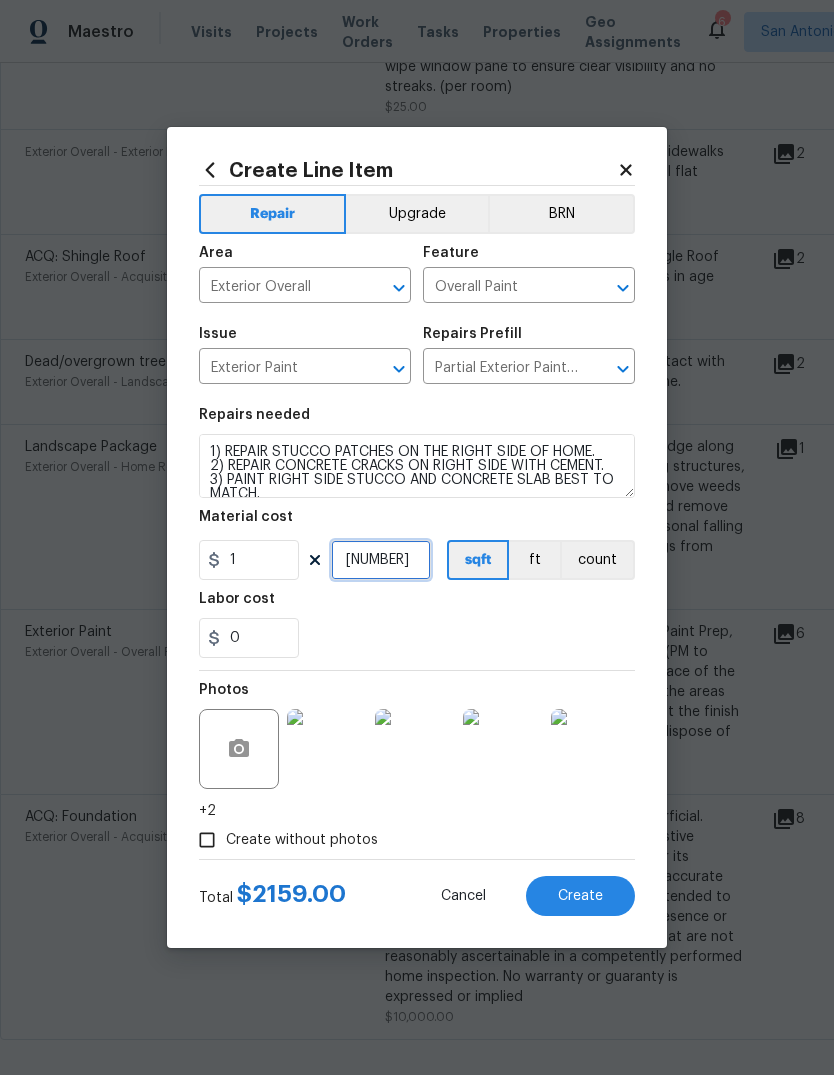 click on "[NUMBER]" at bounding box center (381, 560) 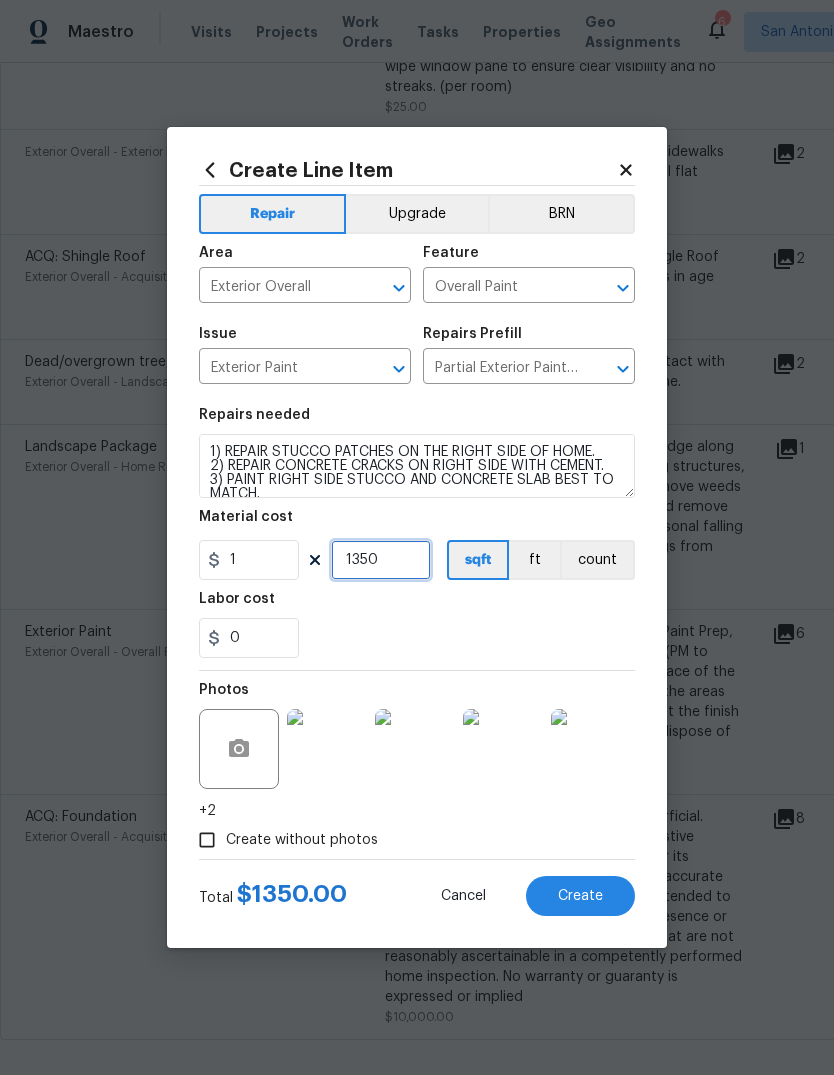 type on "1350" 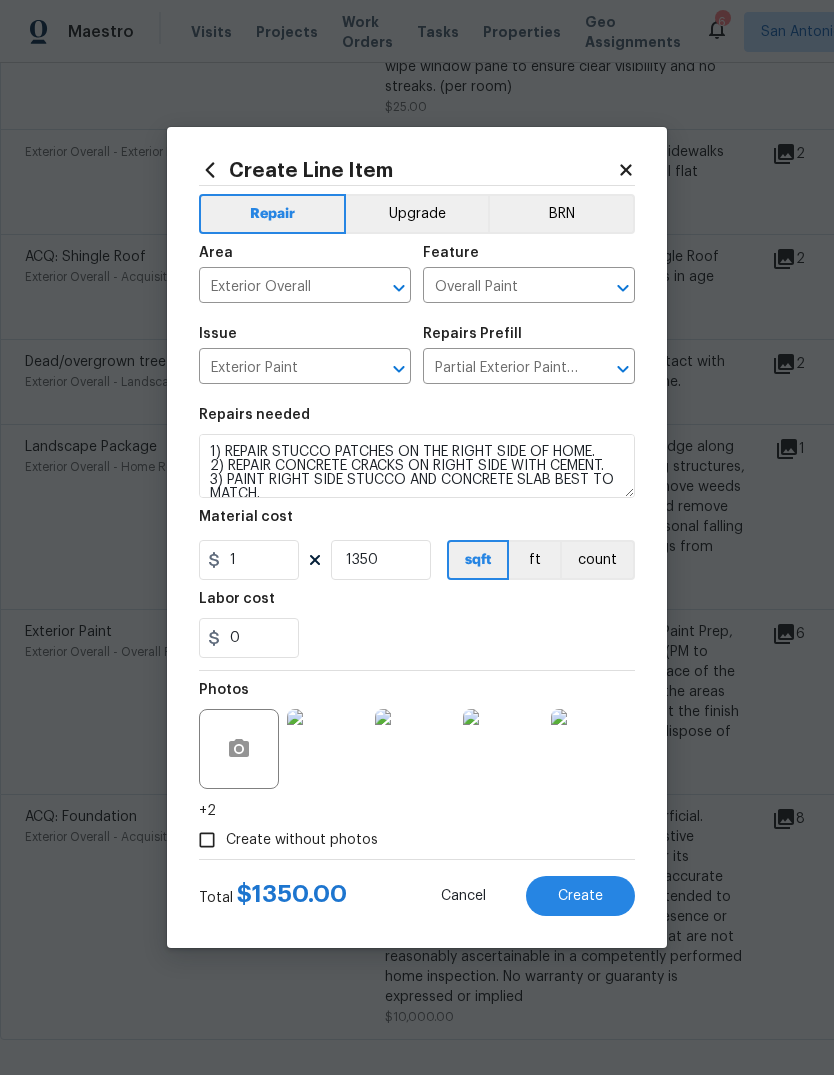 click on "0" at bounding box center [417, 638] 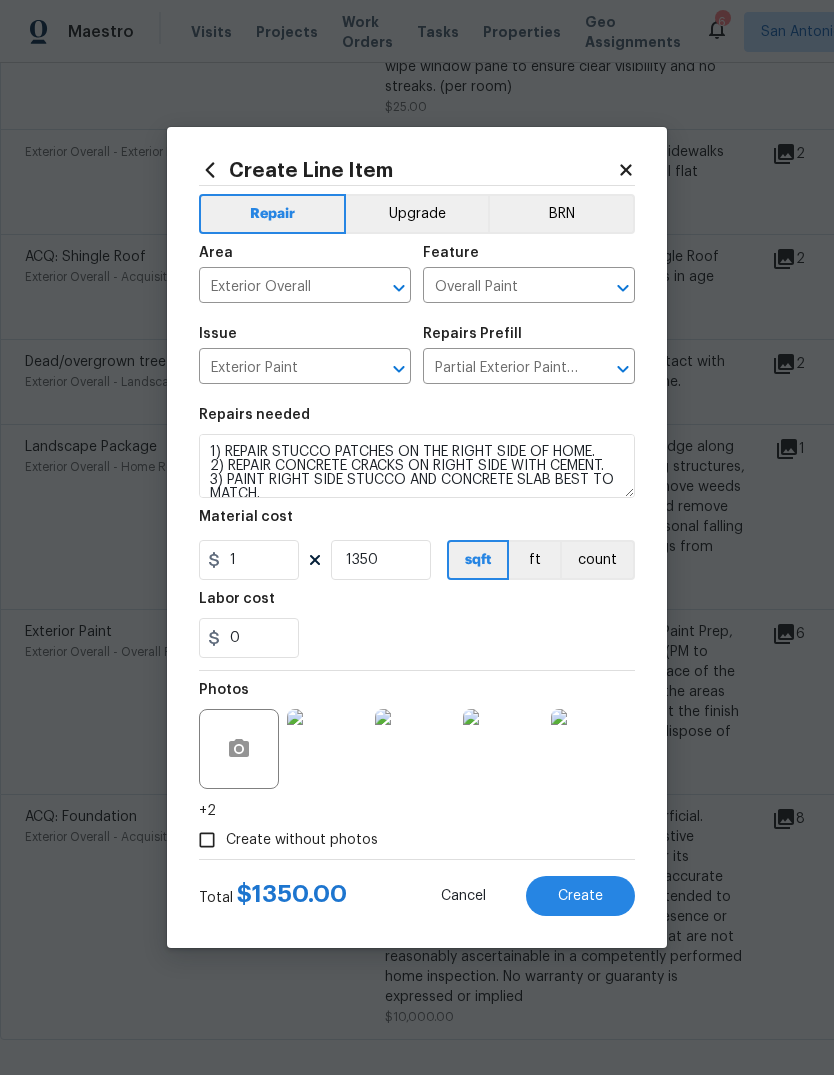 click on "Create" at bounding box center (580, 896) 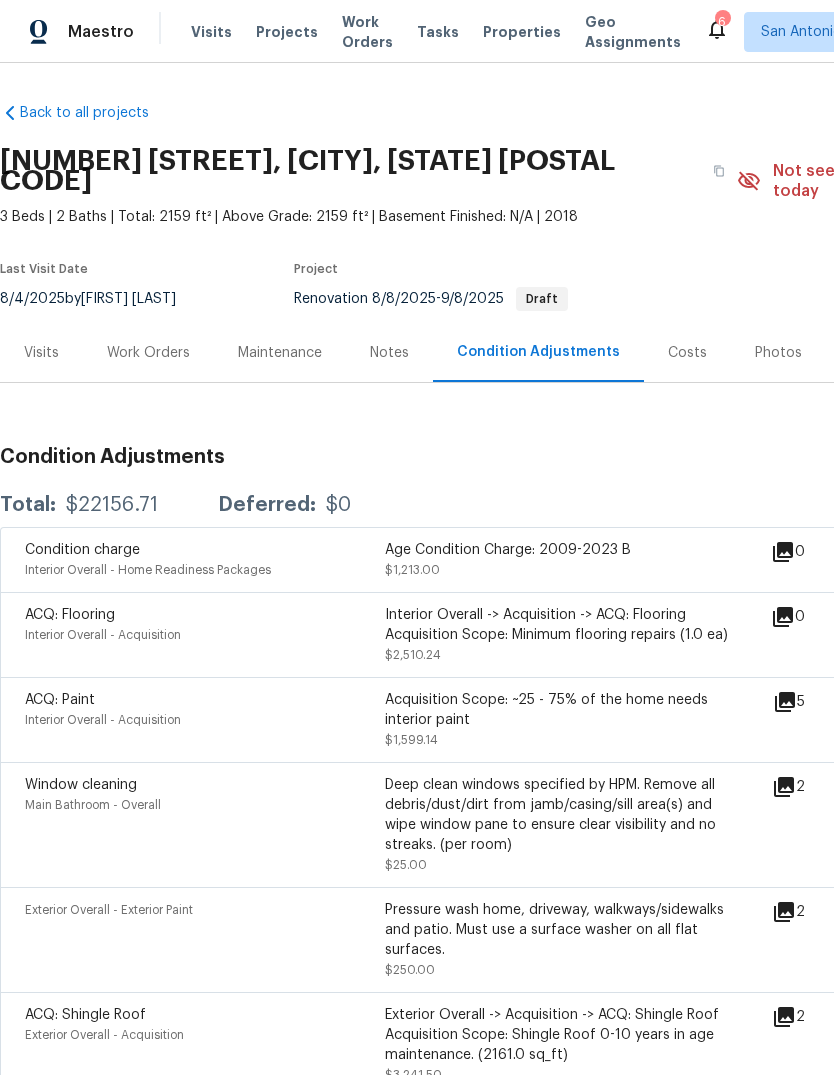 scroll, scrollTop: 0, scrollLeft: 0, axis: both 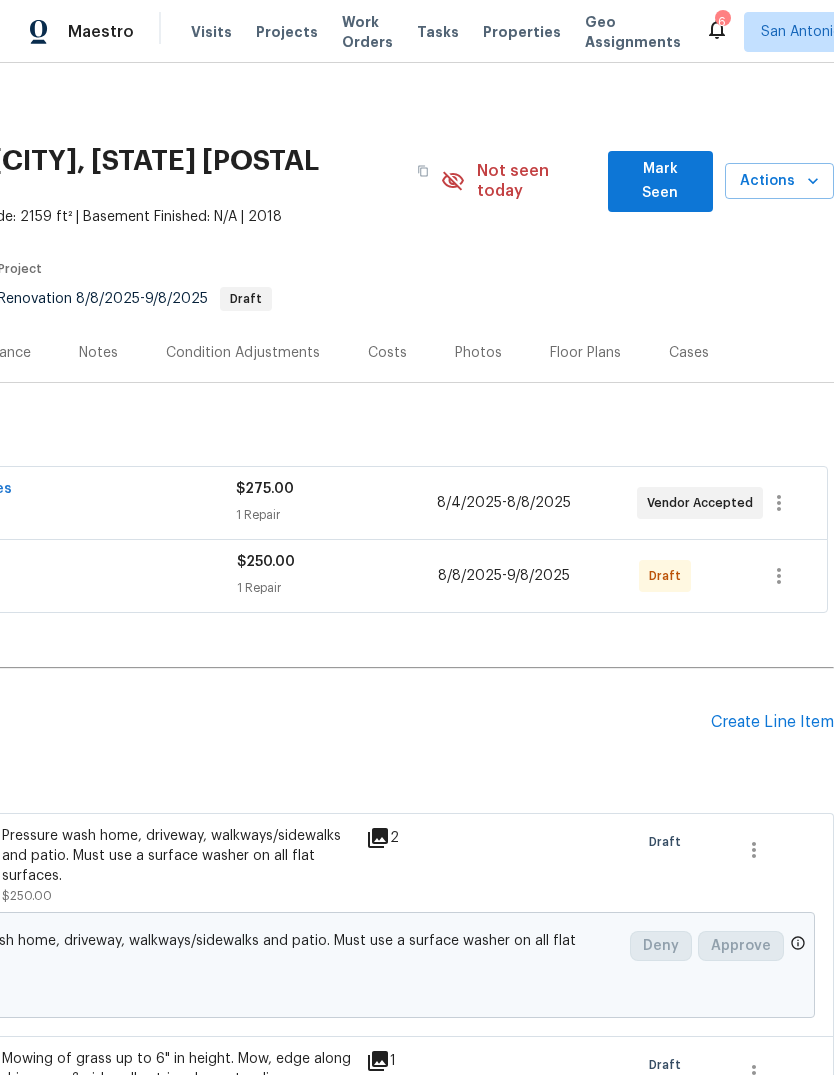 click on "Create Line Item" at bounding box center (772, 722) 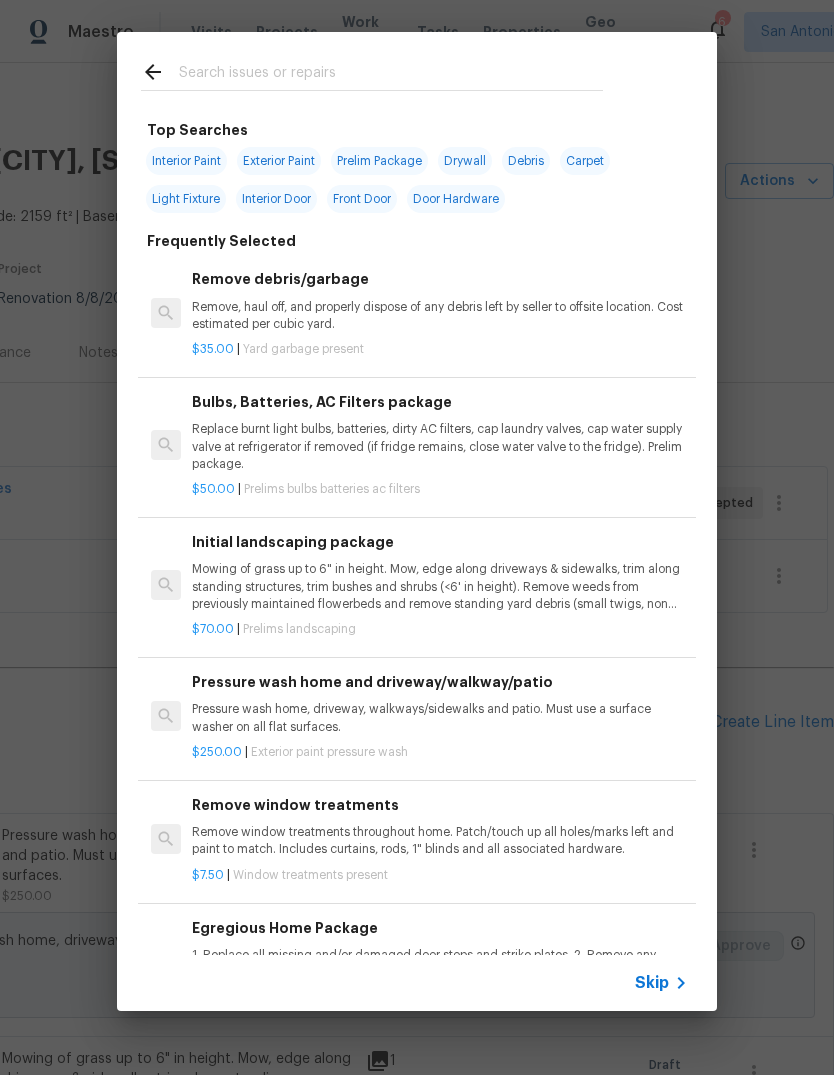 click at bounding box center (391, 75) 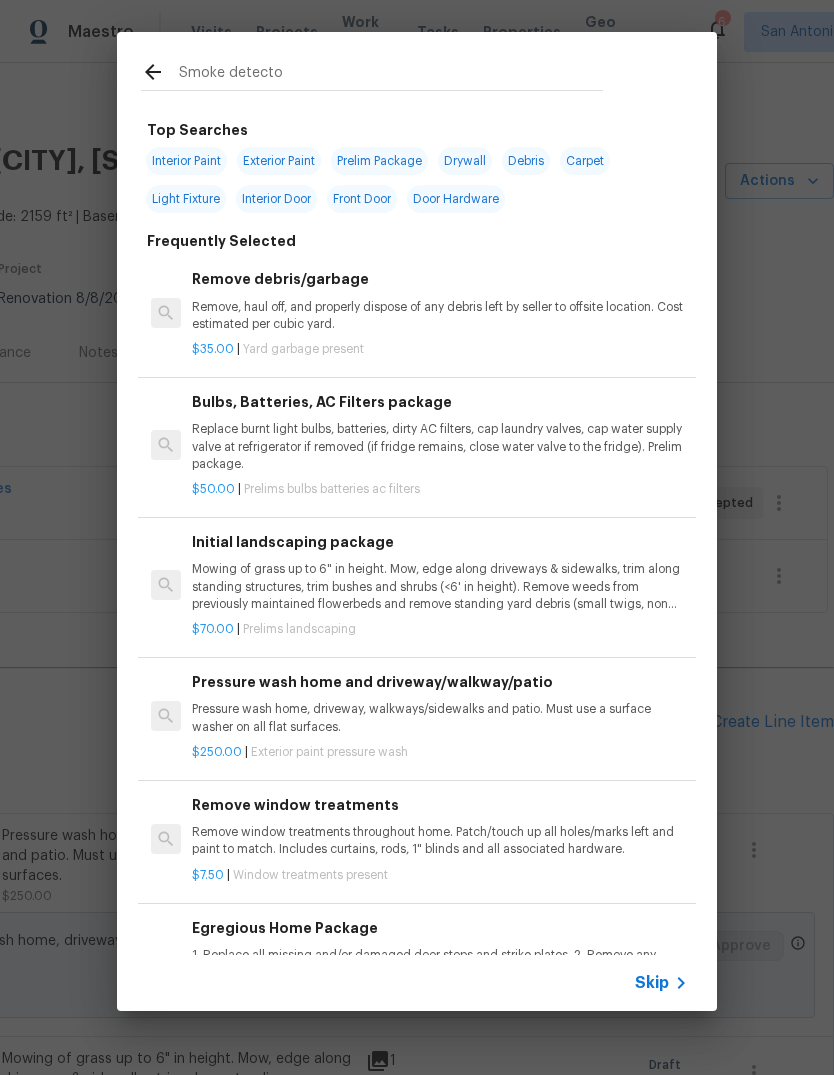 type on "Smoke detector" 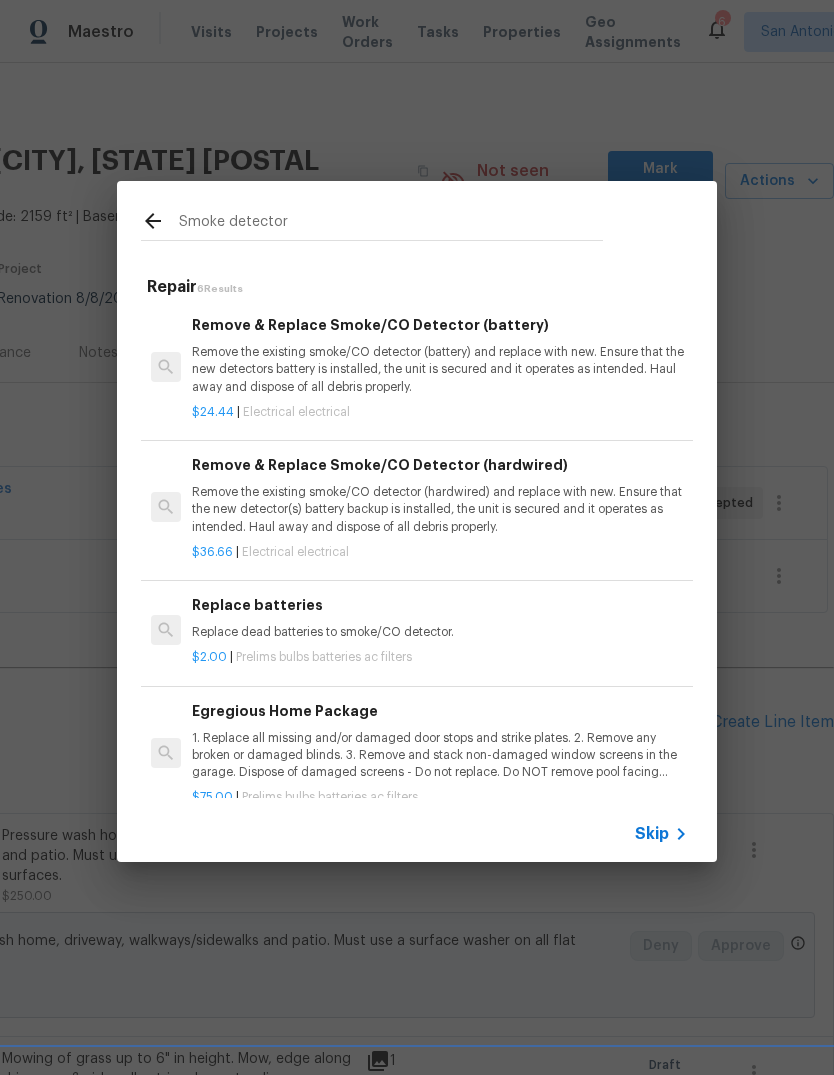 click on "Remove the existing smoke/CO detector (battery) and replace with new. Ensure that the new detectors battery is installed, the unit is secured and it operates as intended. Haul away and dispose of all debris properly." at bounding box center [440, 369] 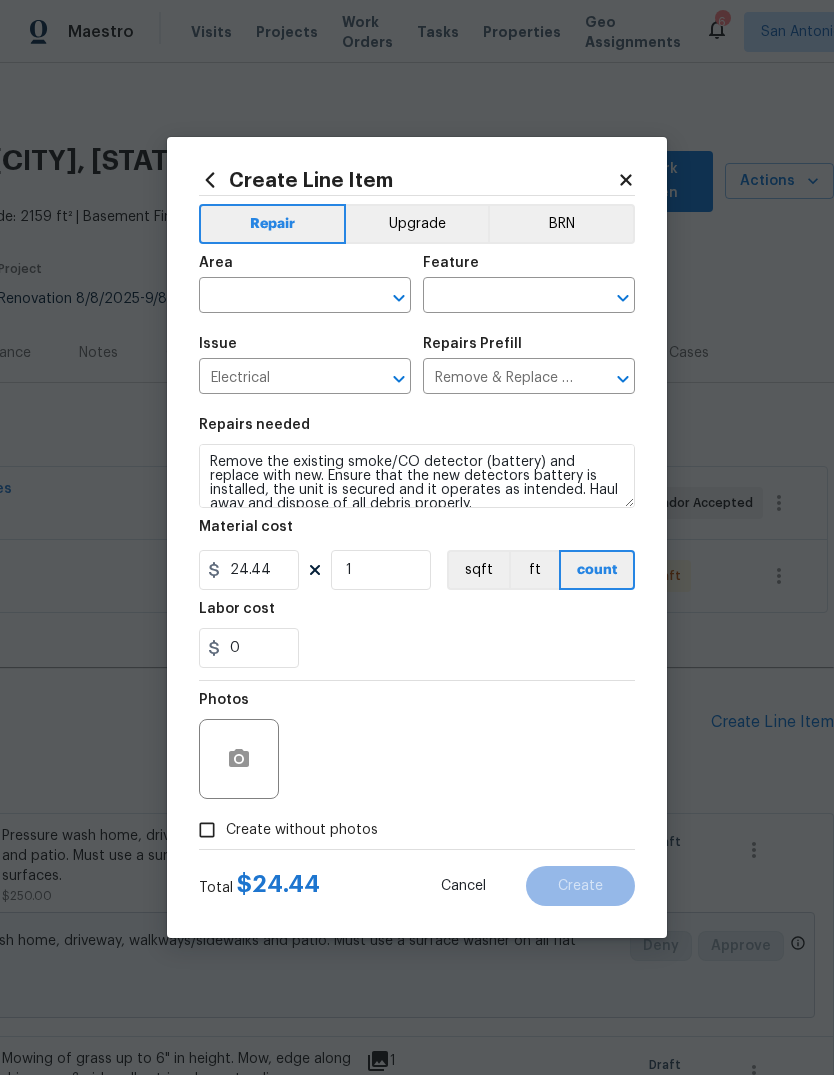 click at bounding box center [277, 297] 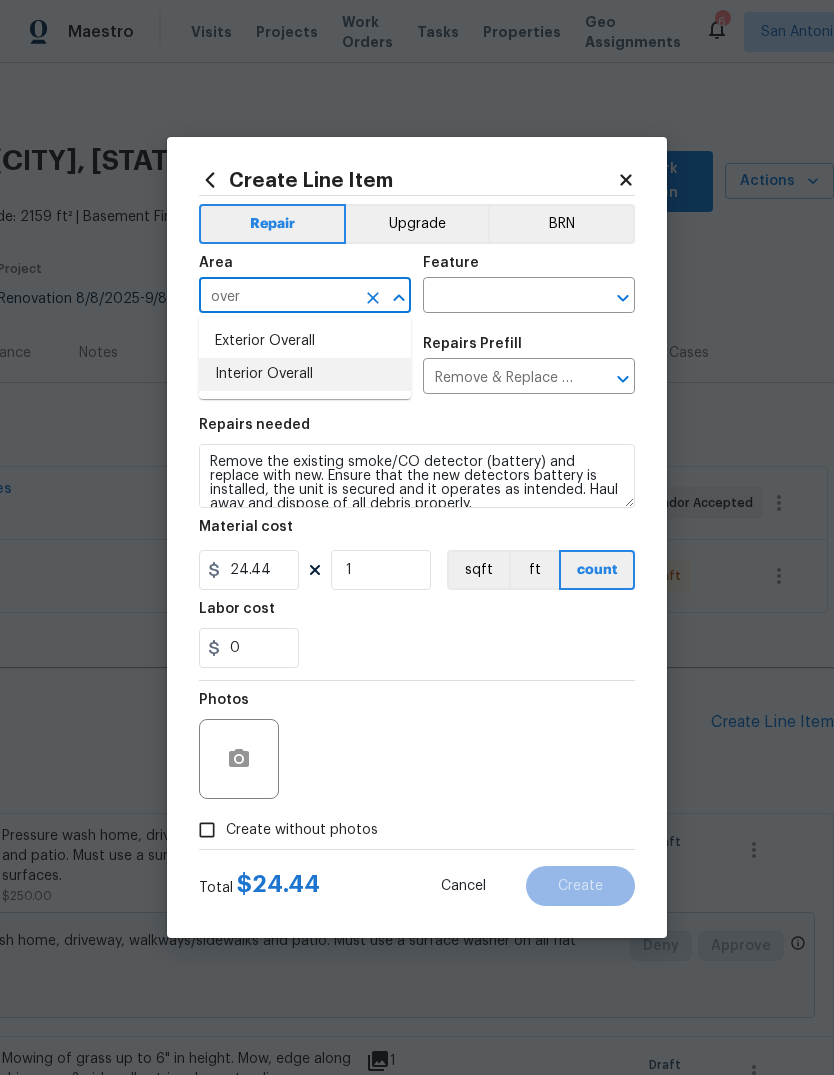 click on "Interior Overall" at bounding box center [305, 374] 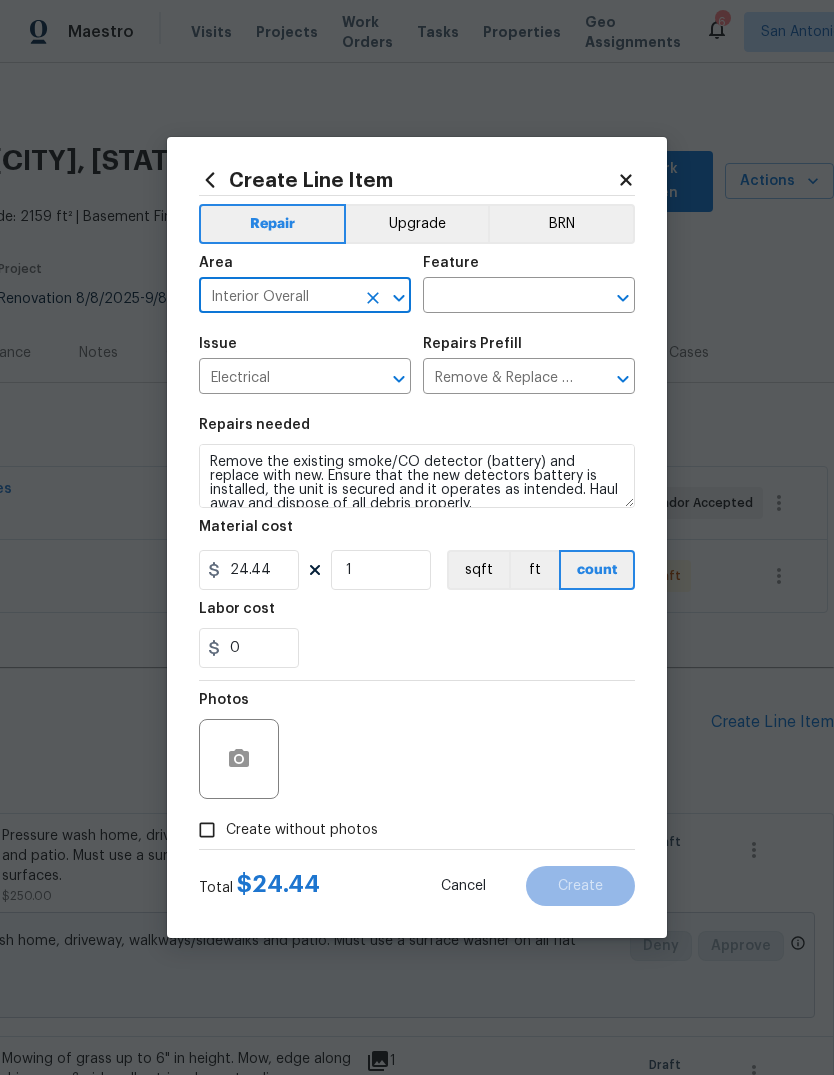 click at bounding box center (501, 297) 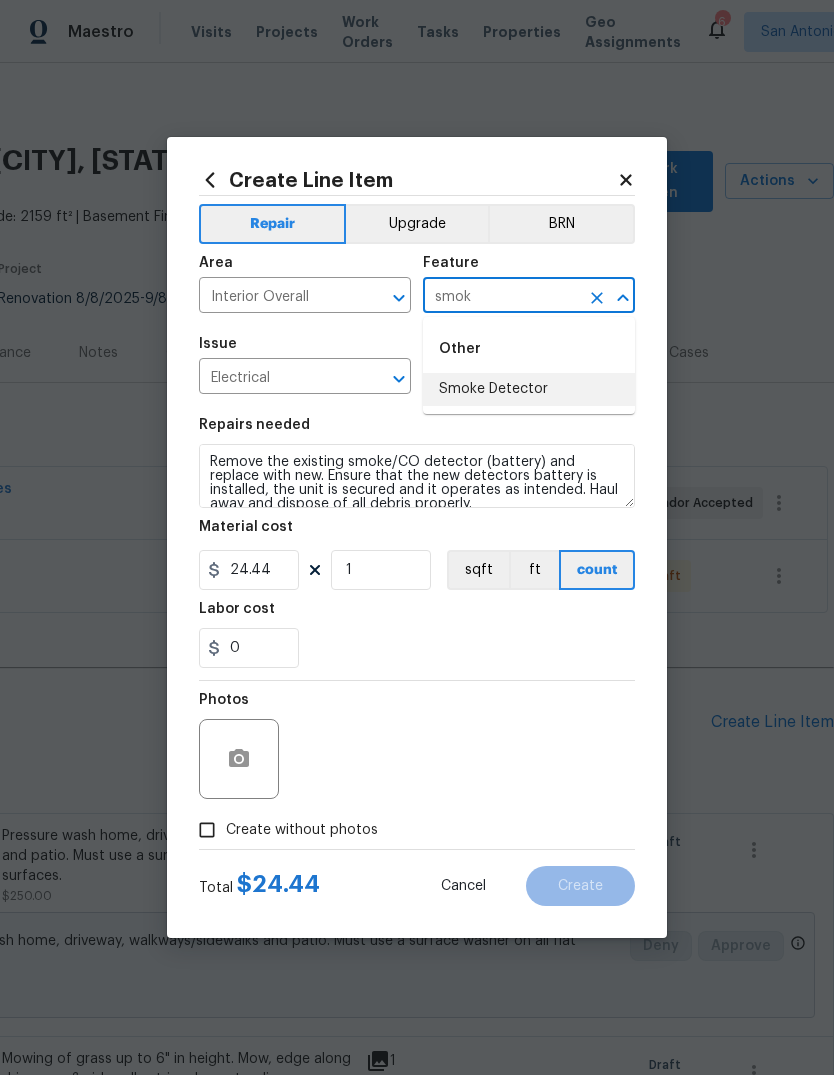 click on "Smoke Detector" at bounding box center (529, 389) 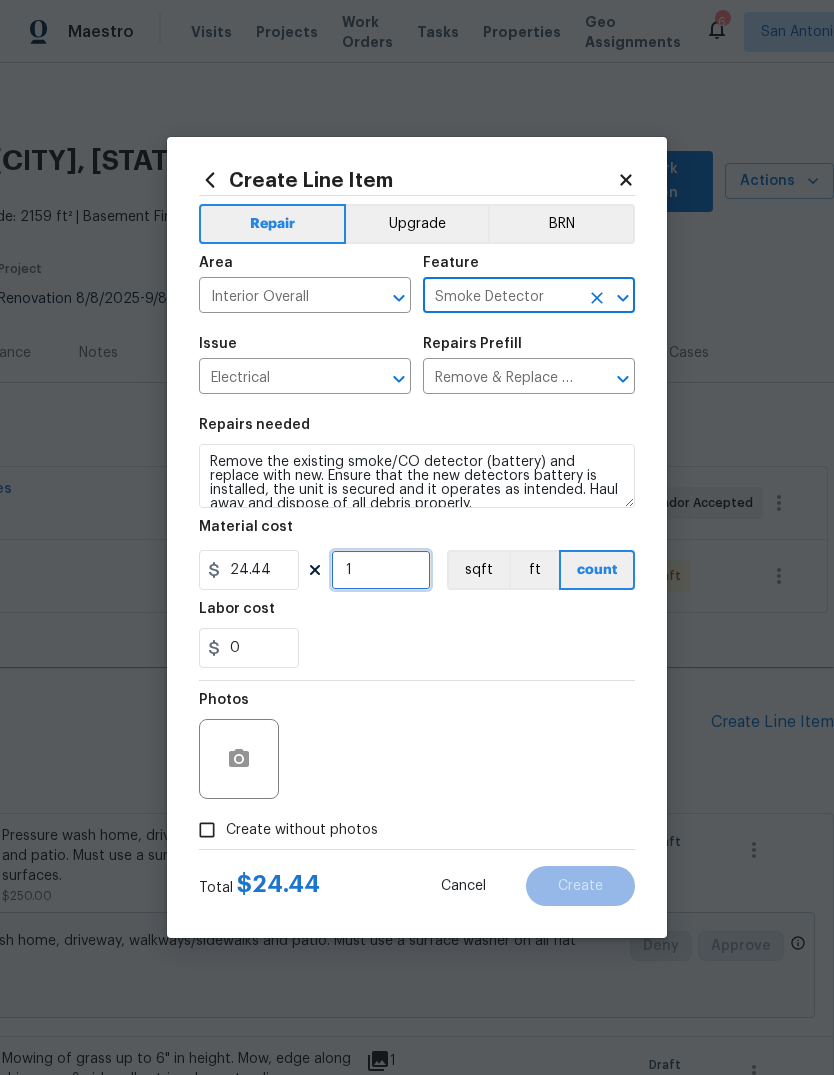 click on "1" at bounding box center [381, 570] 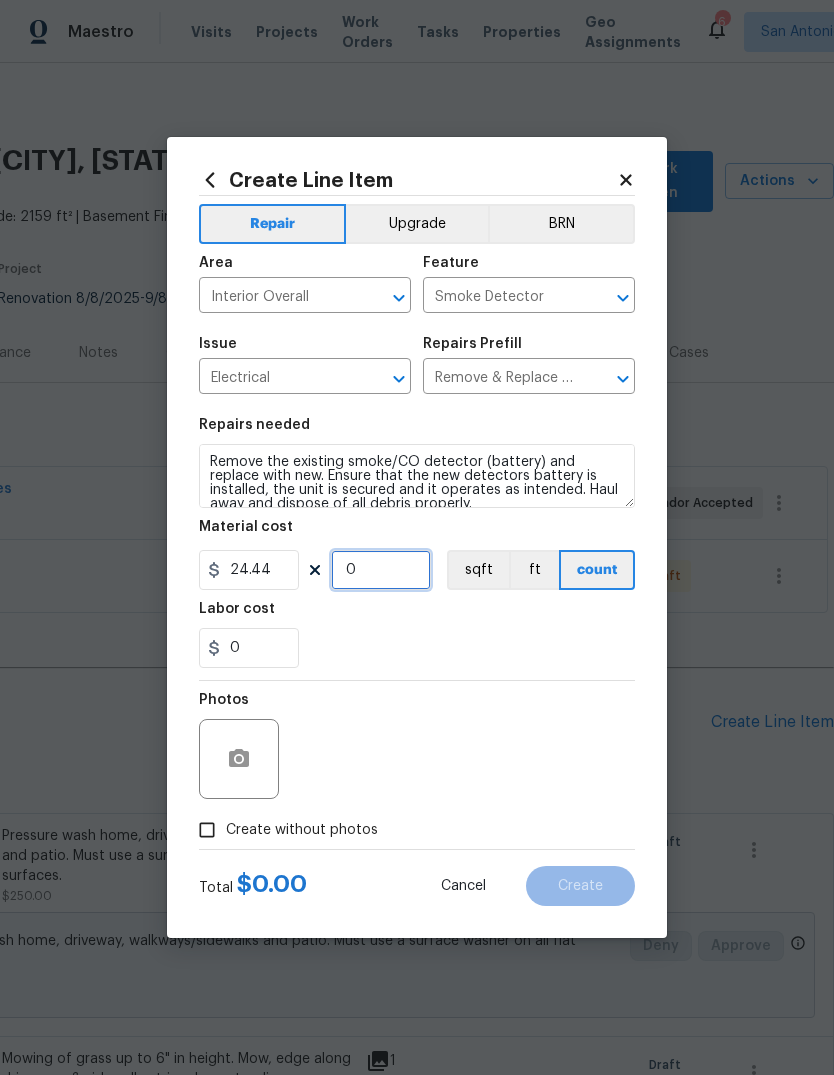 type on "2" 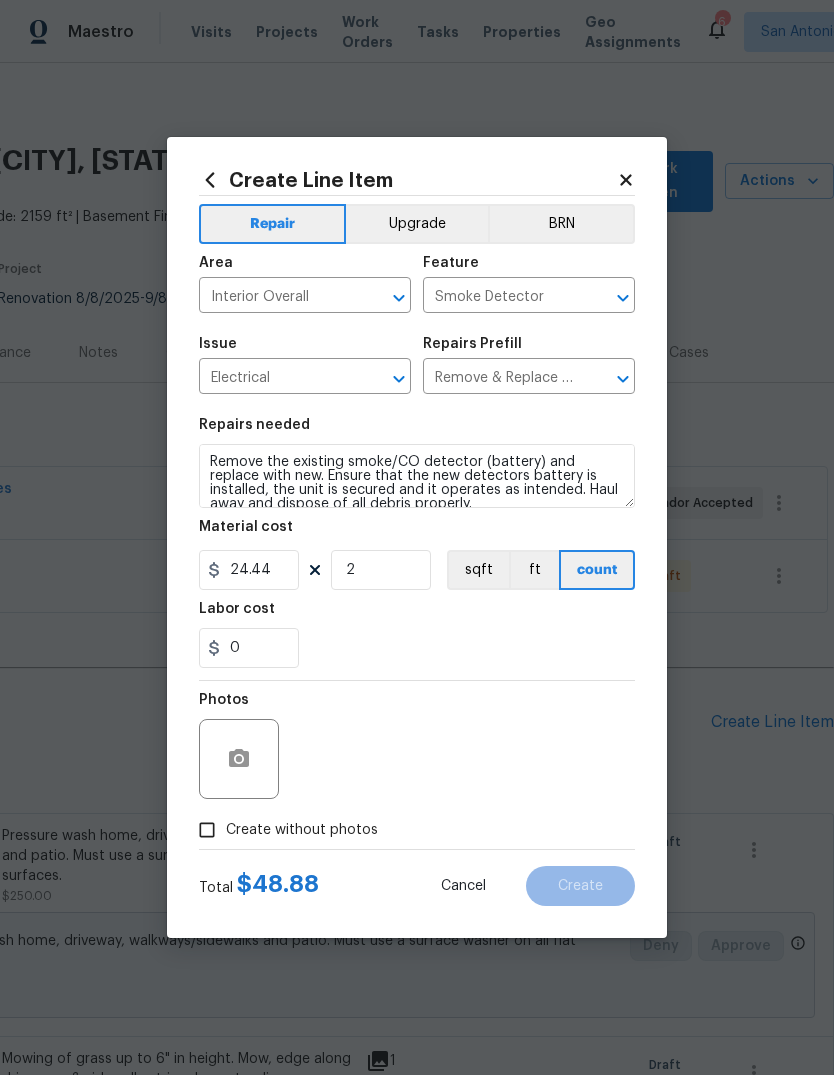 click on "0" at bounding box center (417, 648) 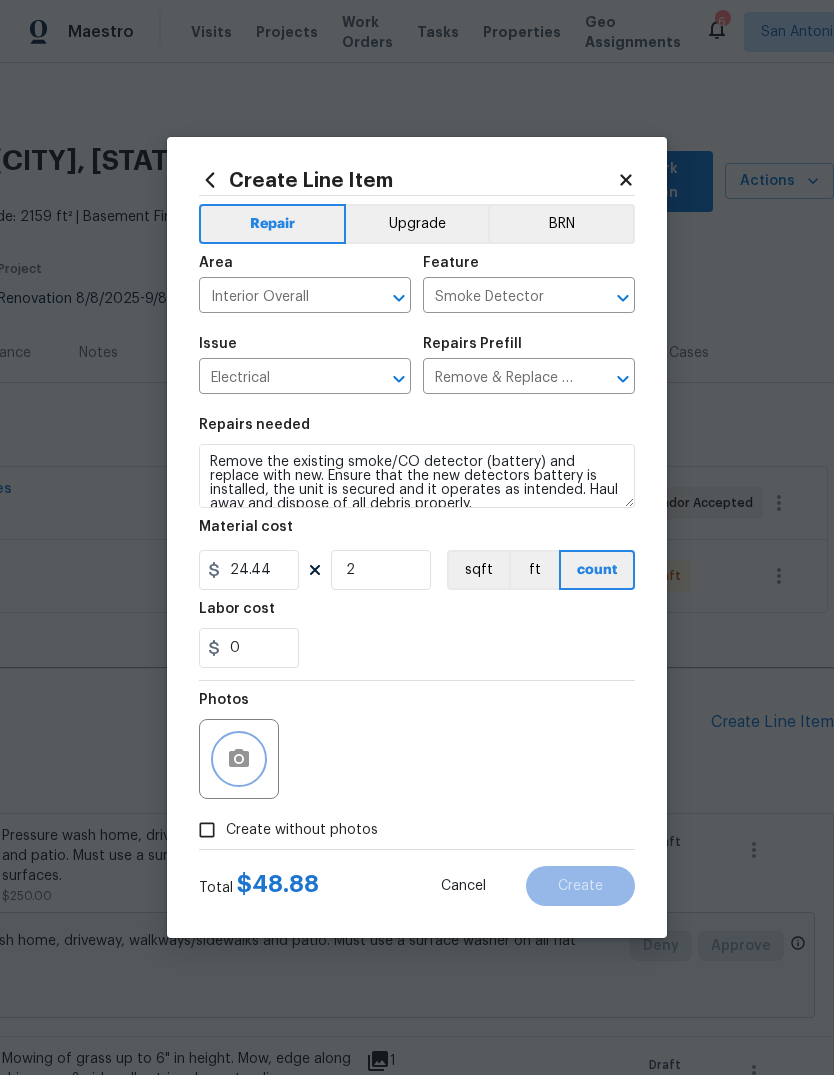 click 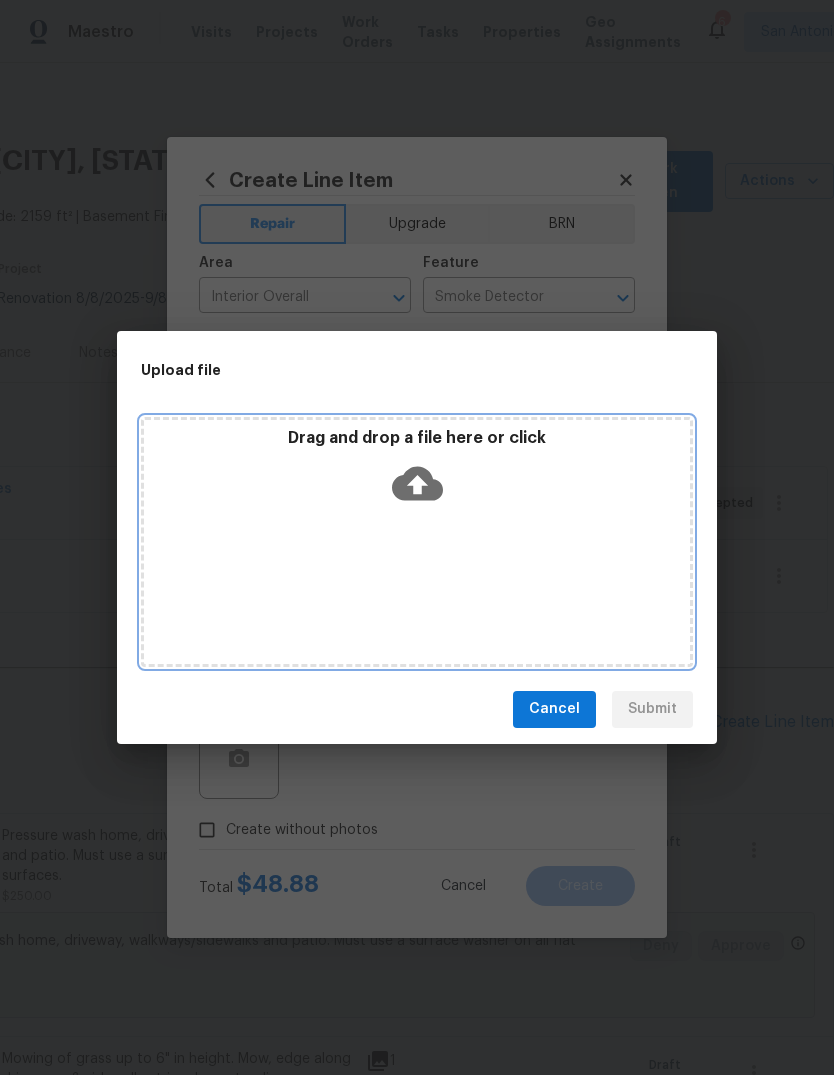 click on "Drag and drop a file here or click" at bounding box center (417, 471) 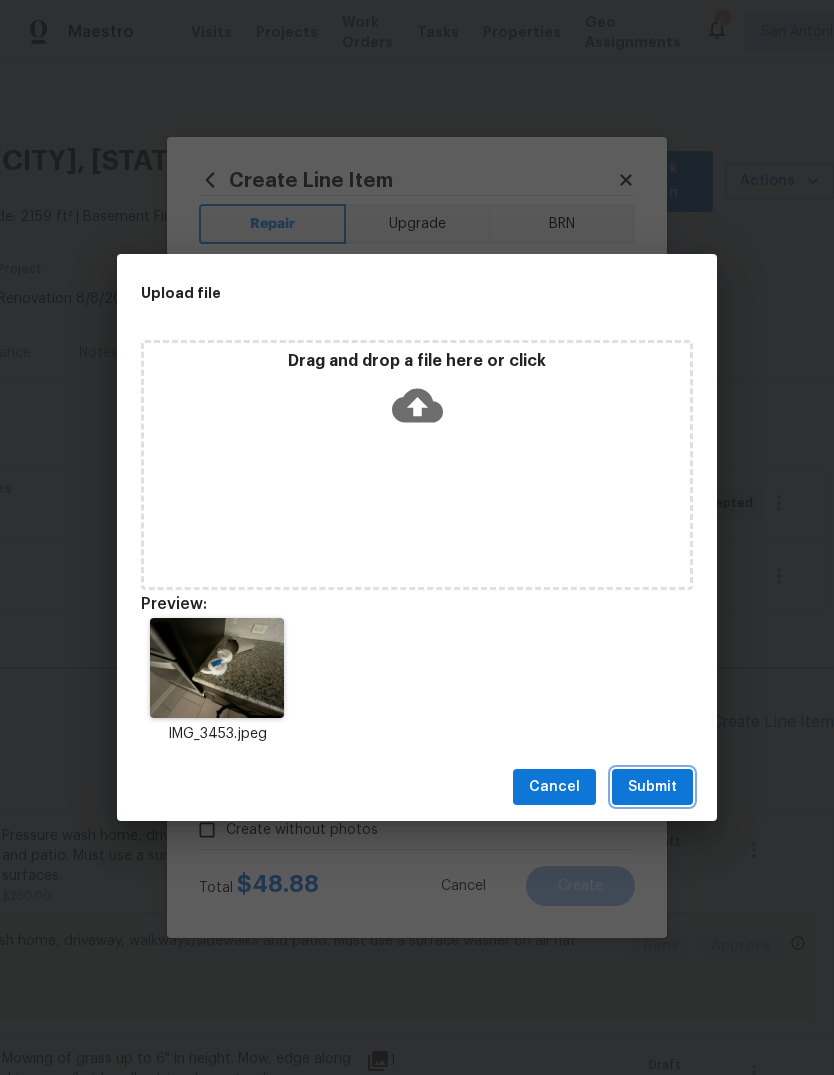 click on "Submit" at bounding box center (652, 787) 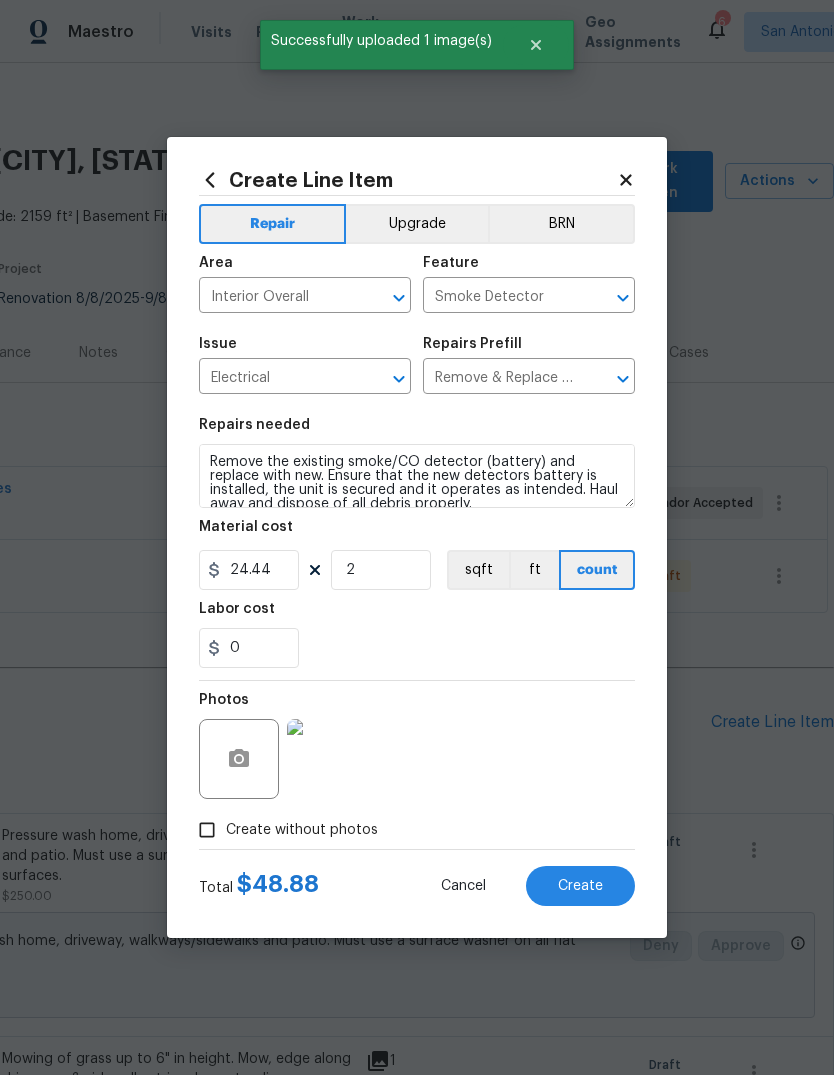 click on "Create" at bounding box center (580, 886) 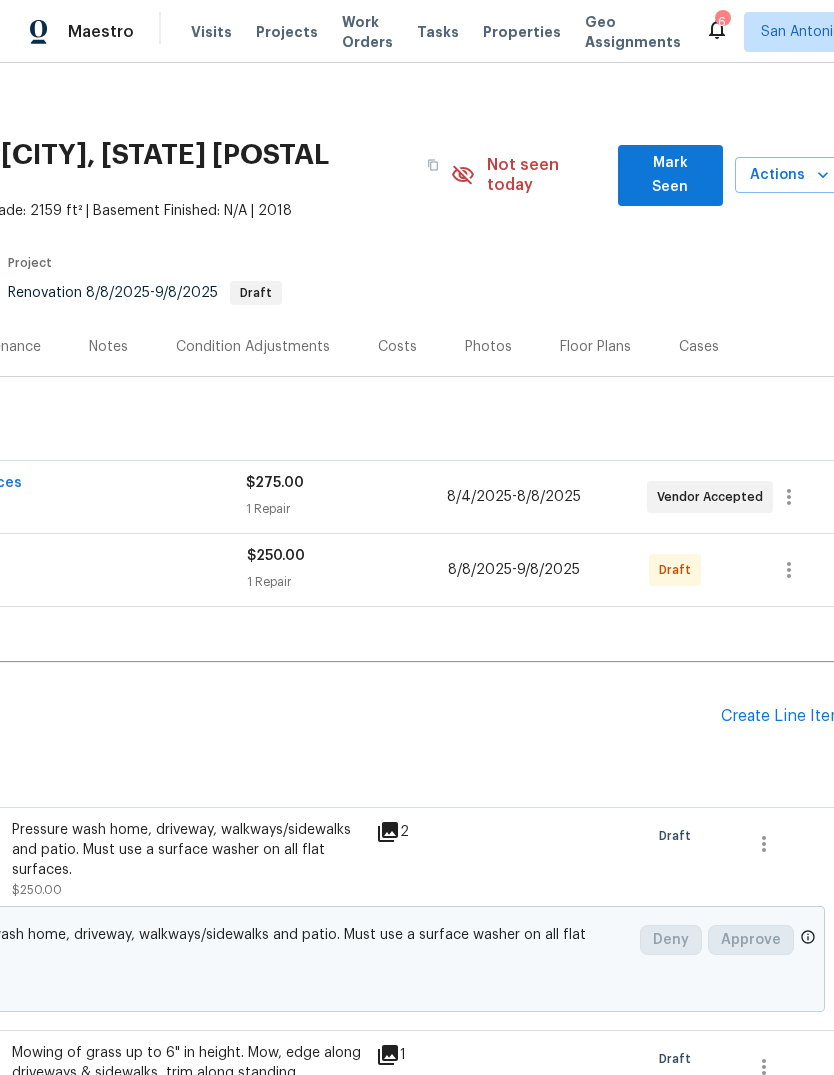 scroll, scrollTop: 6, scrollLeft: 280, axis: both 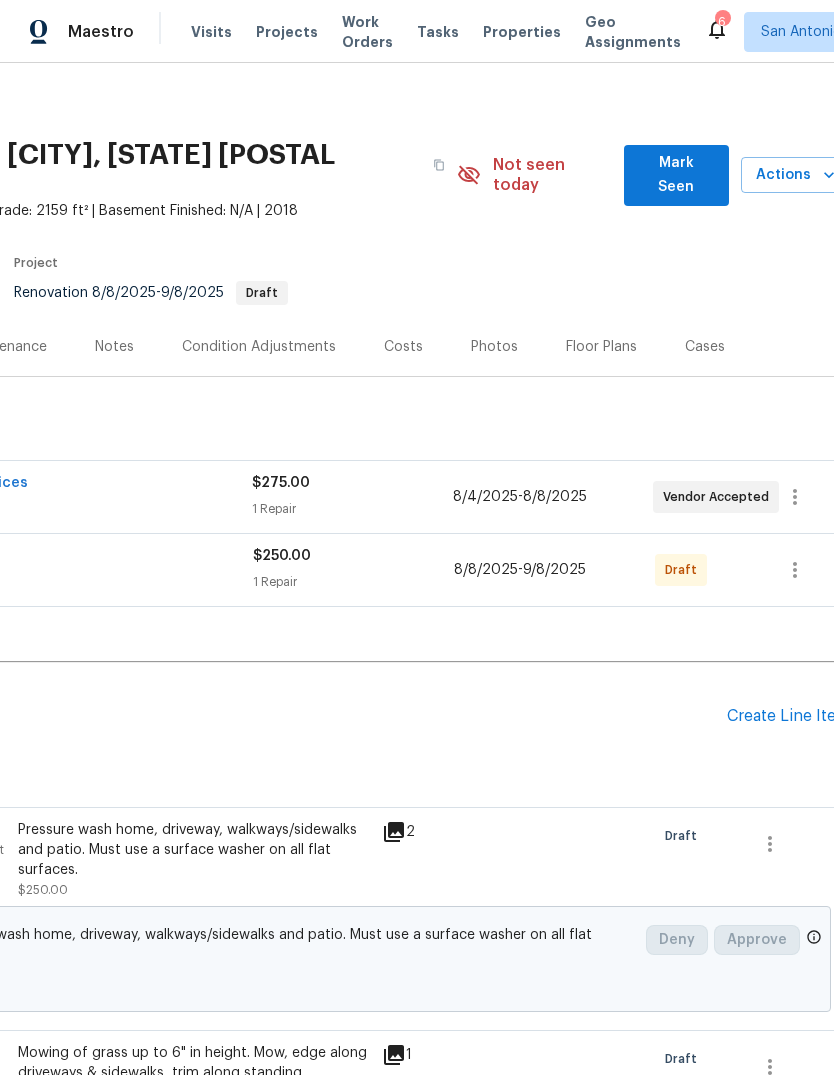 click on "Create Line Item" at bounding box center [788, 716] 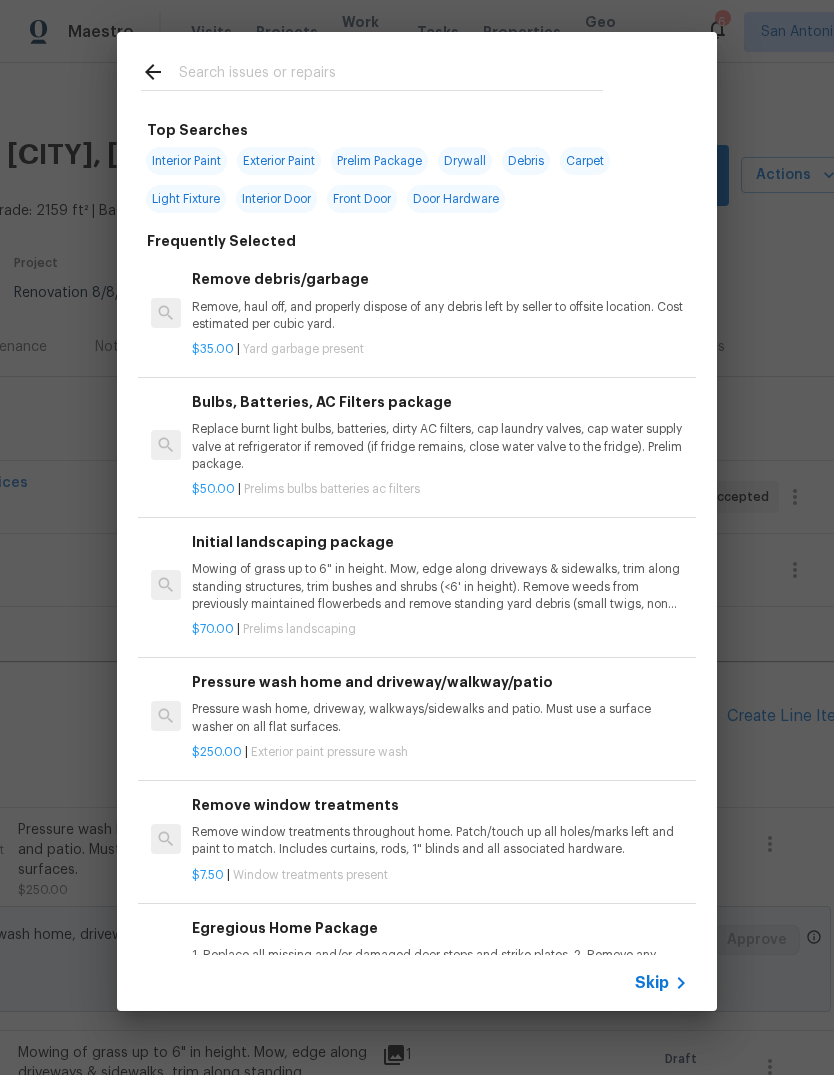 click at bounding box center [372, 71] 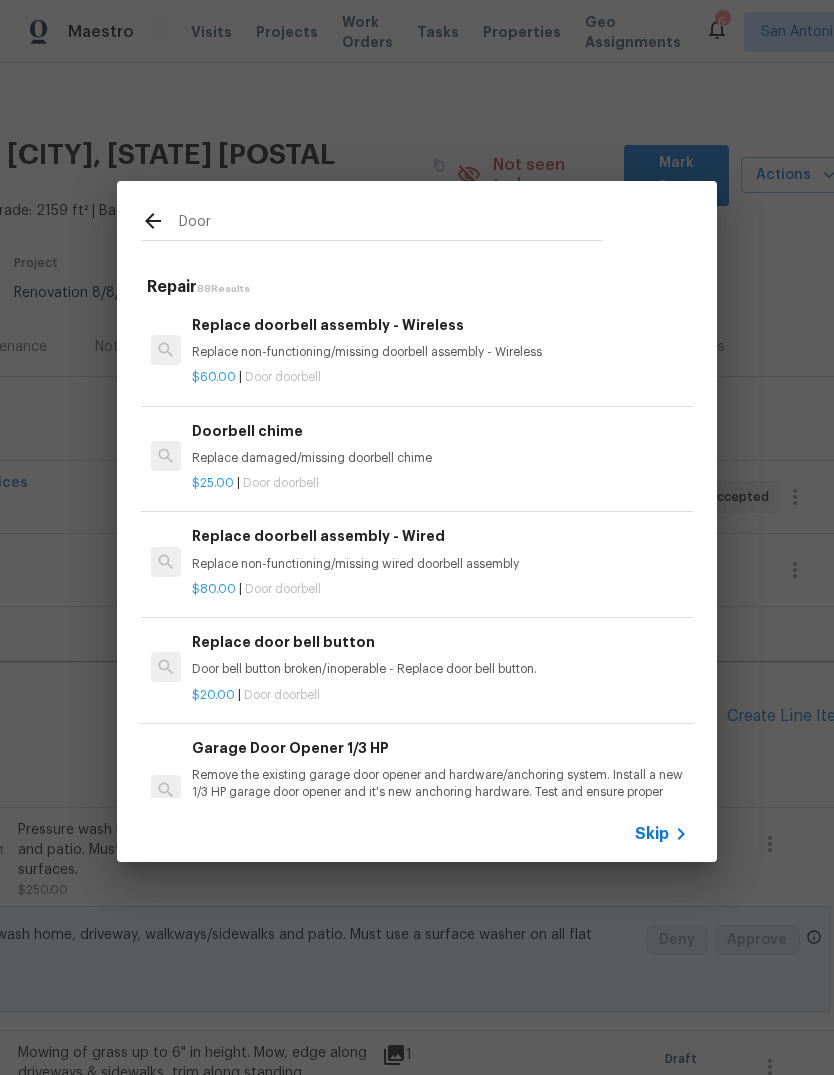 type on "Door" 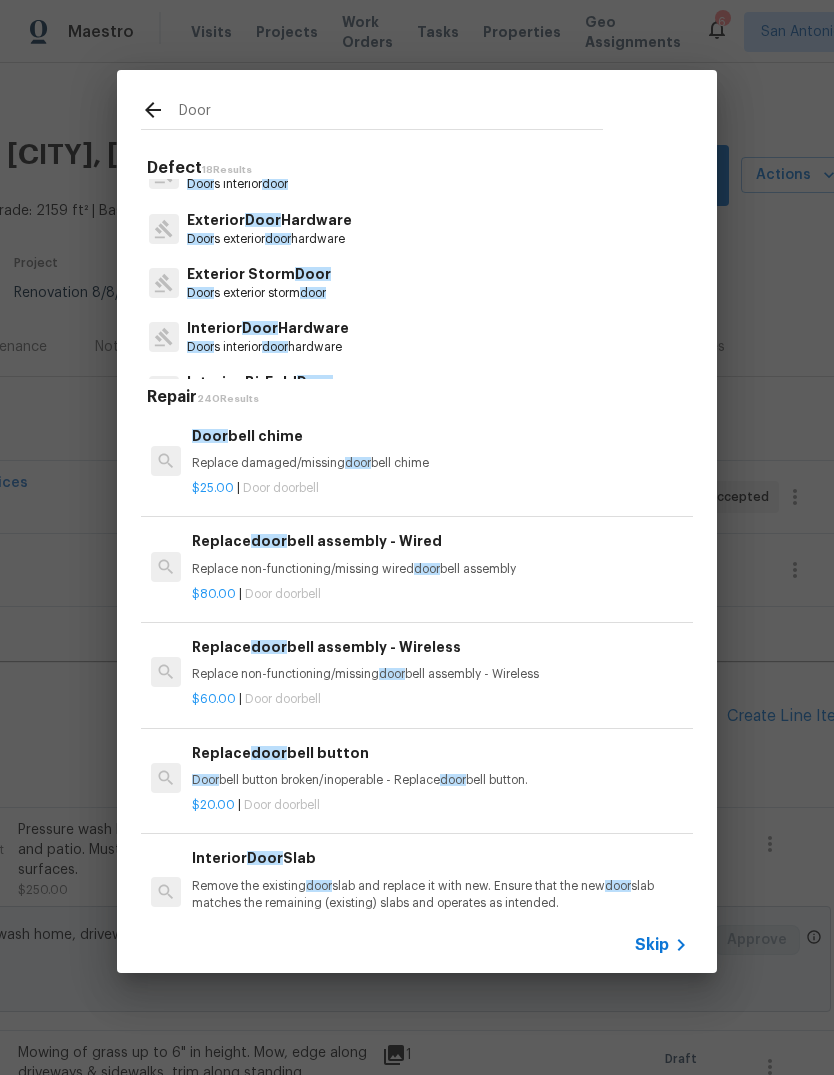 scroll, scrollTop: 88, scrollLeft: 0, axis: vertical 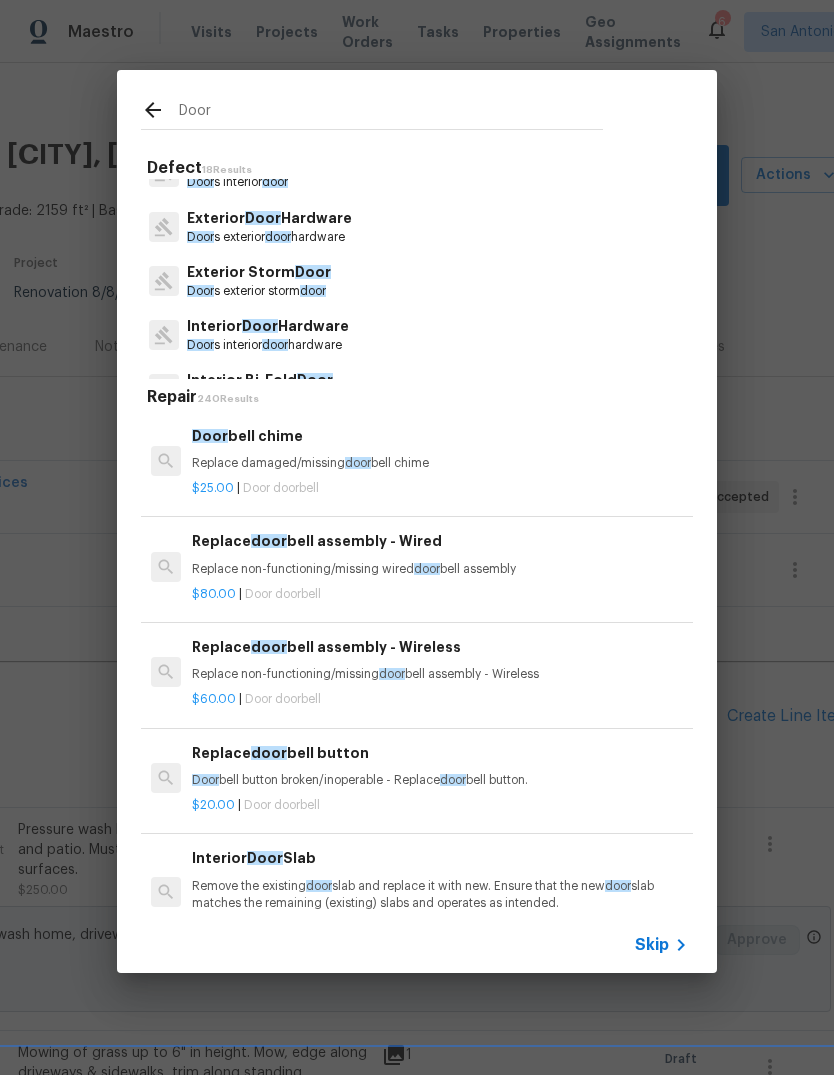 click on "Door s interior  door  hardware" at bounding box center (268, 345) 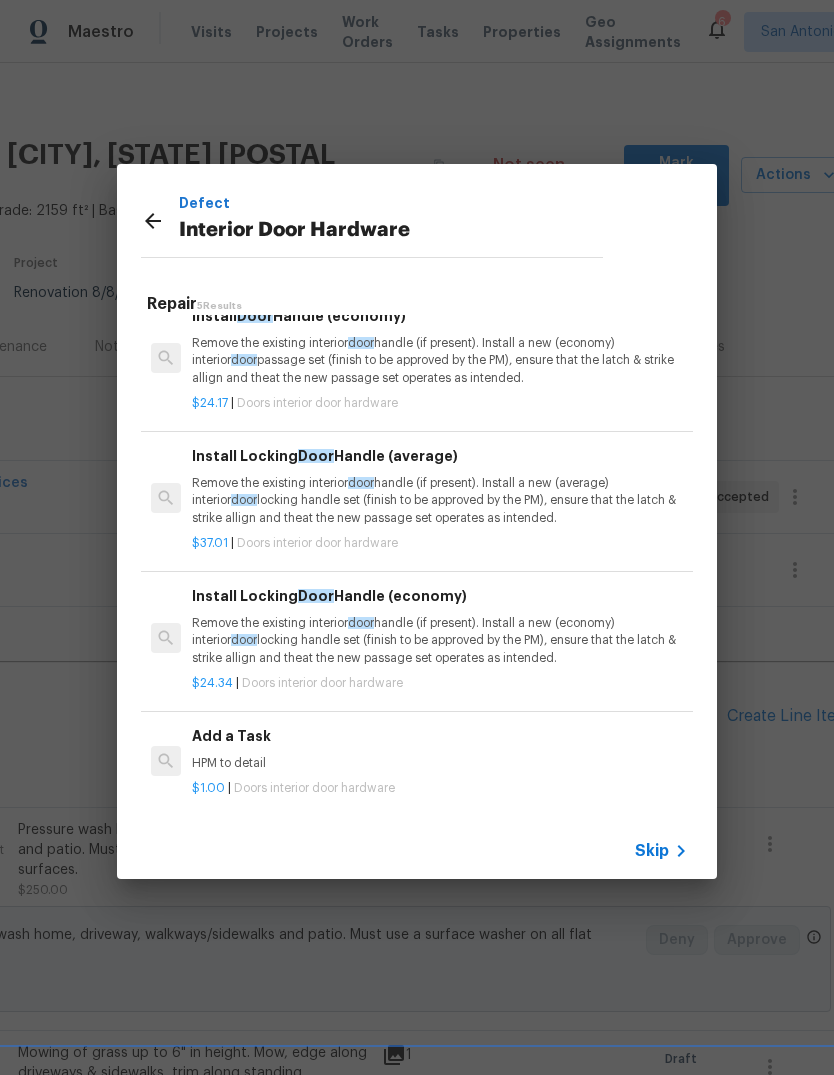 scroll, scrollTop: 164, scrollLeft: 0, axis: vertical 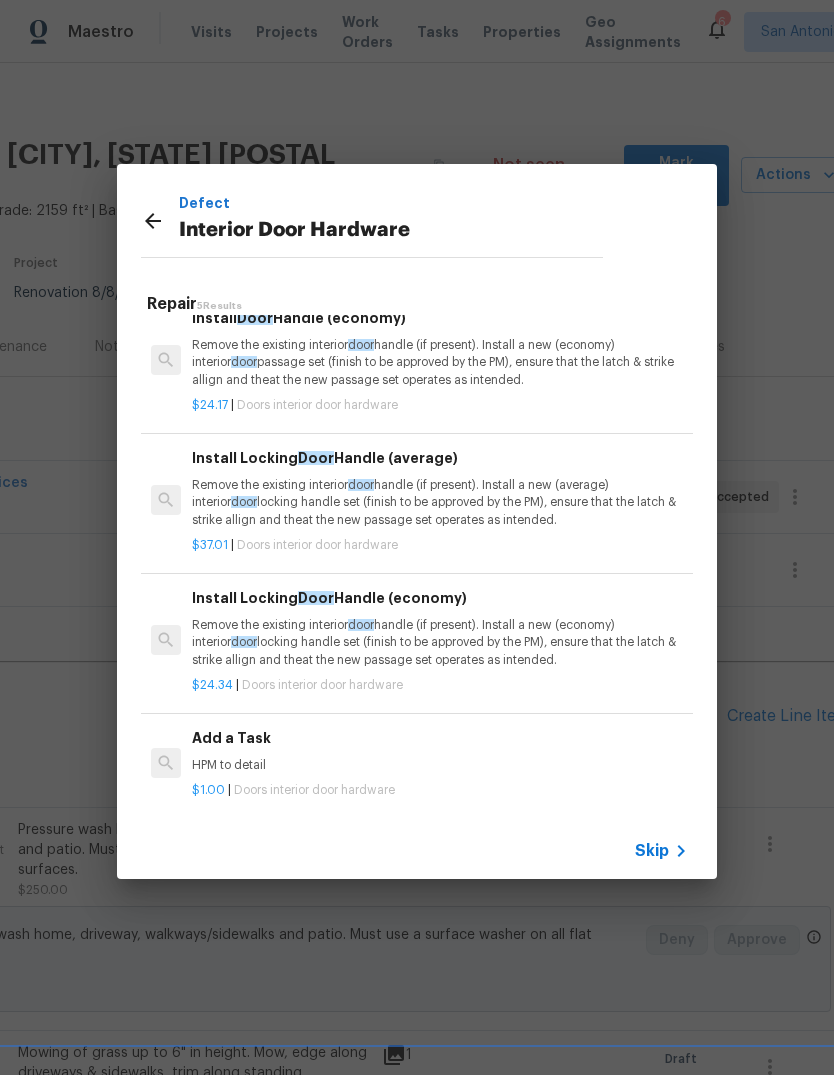 click on "$1.00   |   Doors interior door hardware" at bounding box center (440, 786) 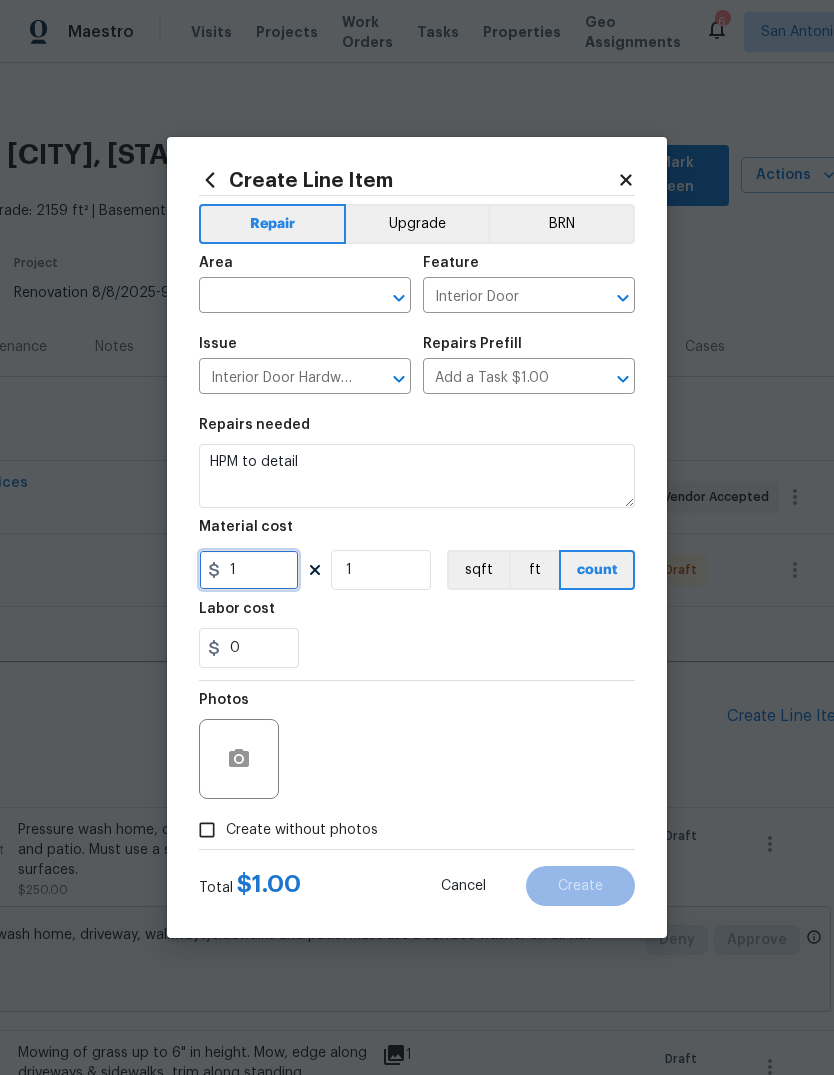 click on "1" at bounding box center (249, 570) 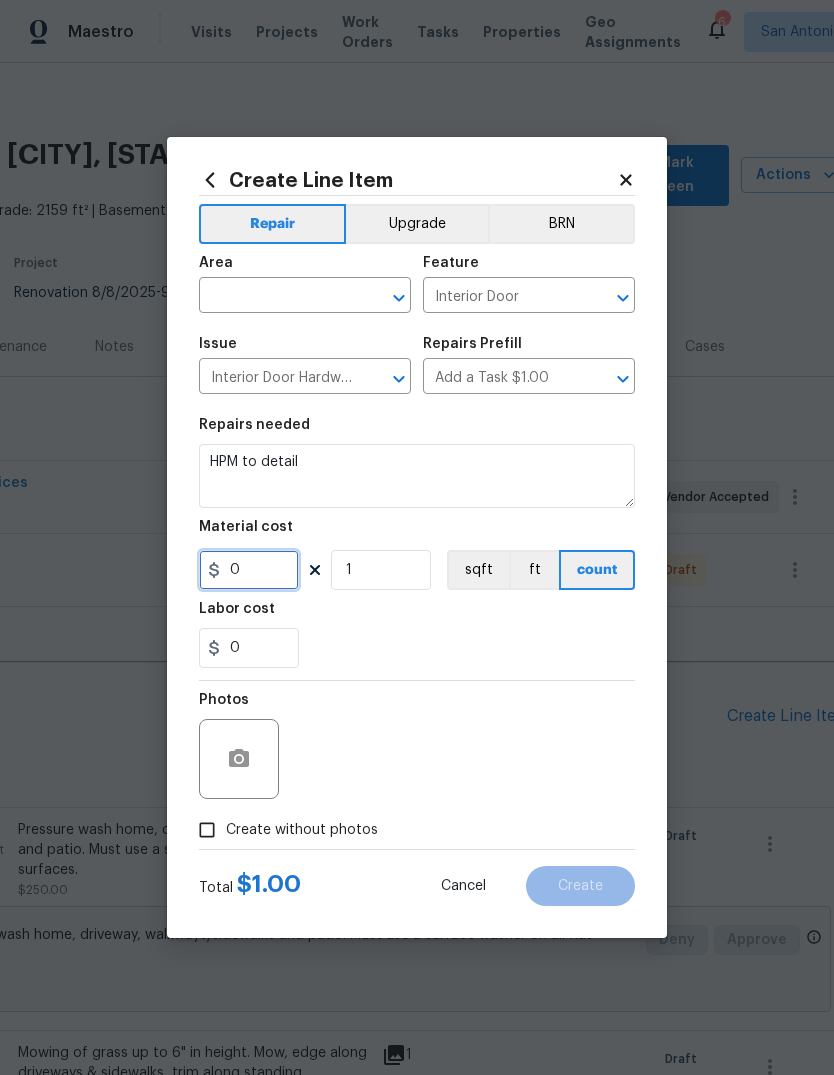 type on "5" 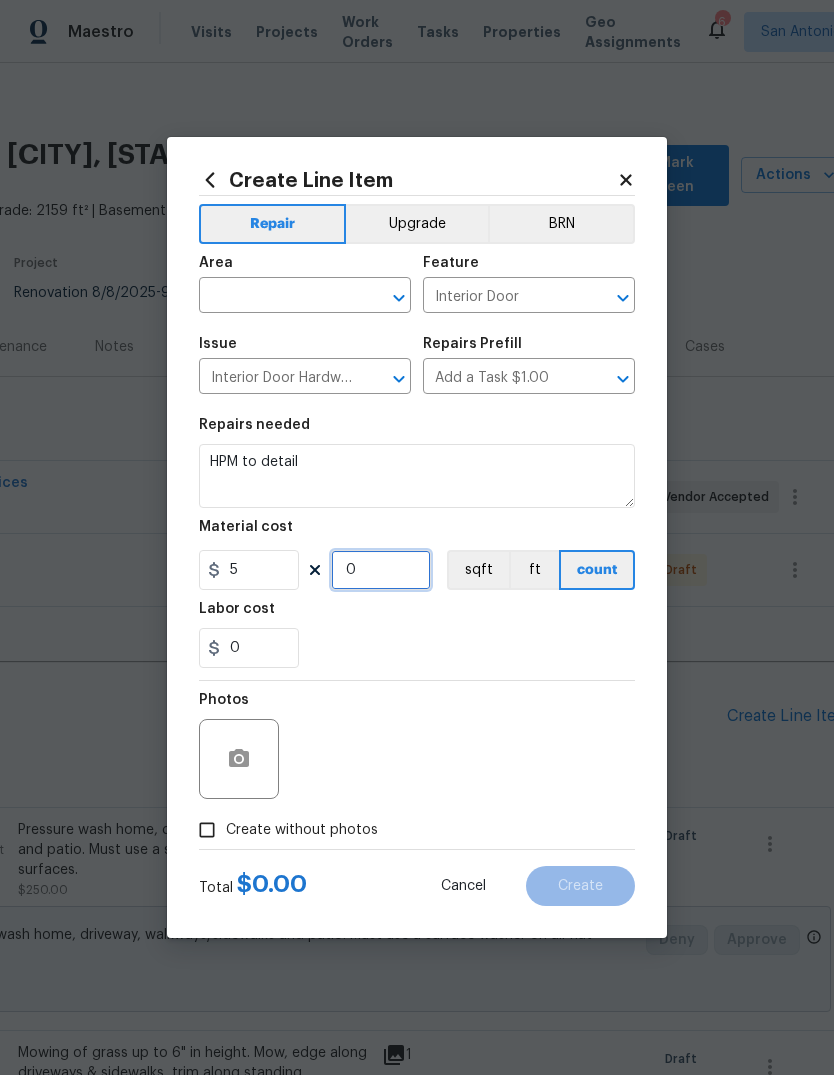 type on "2" 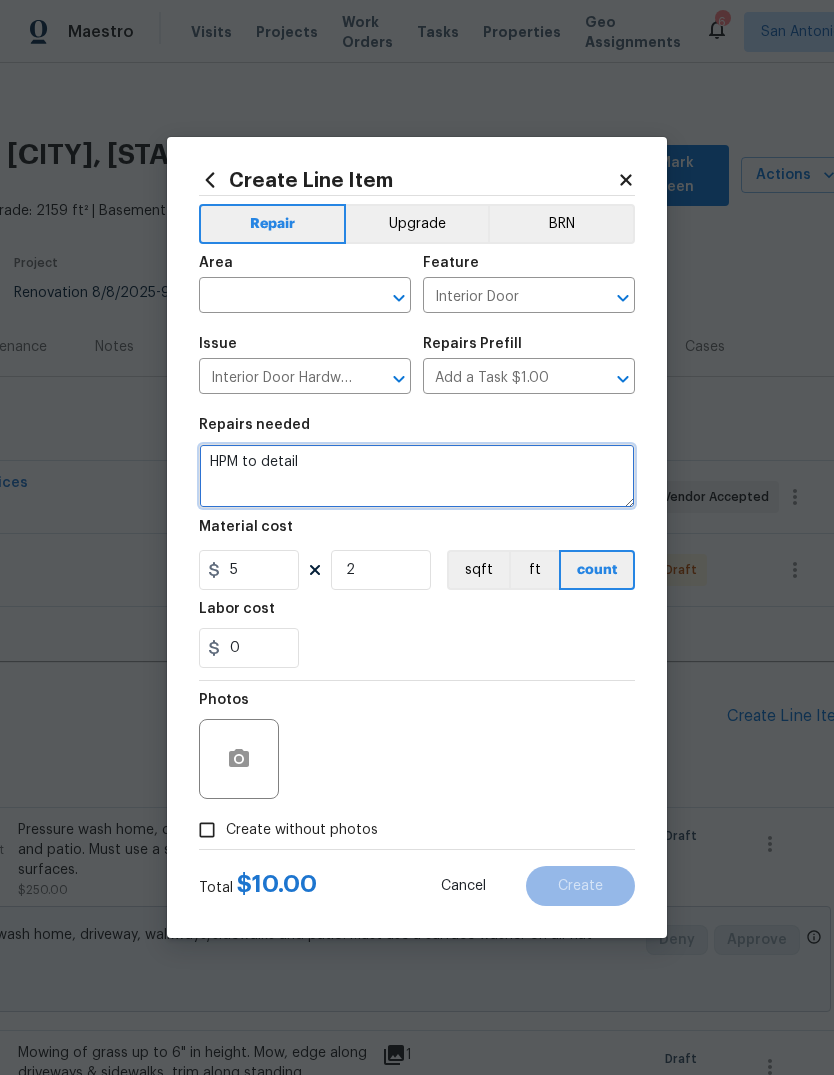 click on "HPM to detail" at bounding box center (417, 476) 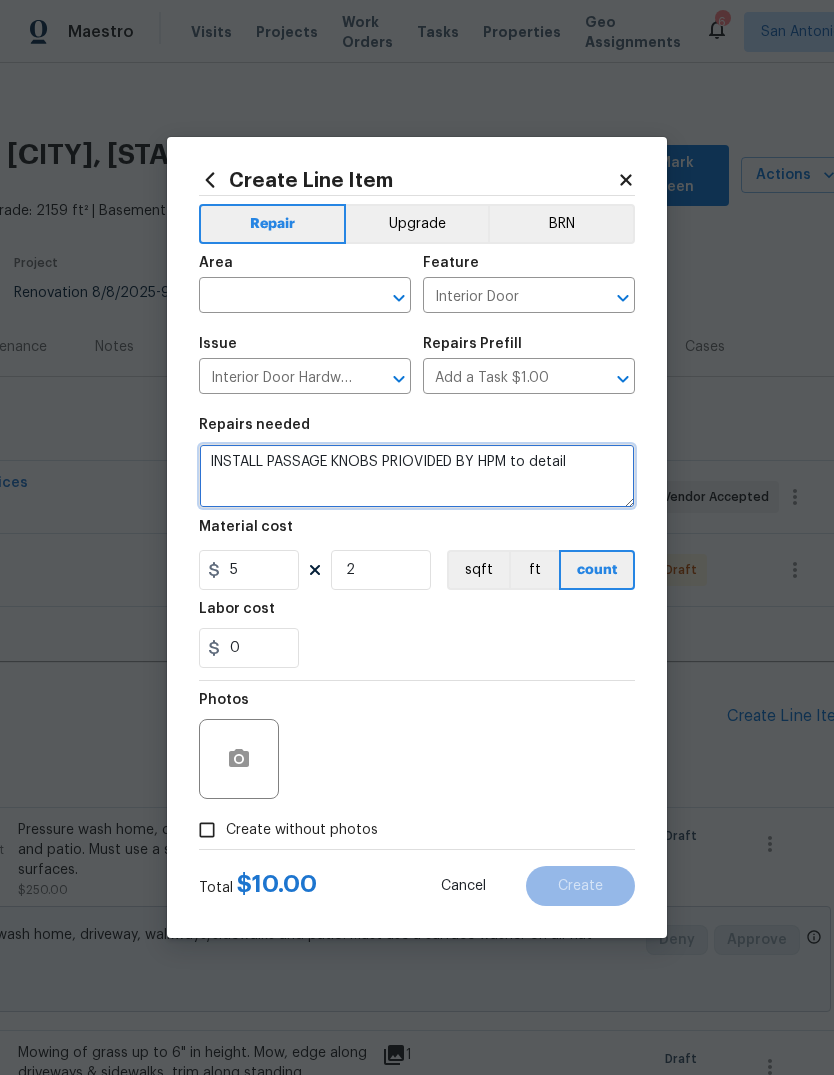 click on "INSTALL PASSAGE KNOBS PRIOVIDED BY HPM to detail" at bounding box center (417, 476) 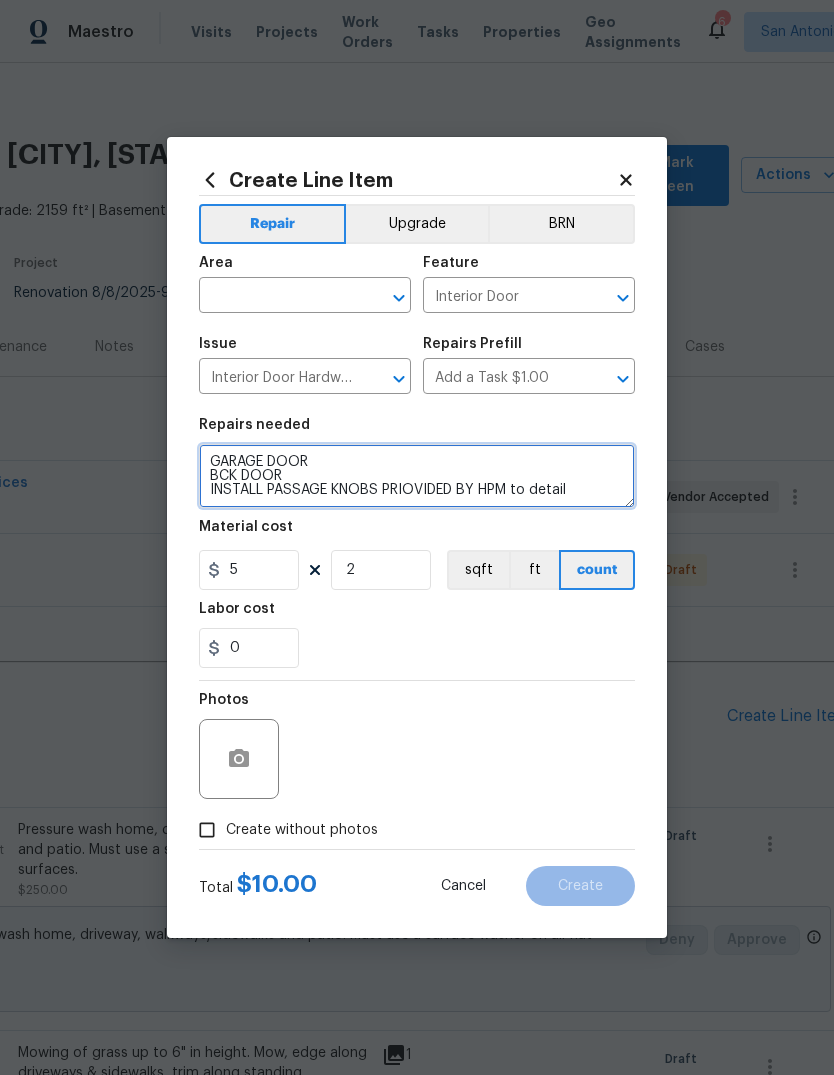 type on "GARAGE DOOR
BCK DOOR
INSTALL PASSAGE KNOBS PRIOVIDED BY HPM to detail" 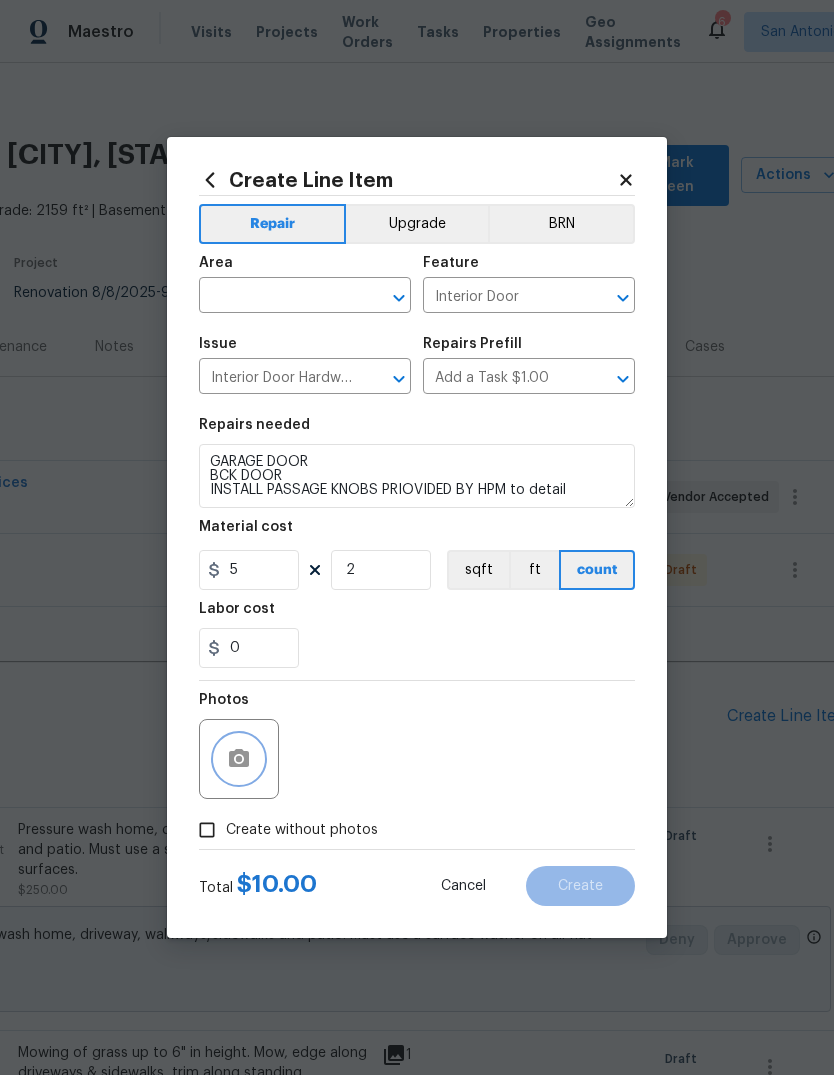click 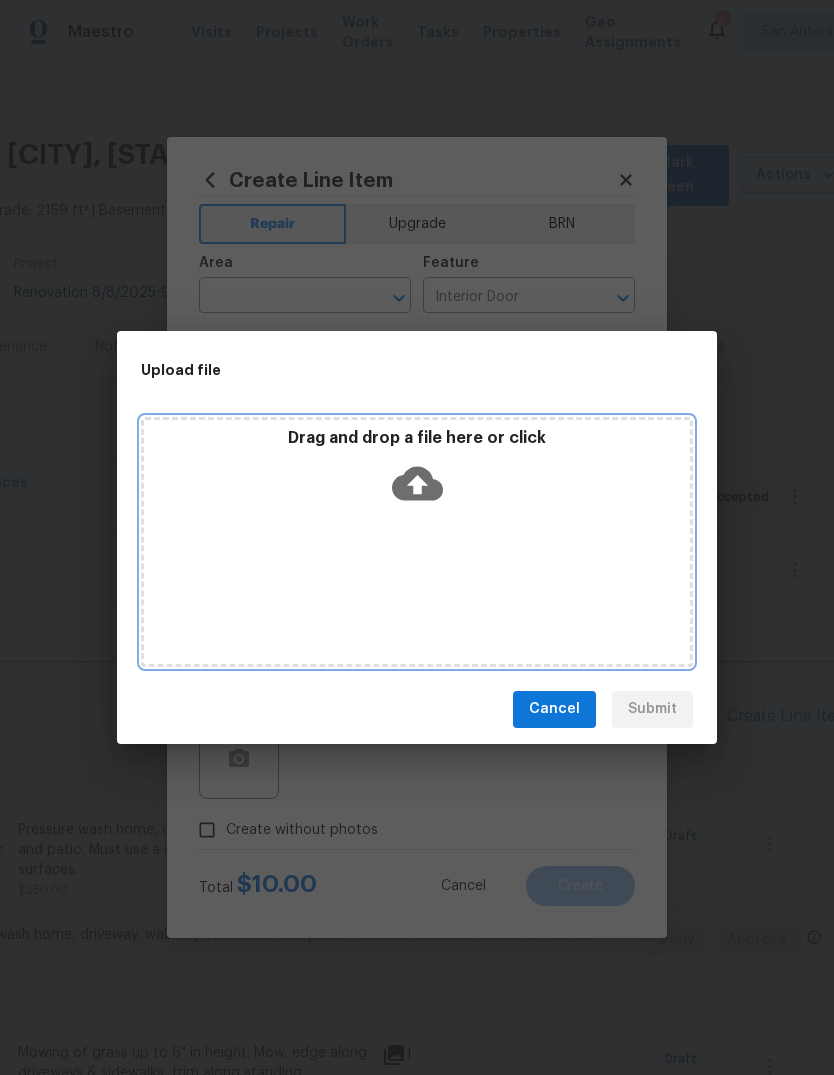 click 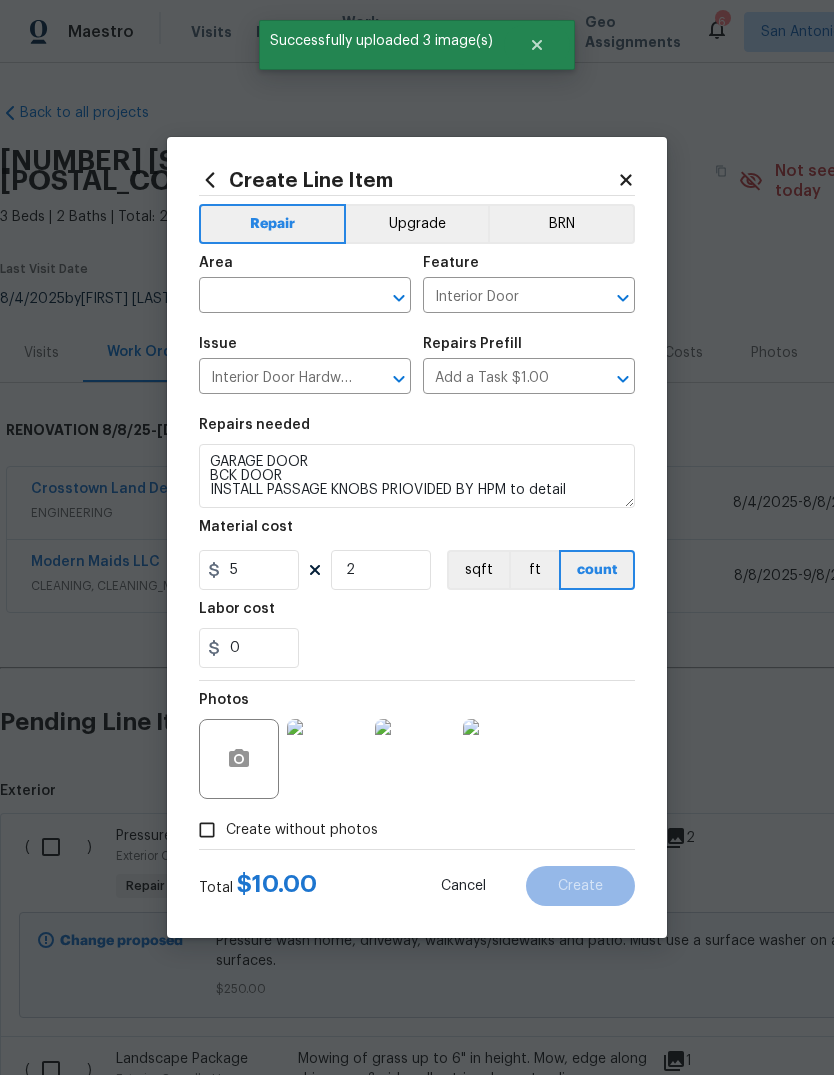 scroll, scrollTop: 0, scrollLeft: 0, axis: both 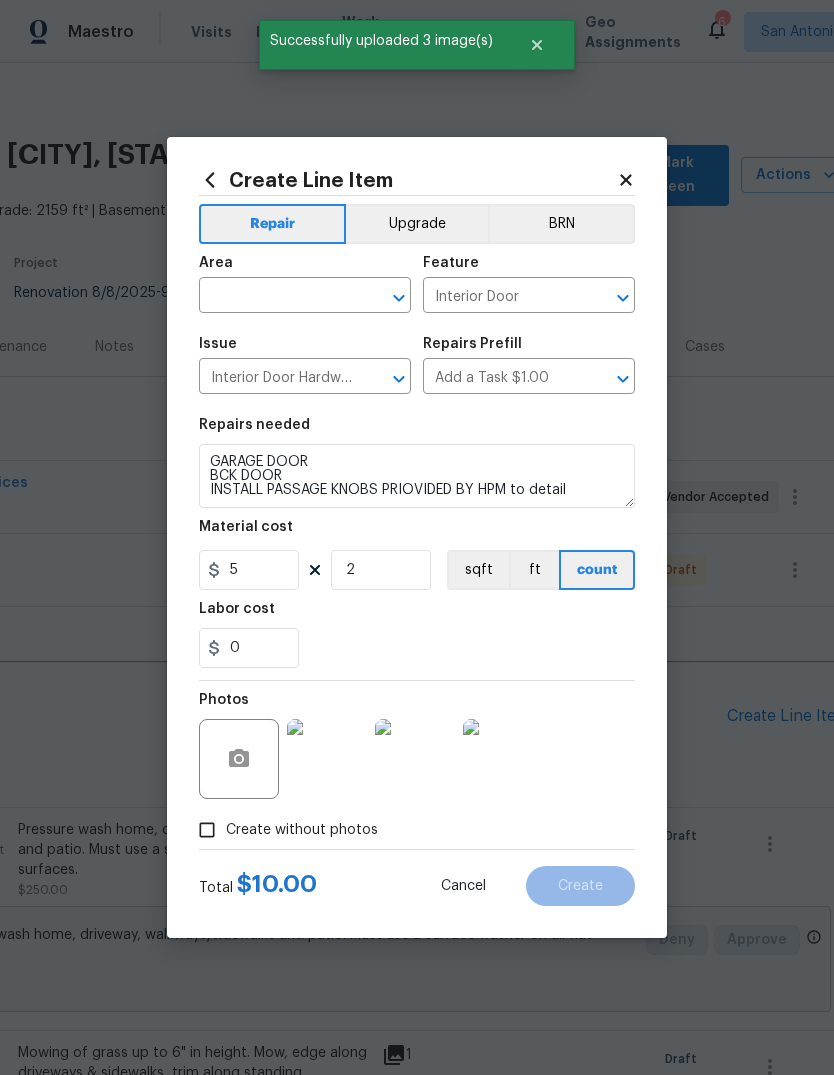 click at bounding box center (277, 297) 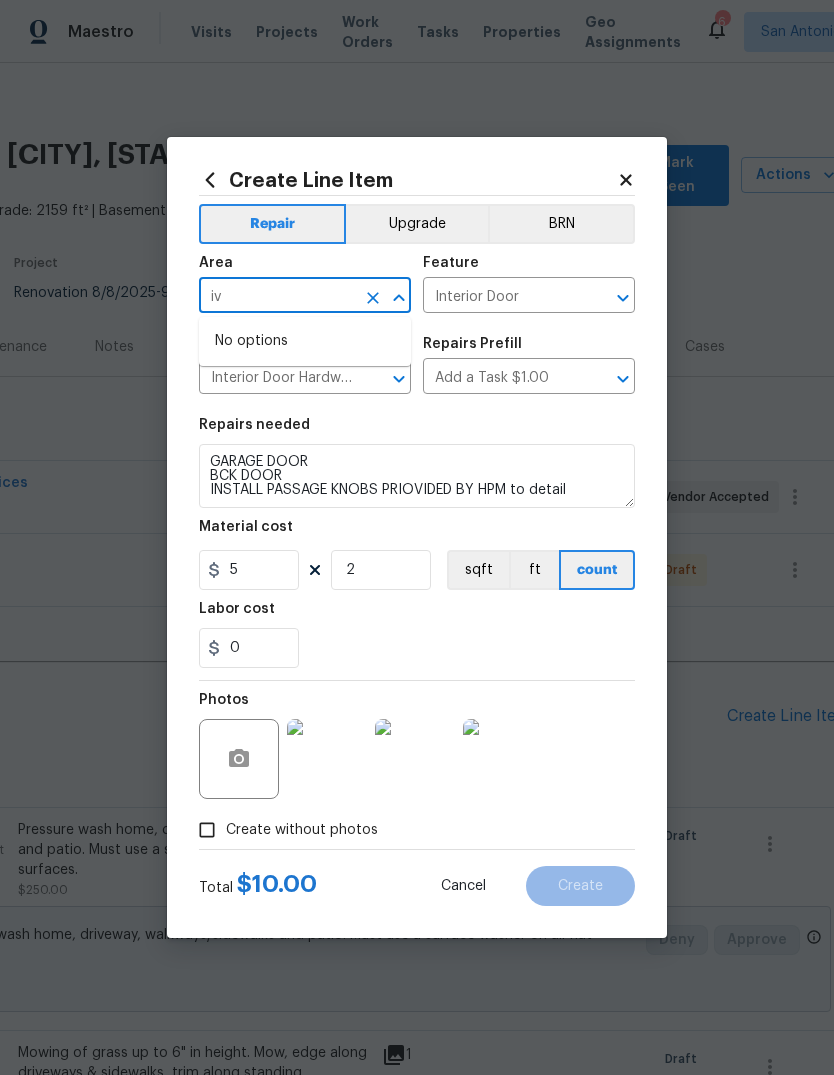 type on "i" 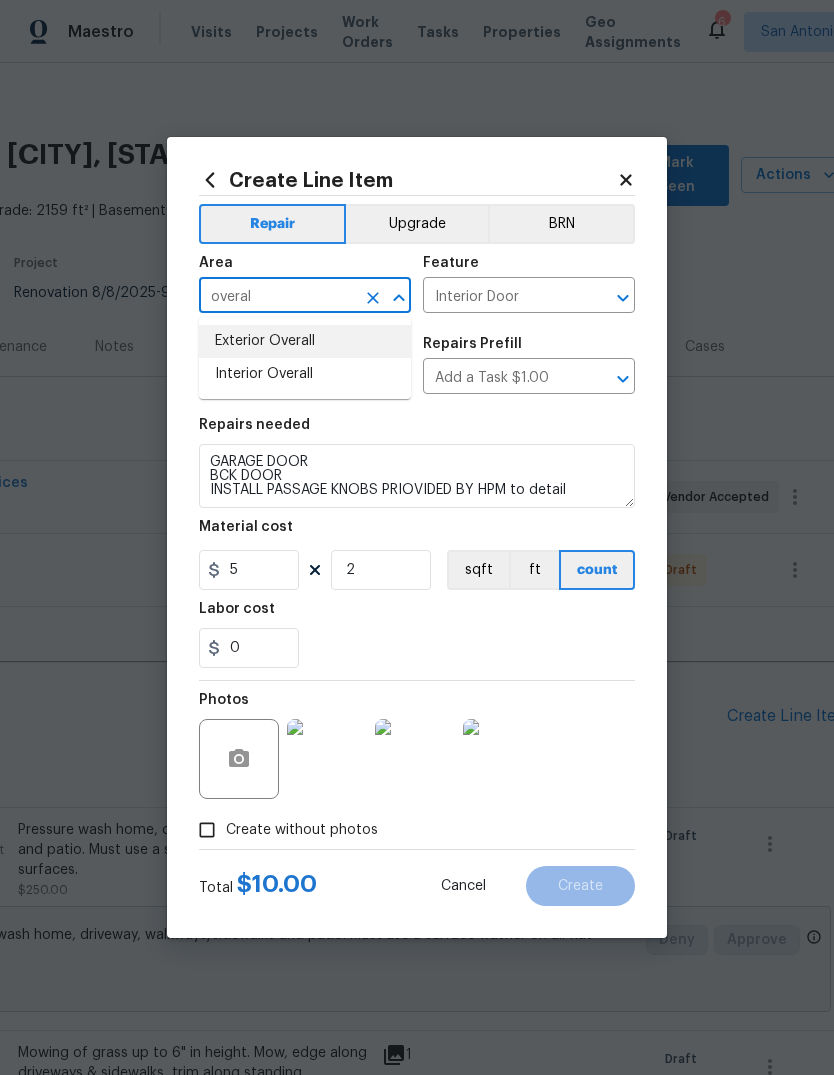 click on "Exterior Overall" at bounding box center [305, 341] 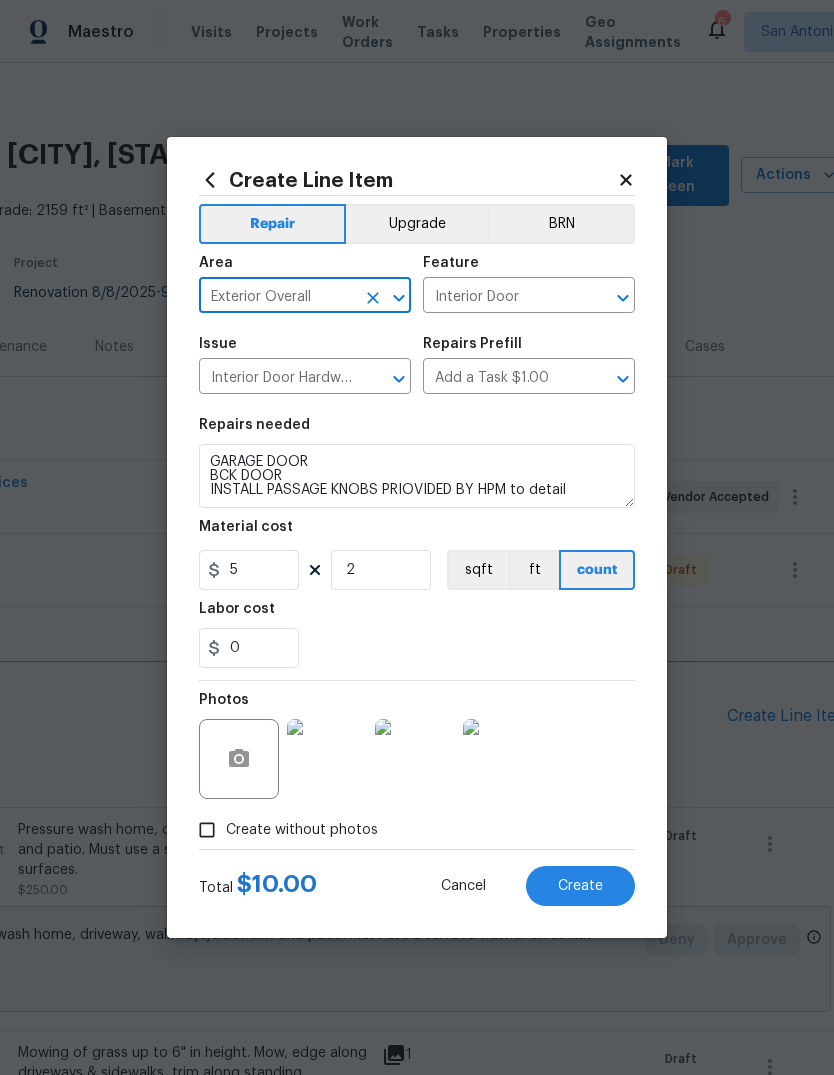 click on "0" at bounding box center (417, 648) 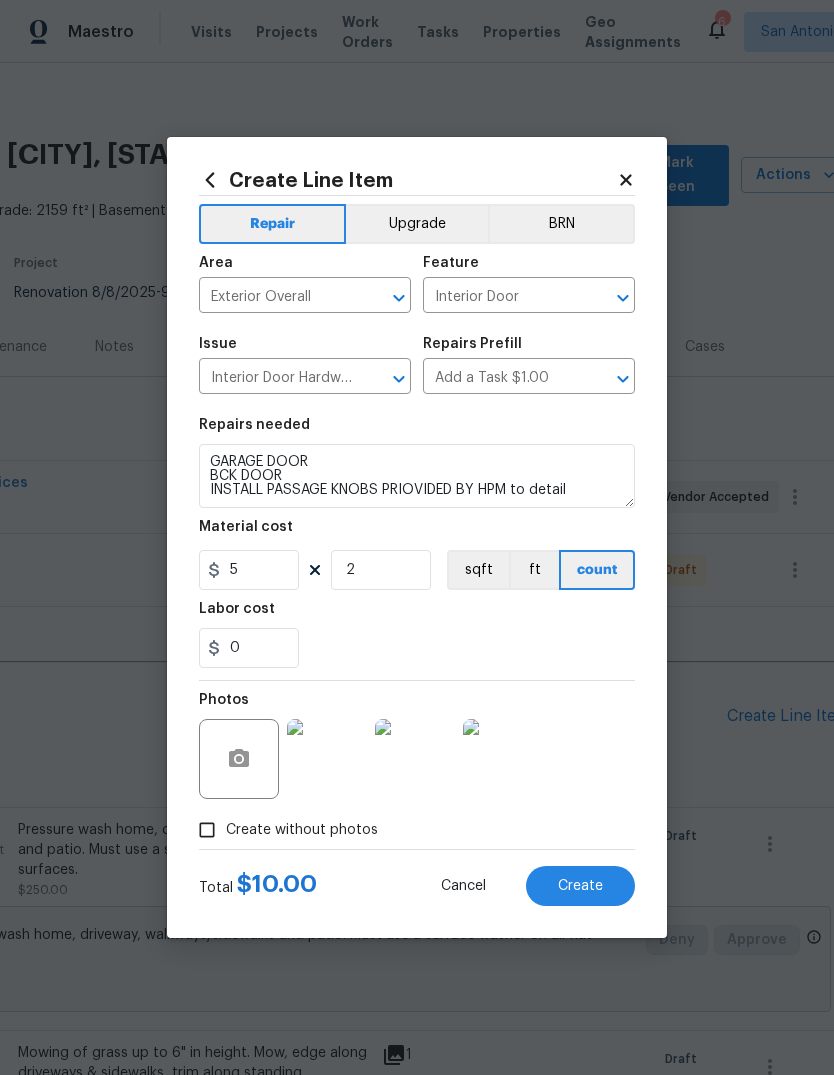 click on "Create" at bounding box center [580, 886] 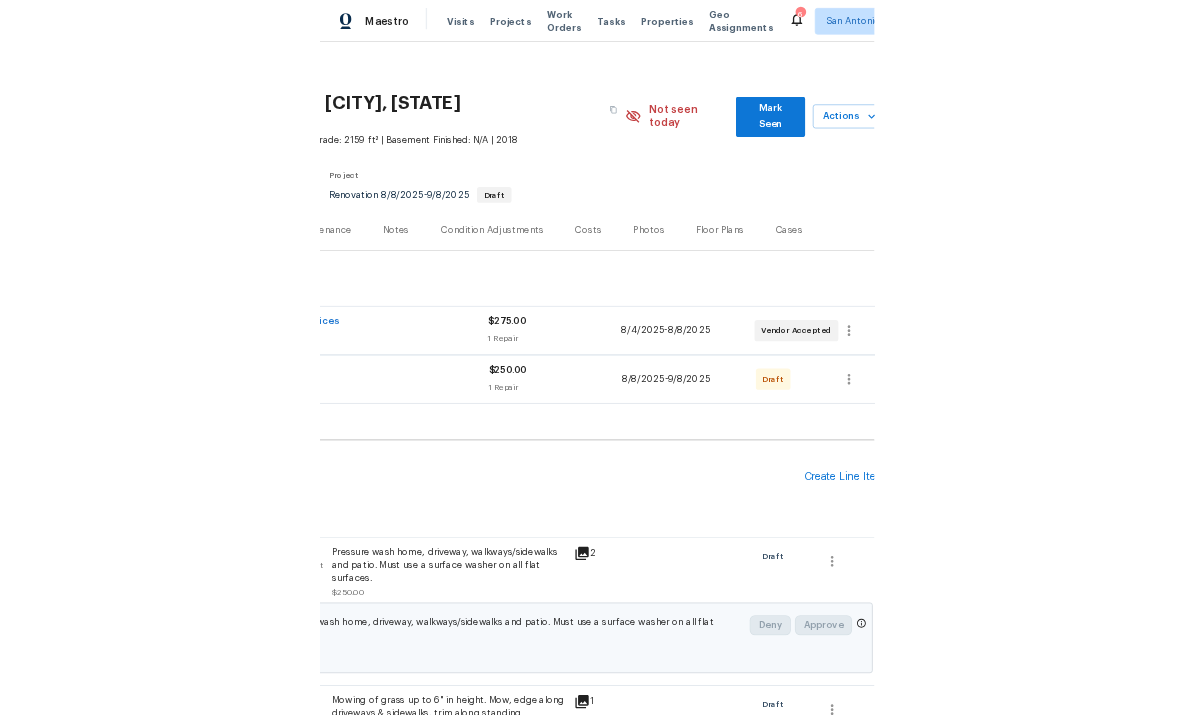 scroll, scrollTop: 6, scrollLeft: 0, axis: vertical 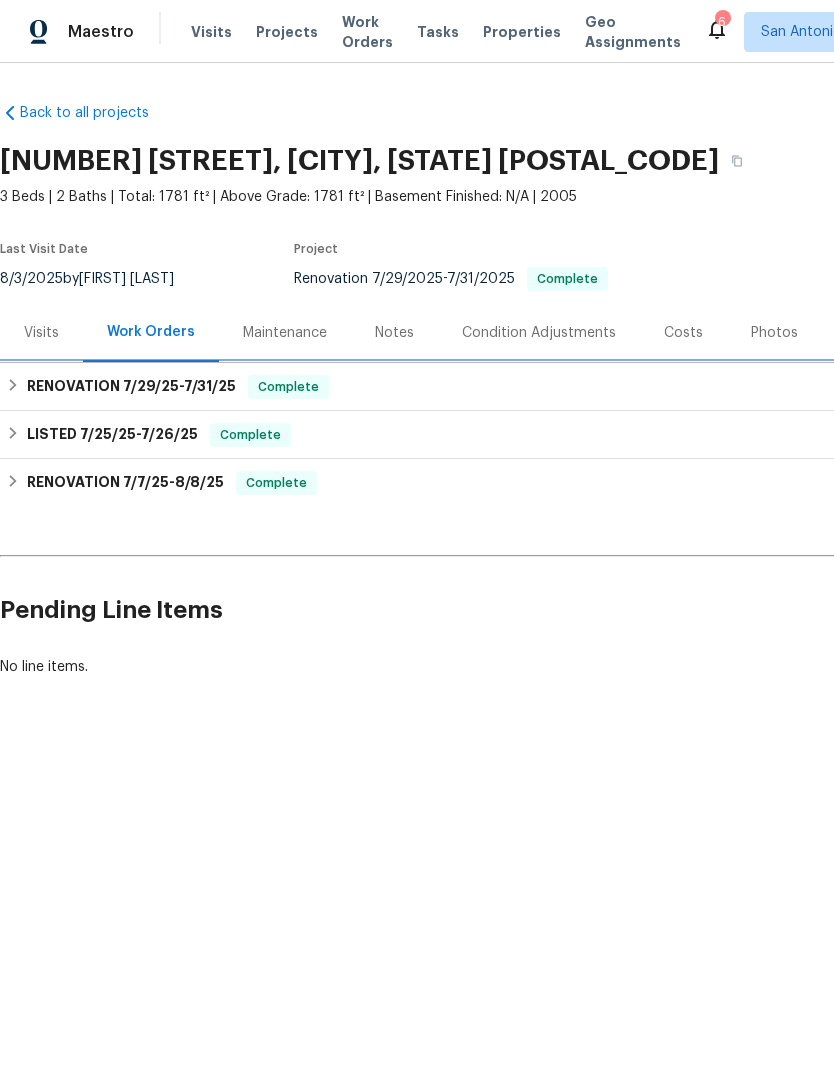 click on "RENOVATION   [DATE]  -  [DATE]" at bounding box center (131, 387) 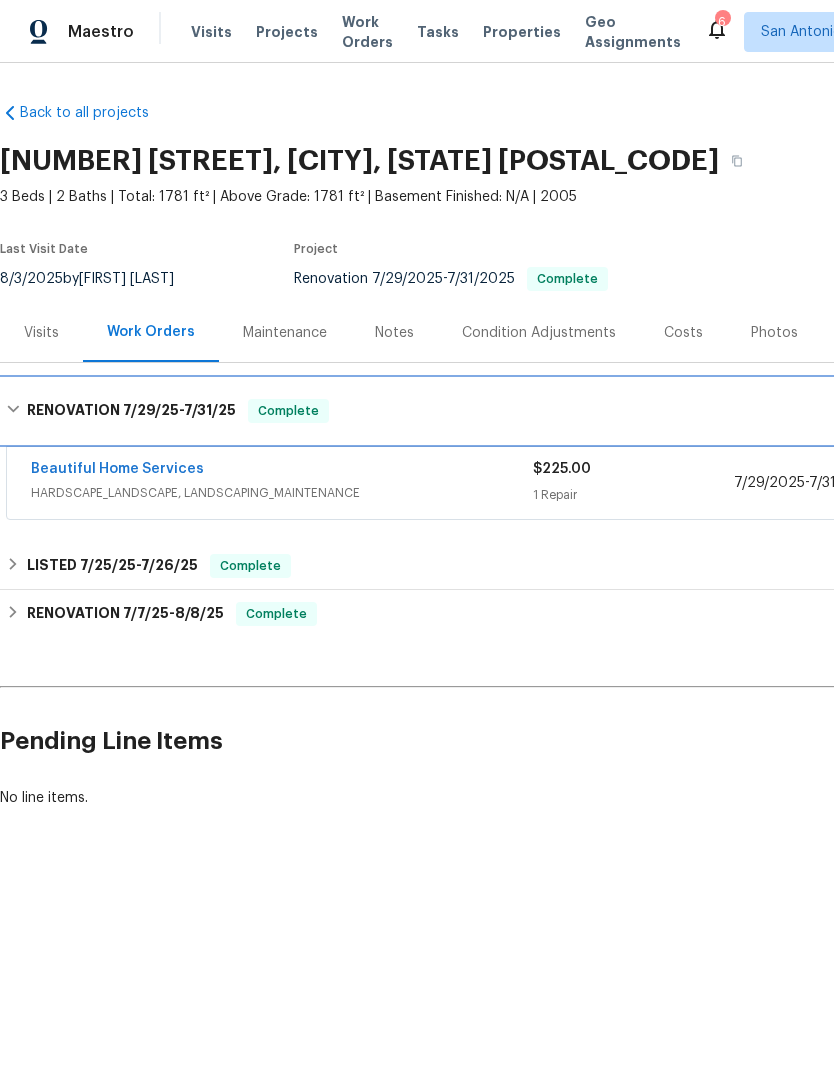 click on "RENOVATION   [DATE]  -  [DATE] Complete" at bounding box center (565, 411) 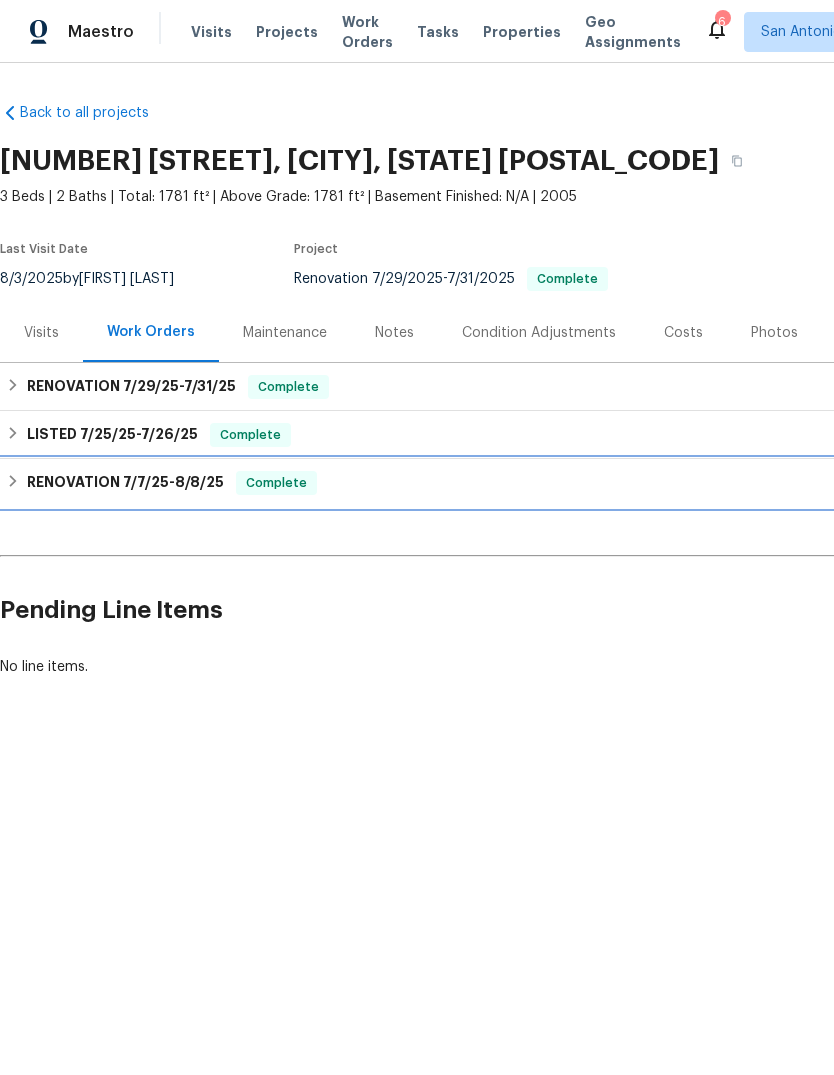 click on "RENOVATION   [DATE]  -  [DATE]" at bounding box center (125, 483) 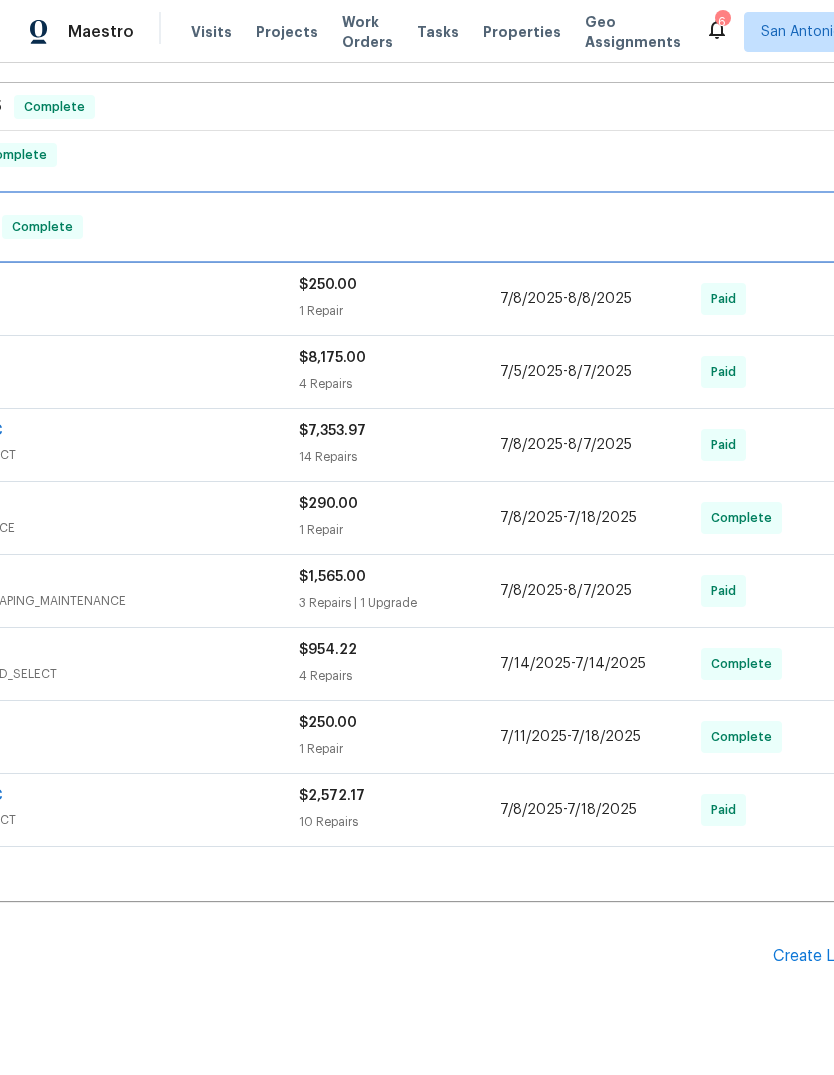 scroll, scrollTop: 267, scrollLeft: 341, axis: both 